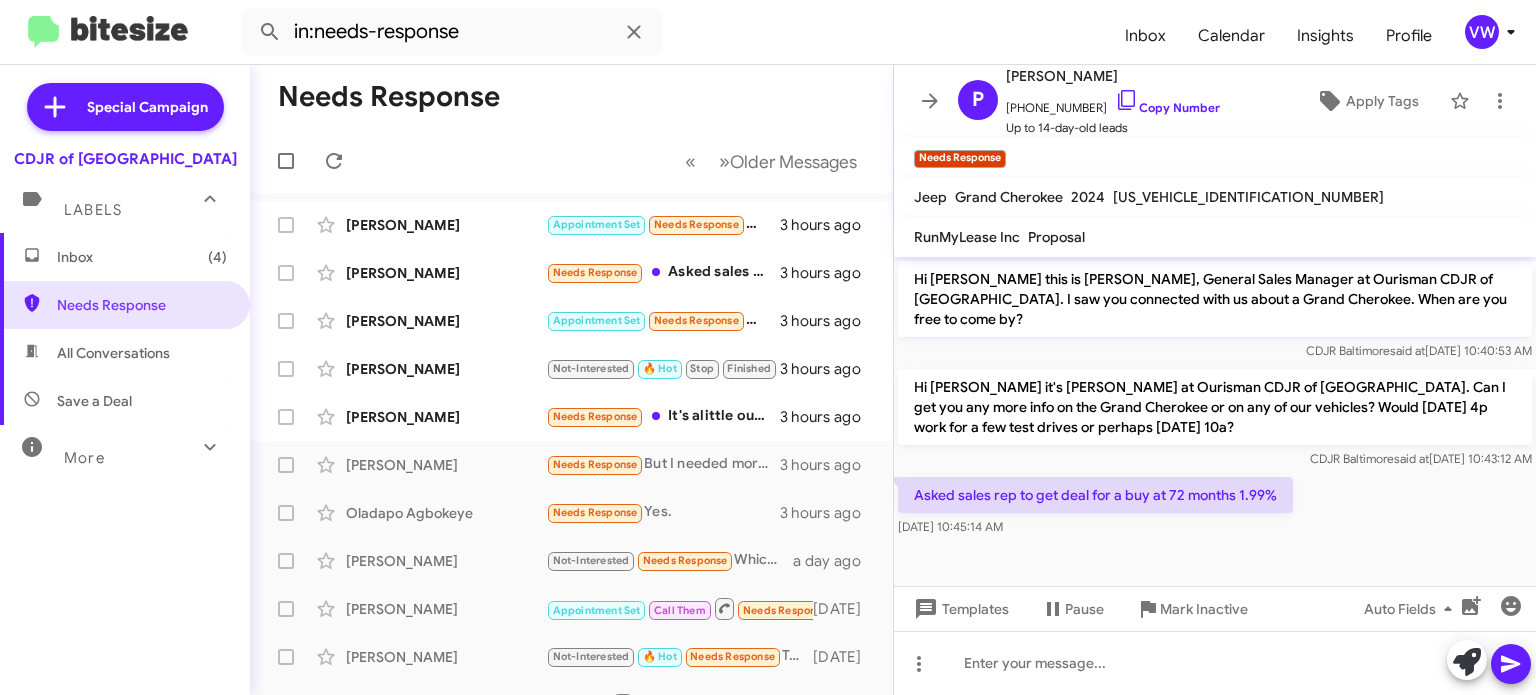 scroll, scrollTop: 0, scrollLeft: 0, axis: both 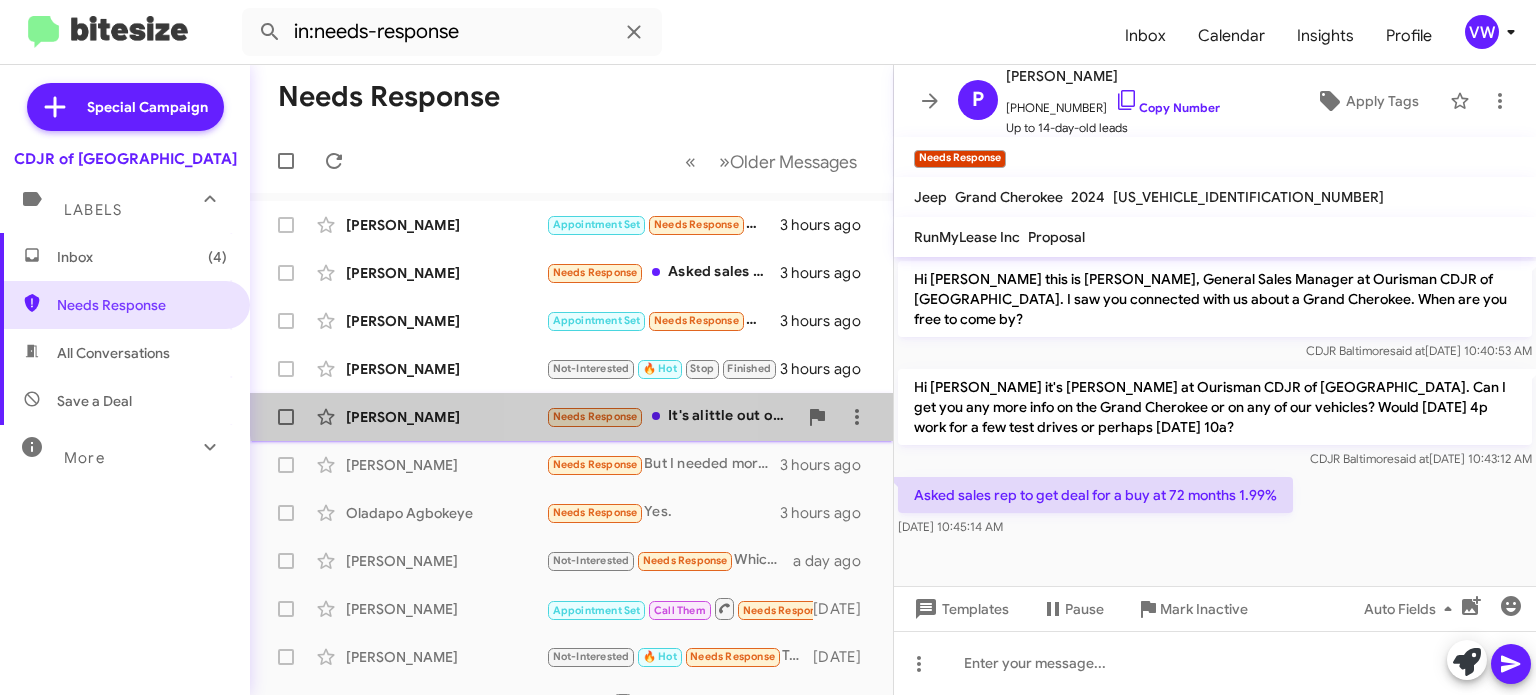 click on "Needs Response" 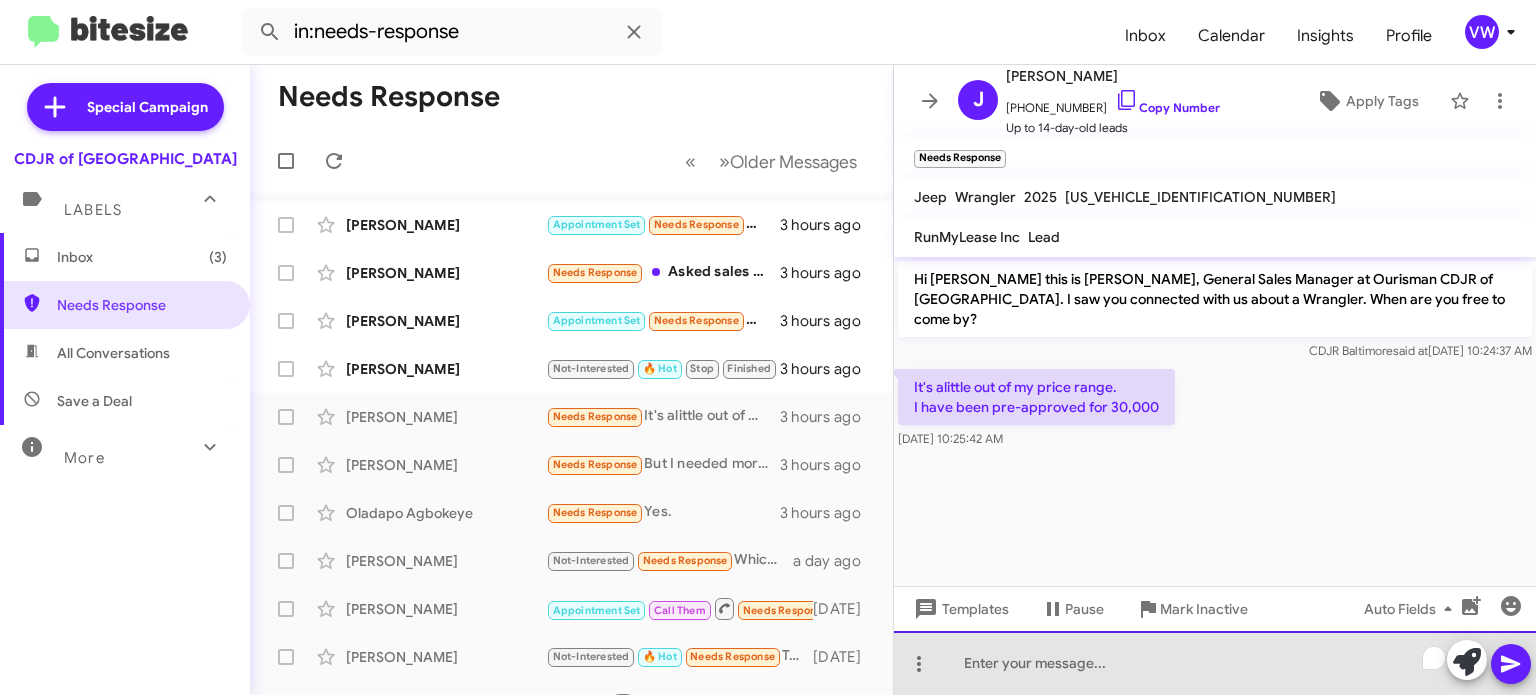 paste 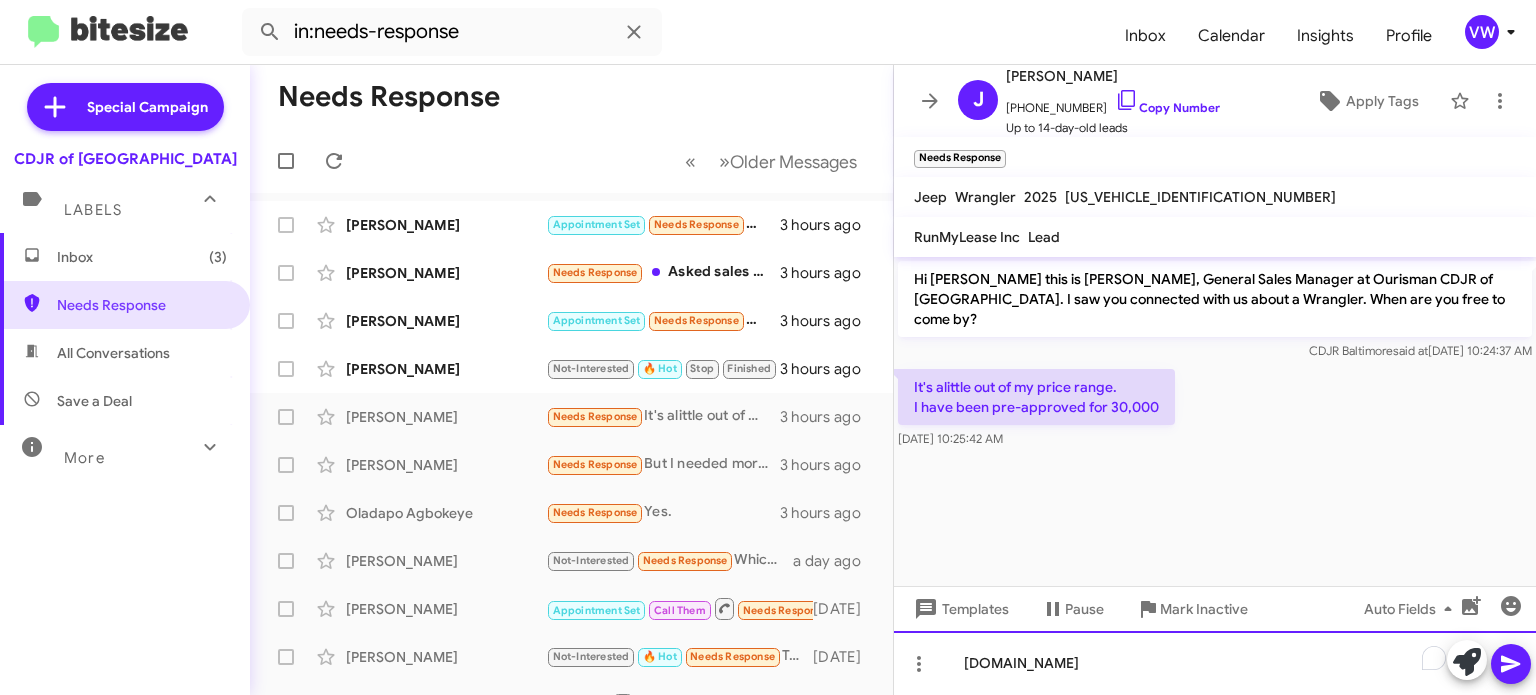 type 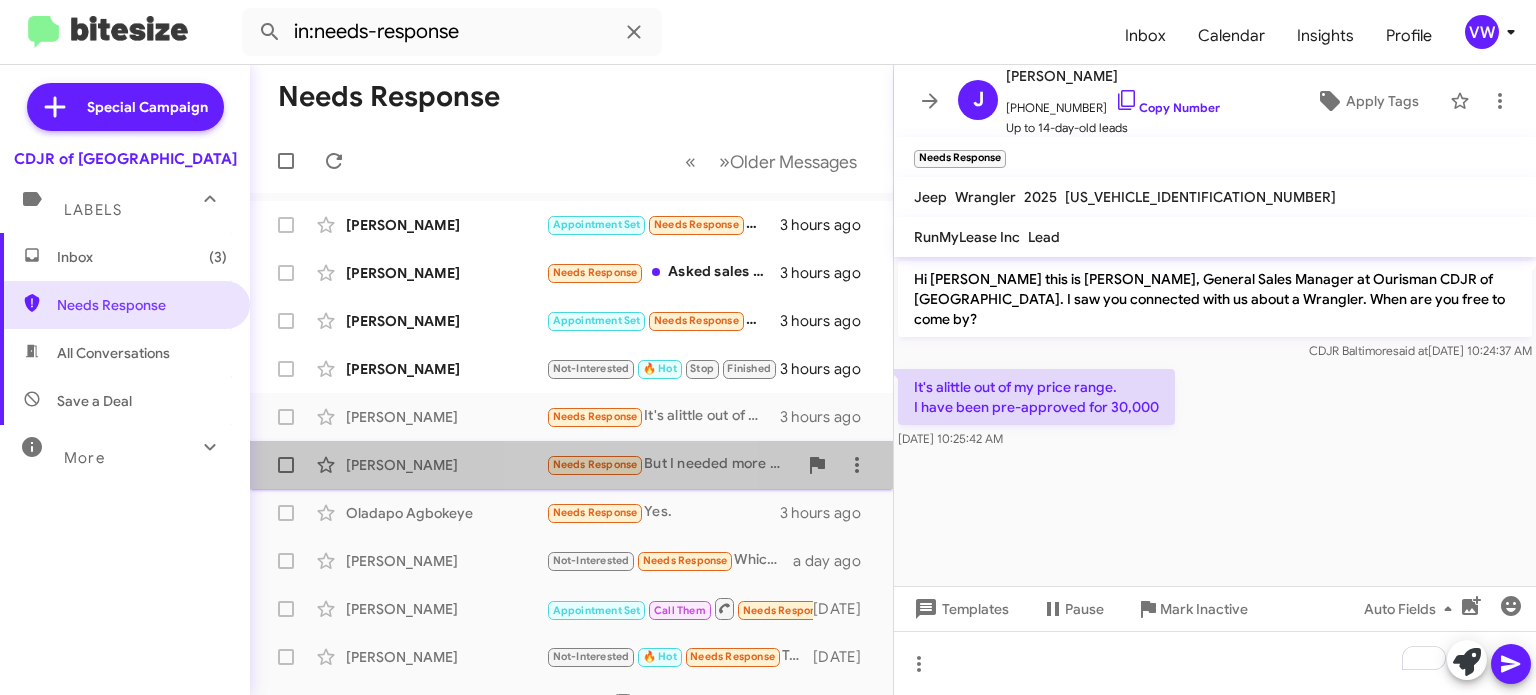 click on "Needs Response" 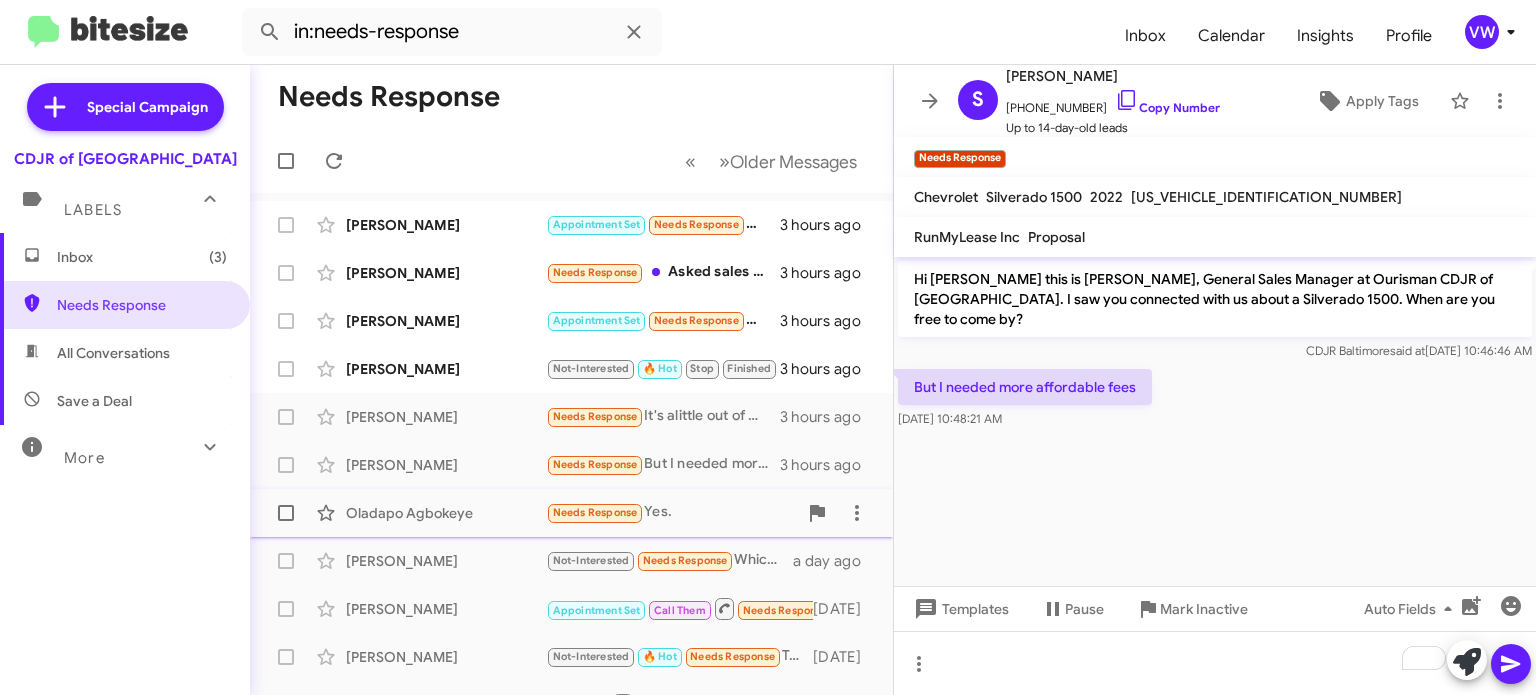 click on "Needs Response" 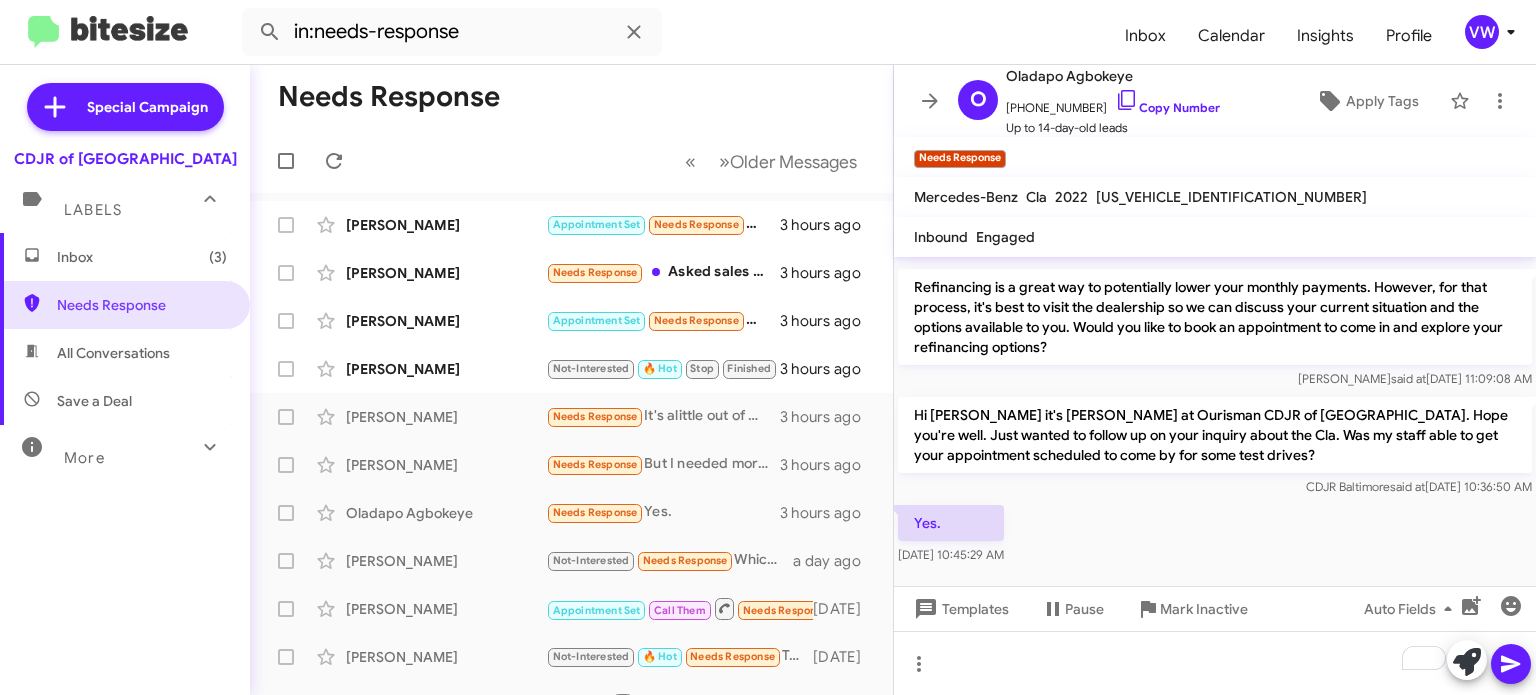 scroll, scrollTop: 308, scrollLeft: 0, axis: vertical 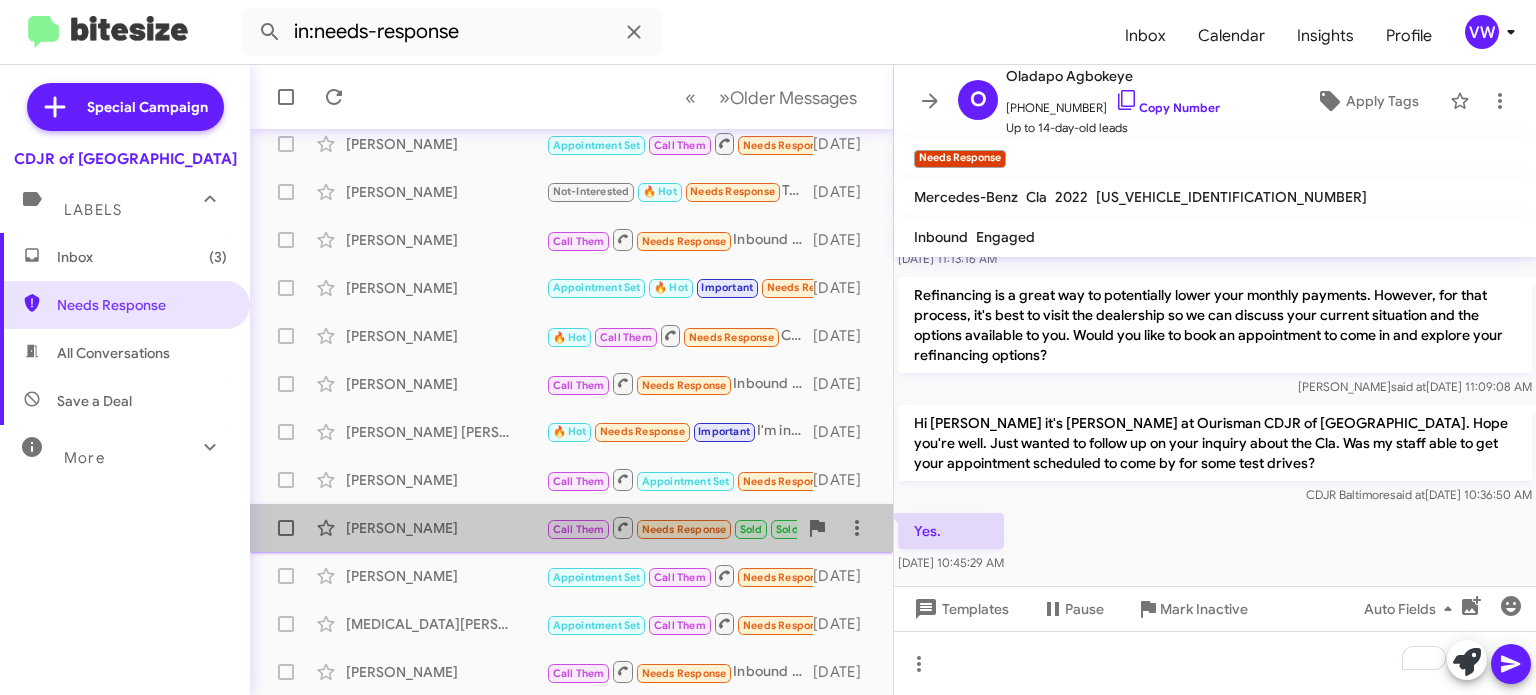 click on "[PERSON_NAME]" 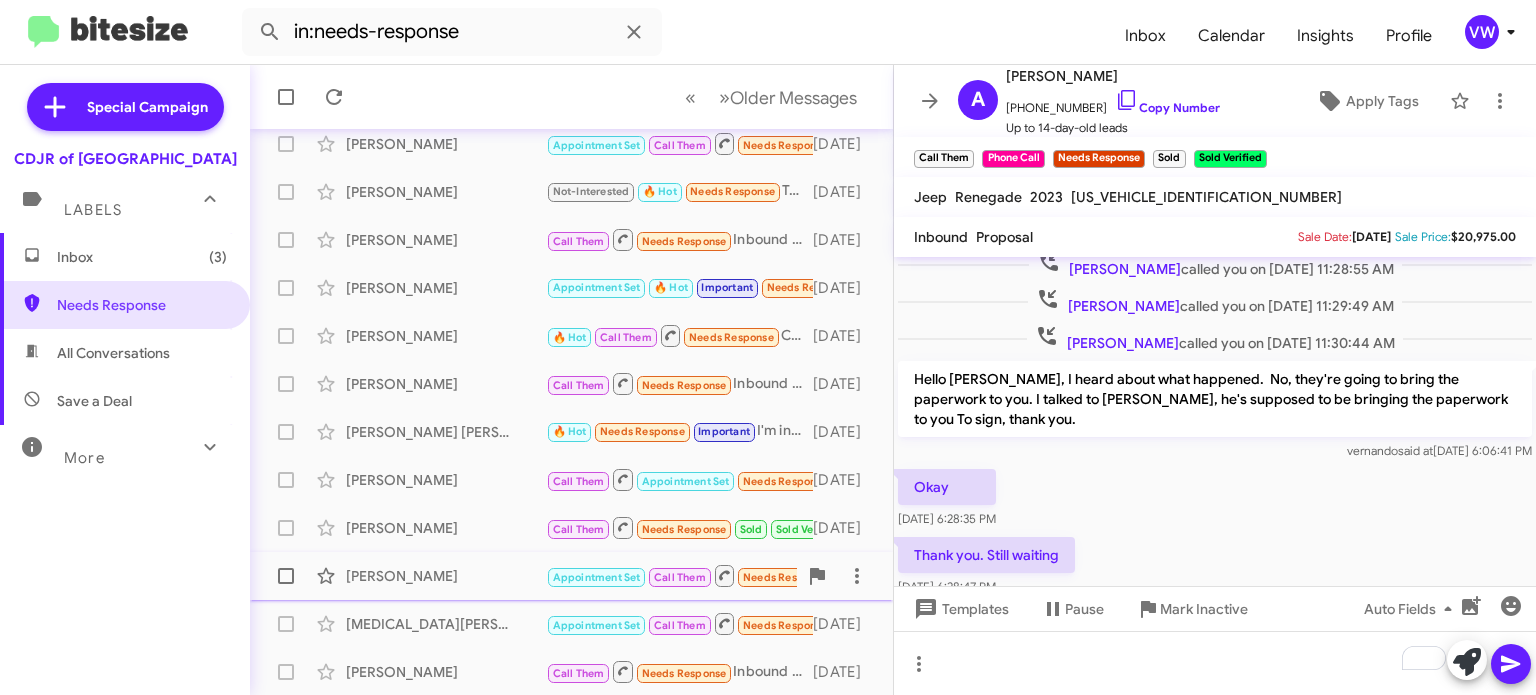 scroll, scrollTop: 588, scrollLeft: 0, axis: vertical 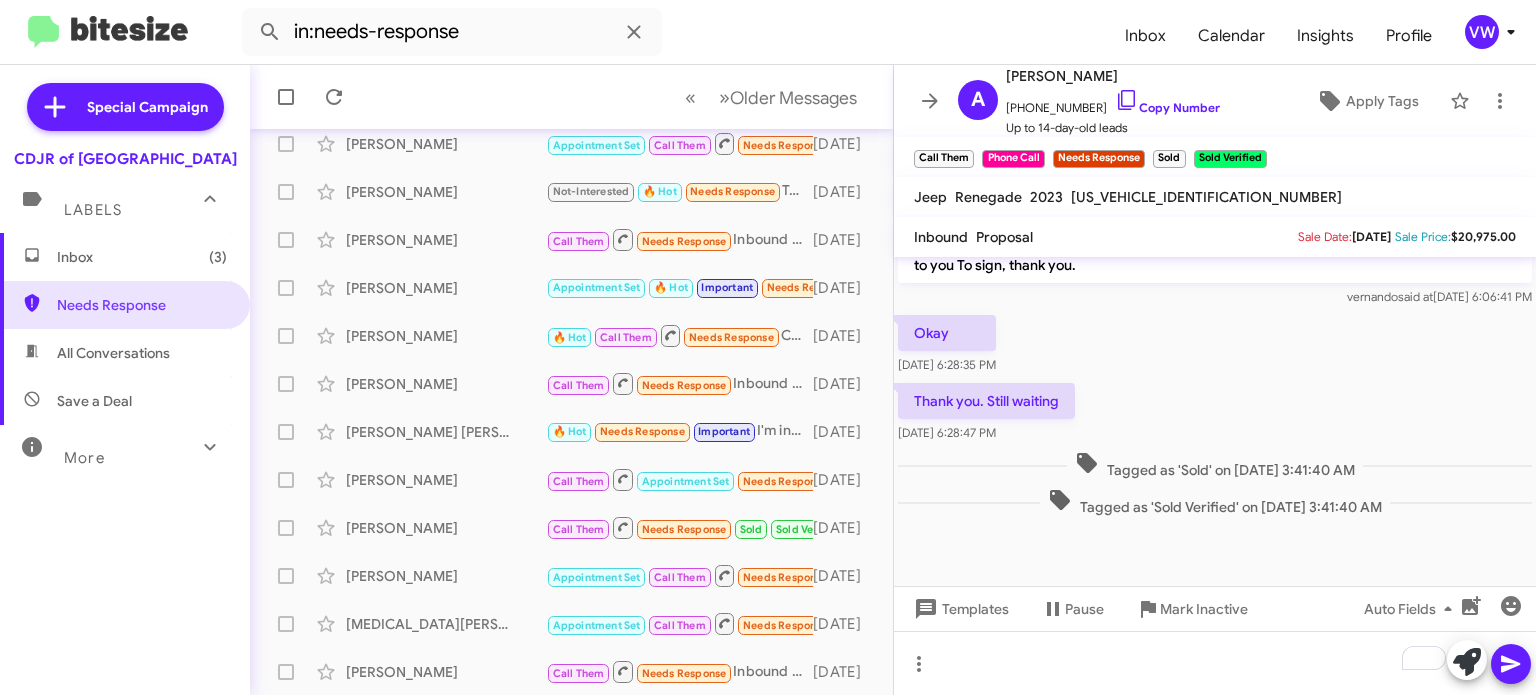 click on "Labels" at bounding box center (105, 201) 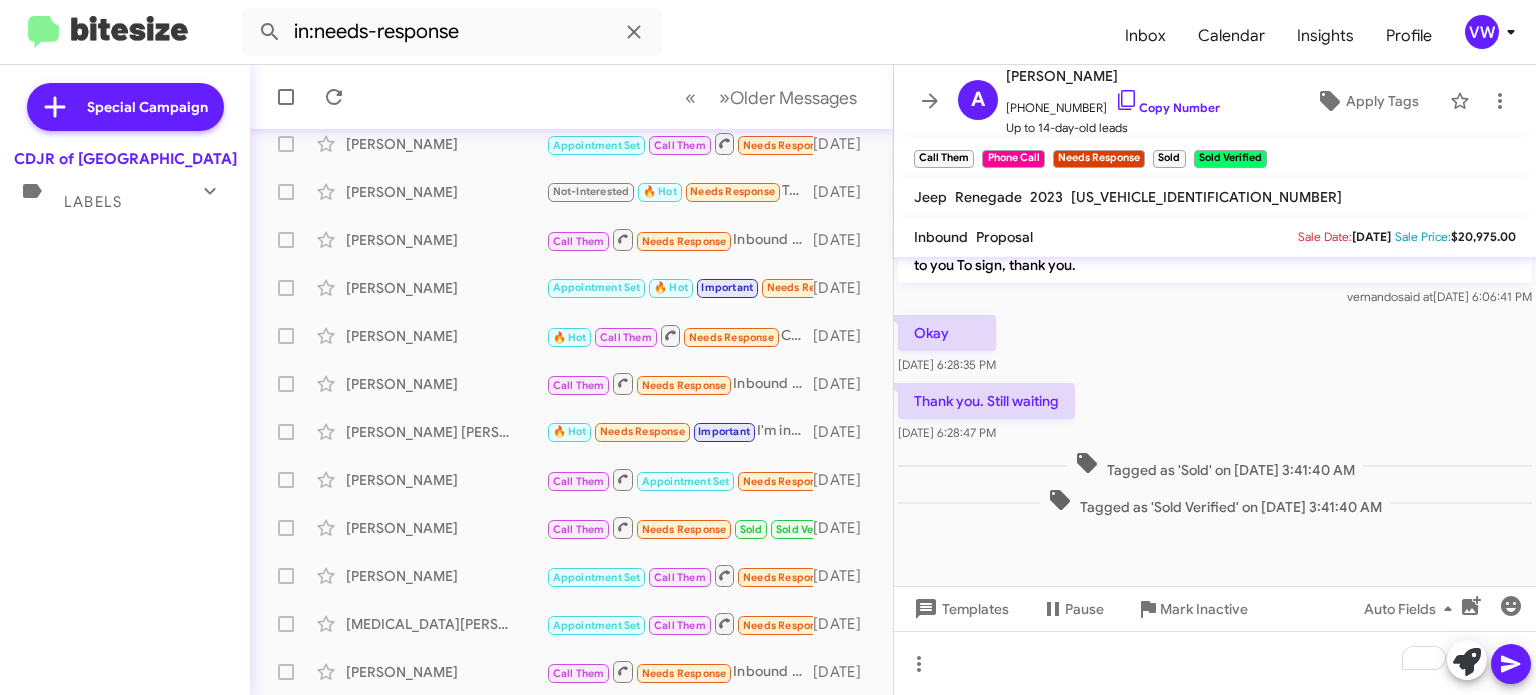 click on "Labels" at bounding box center [125, 193] 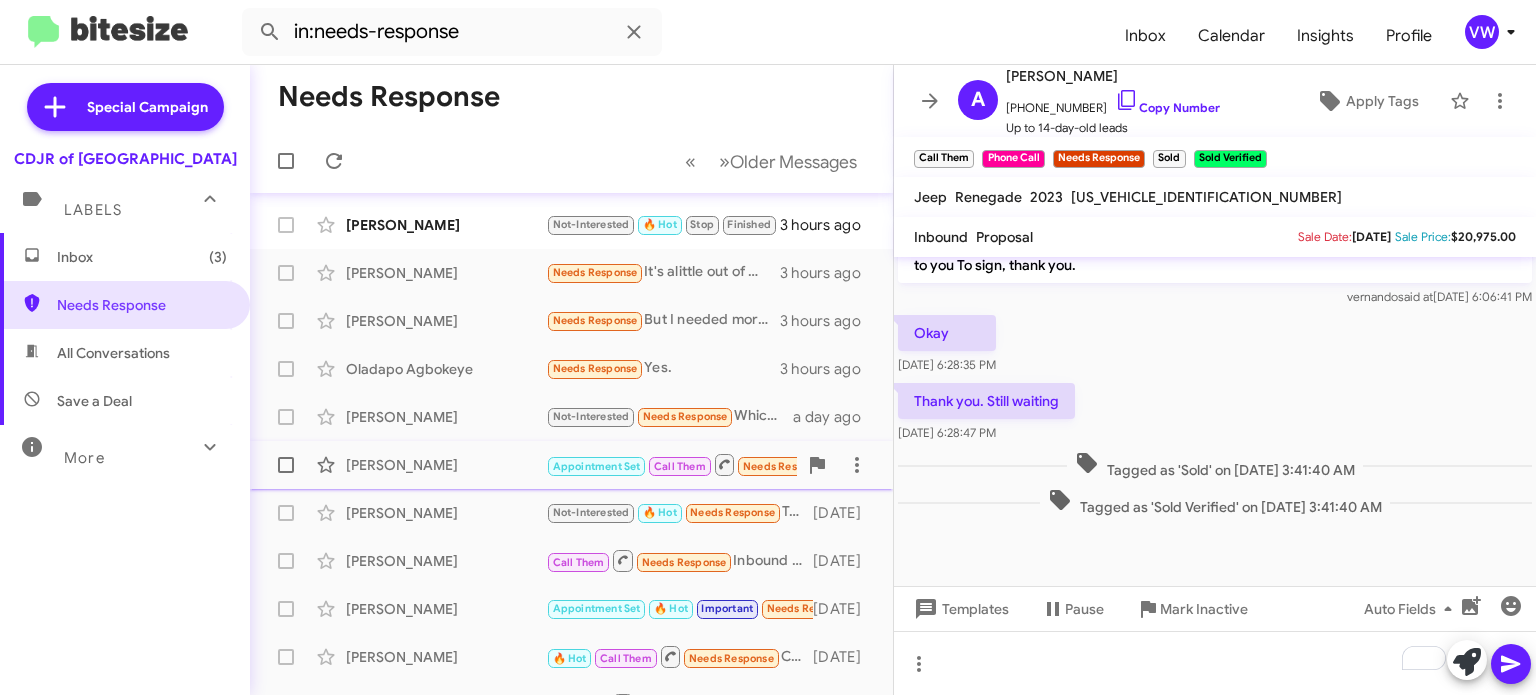 scroll, scrollTop: 130, scrollLeft: 0, axis: vertical 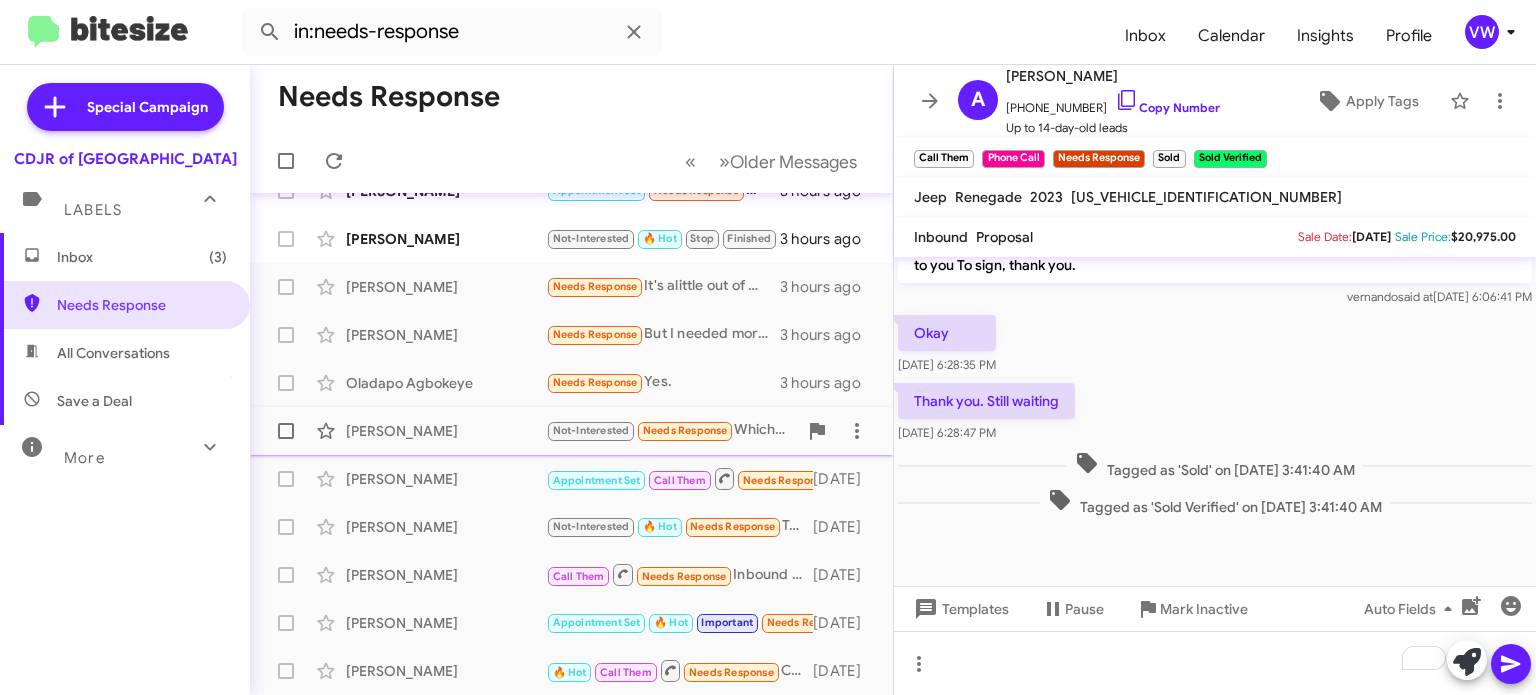 click on "[PERSON_NAME]  Not-Interested   Needs Response   Which truck did u find Canby send me a picture of it   a day ago" 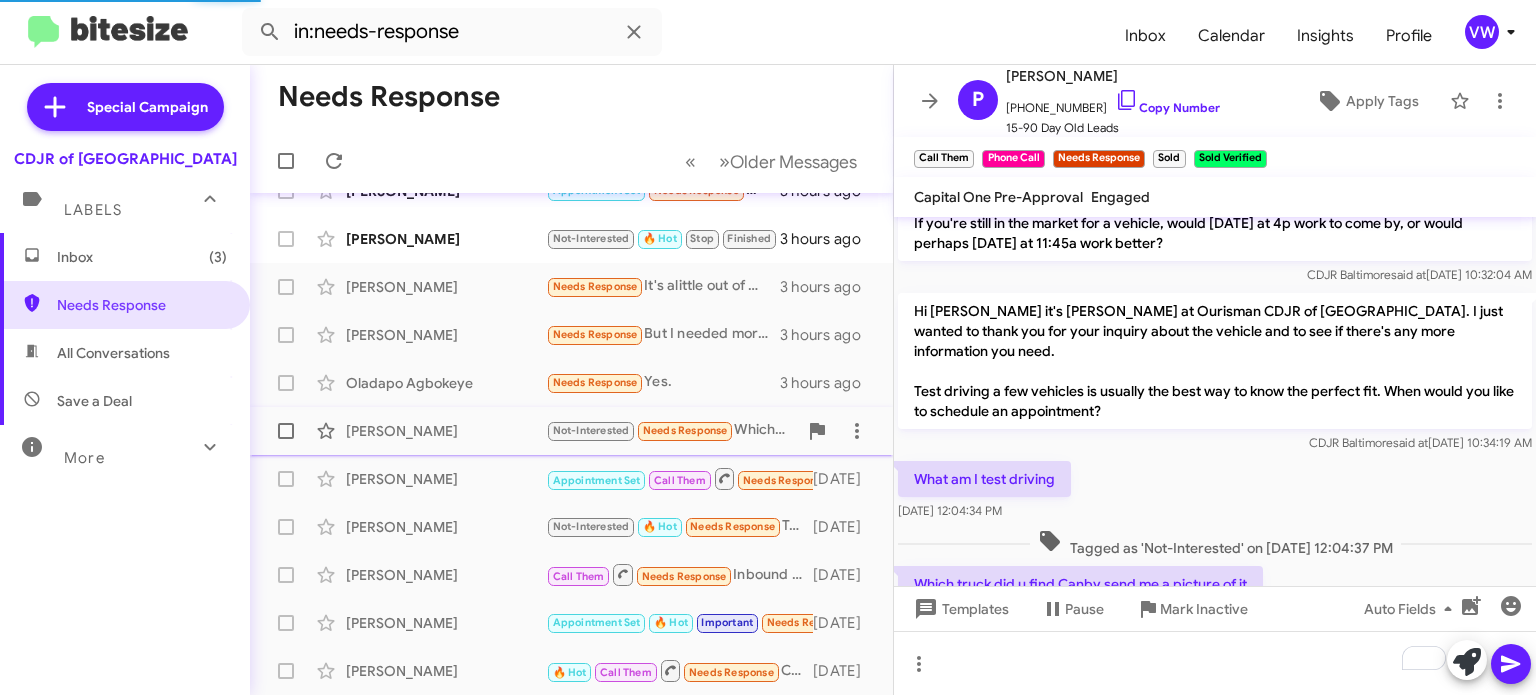 scroll, scrollTop: 617, scrollLeft: 0, axis: vertical 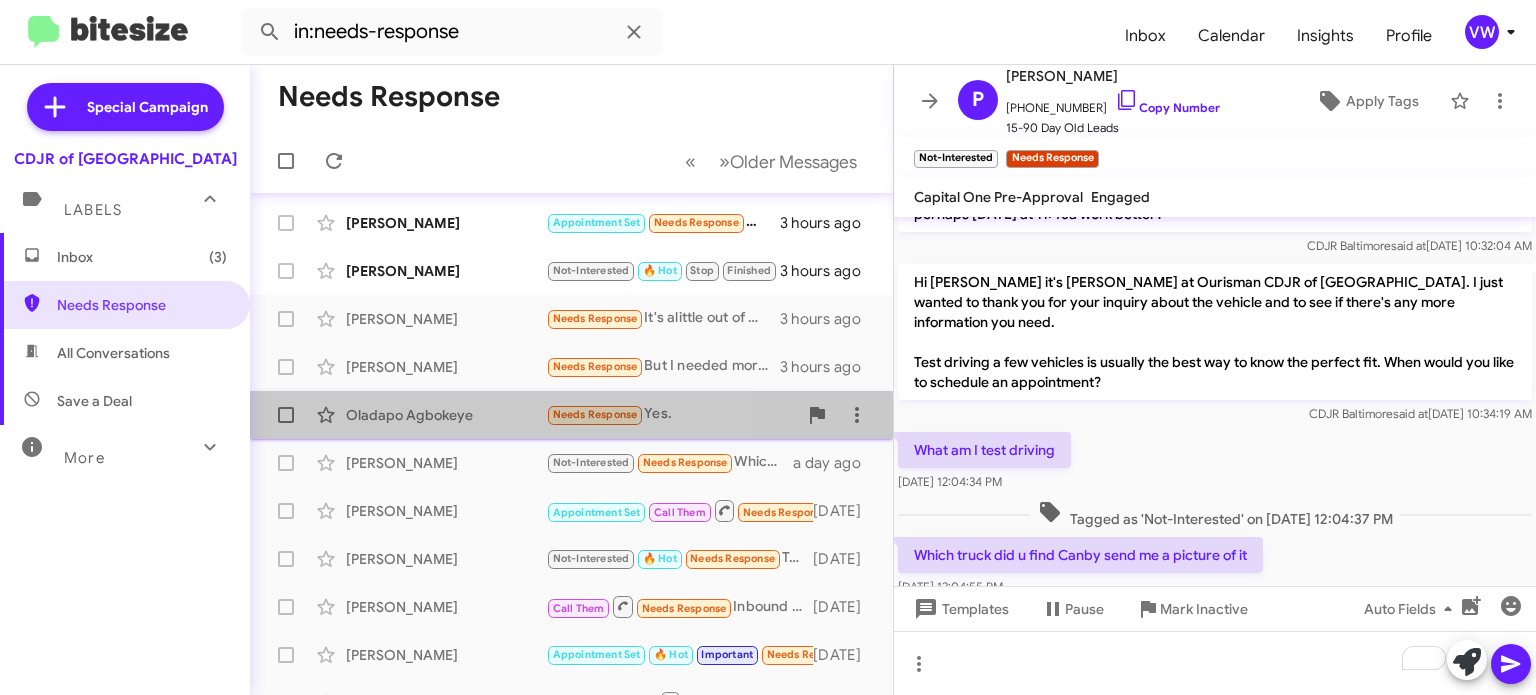 click on "Oladapo Agbokeye" 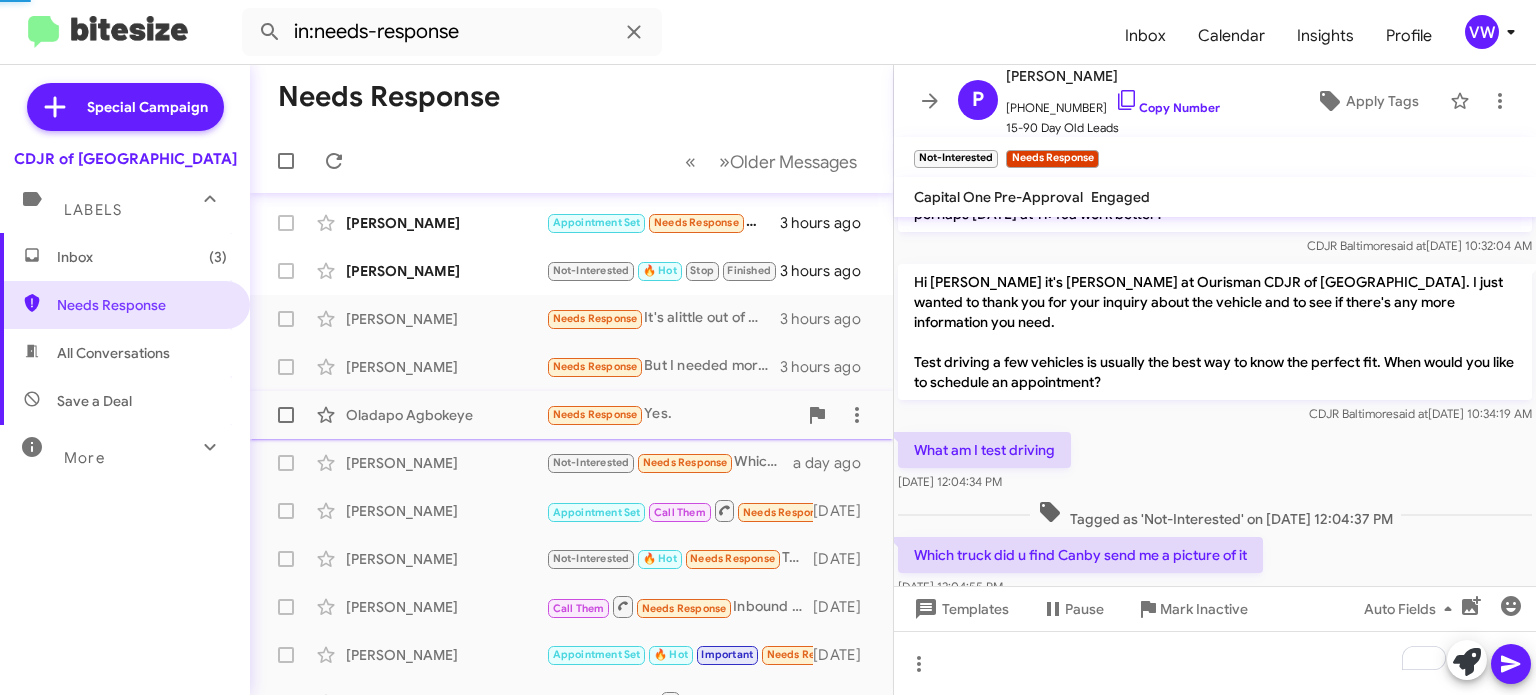 scroll, scrollTop: 328, scrollLeft: 0, axis: vertical 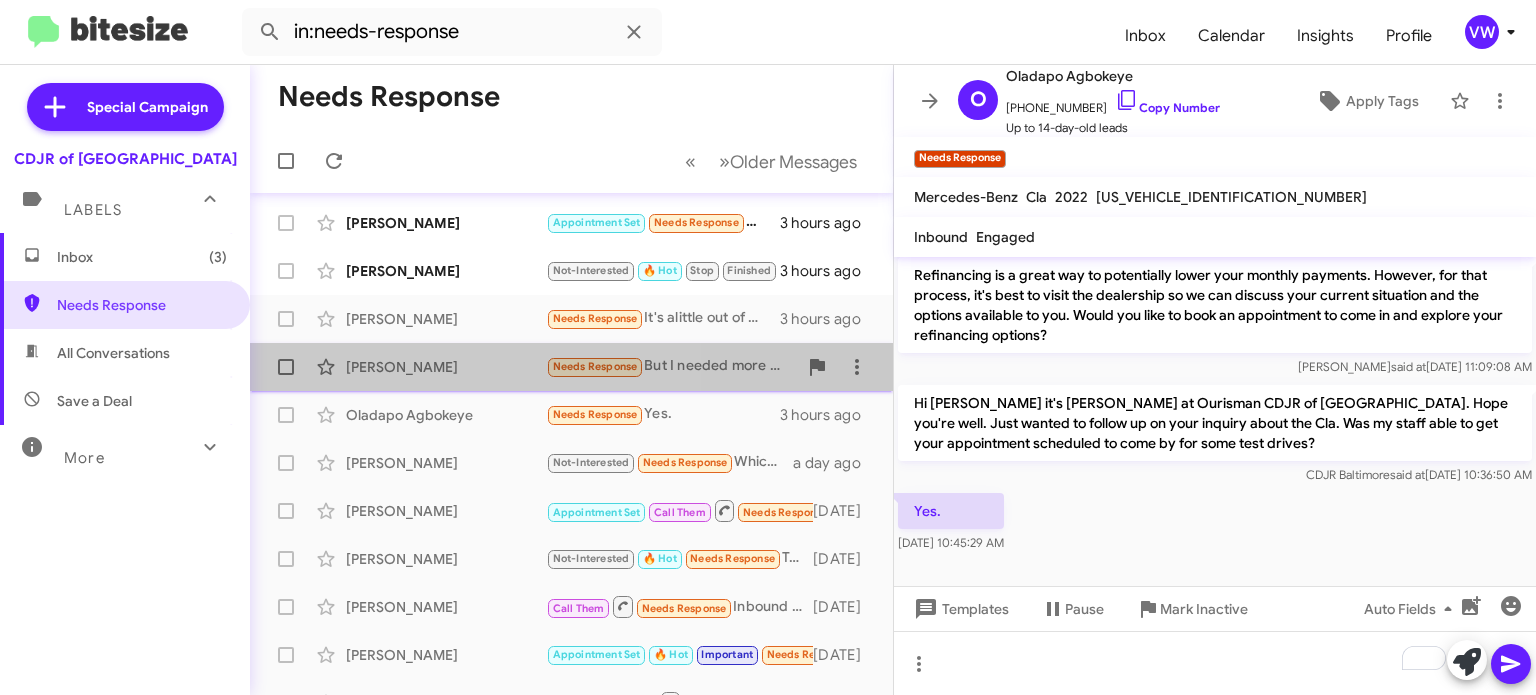 click on "[PERSON_NAME]" 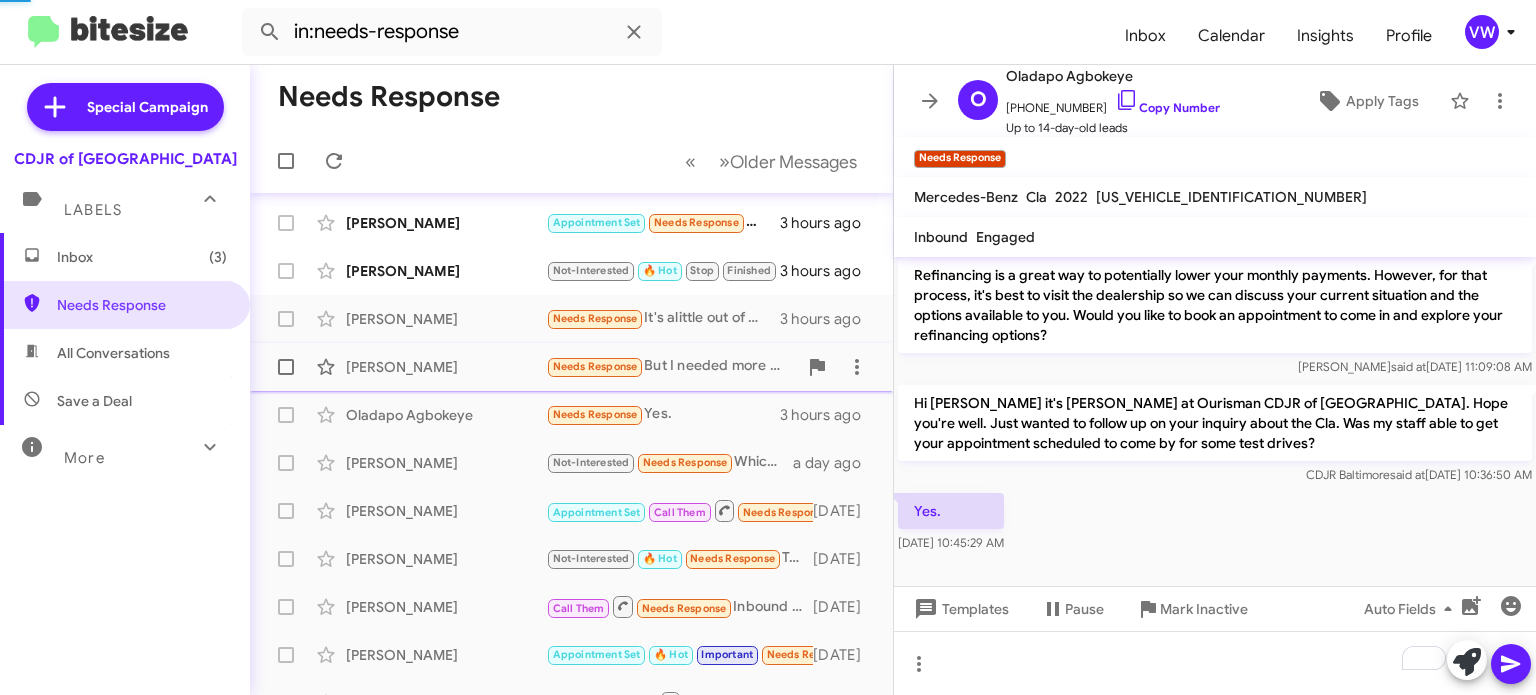 scroll, scrollTop: 0, scrollLeft: 0, axis: both 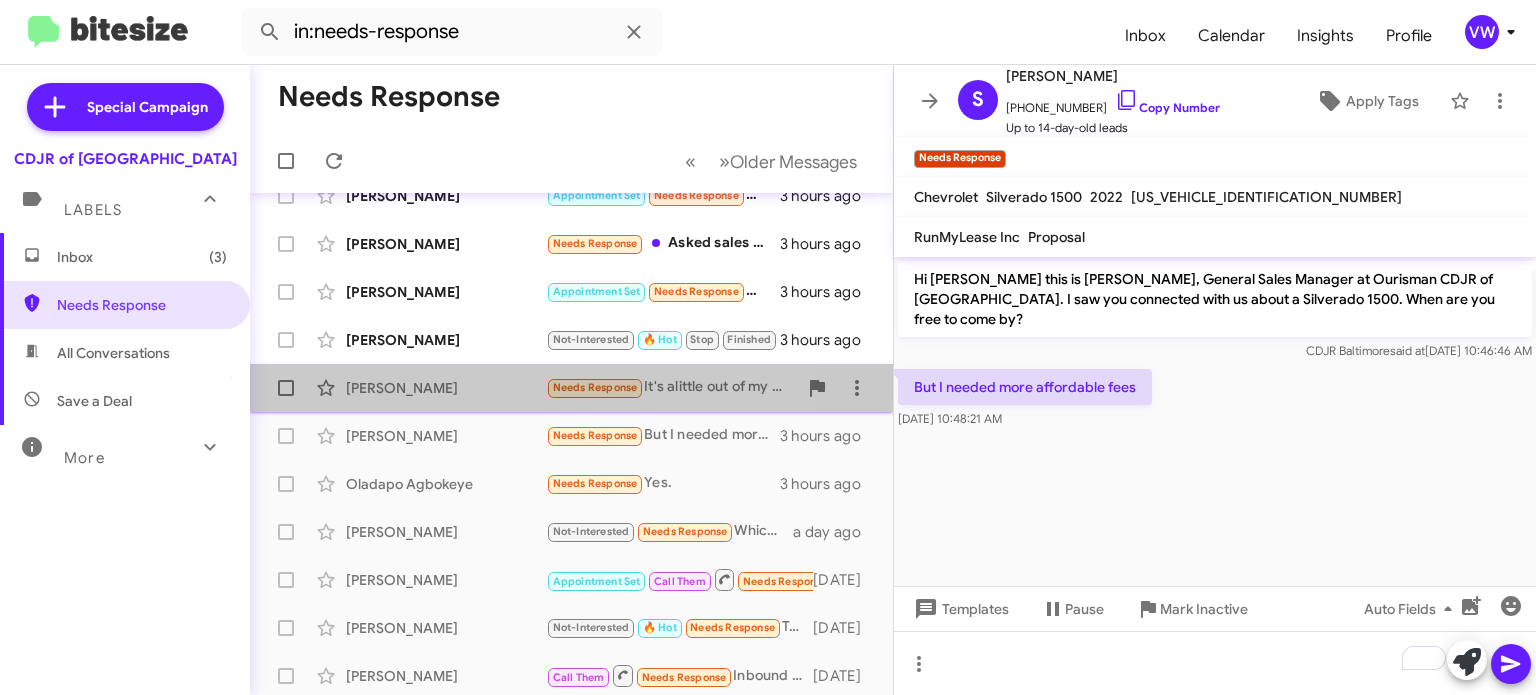 drag, startPoint x: 346, startPoint y: 385, endPoint x: 361, endPoint y: 390, distance: 15.811388 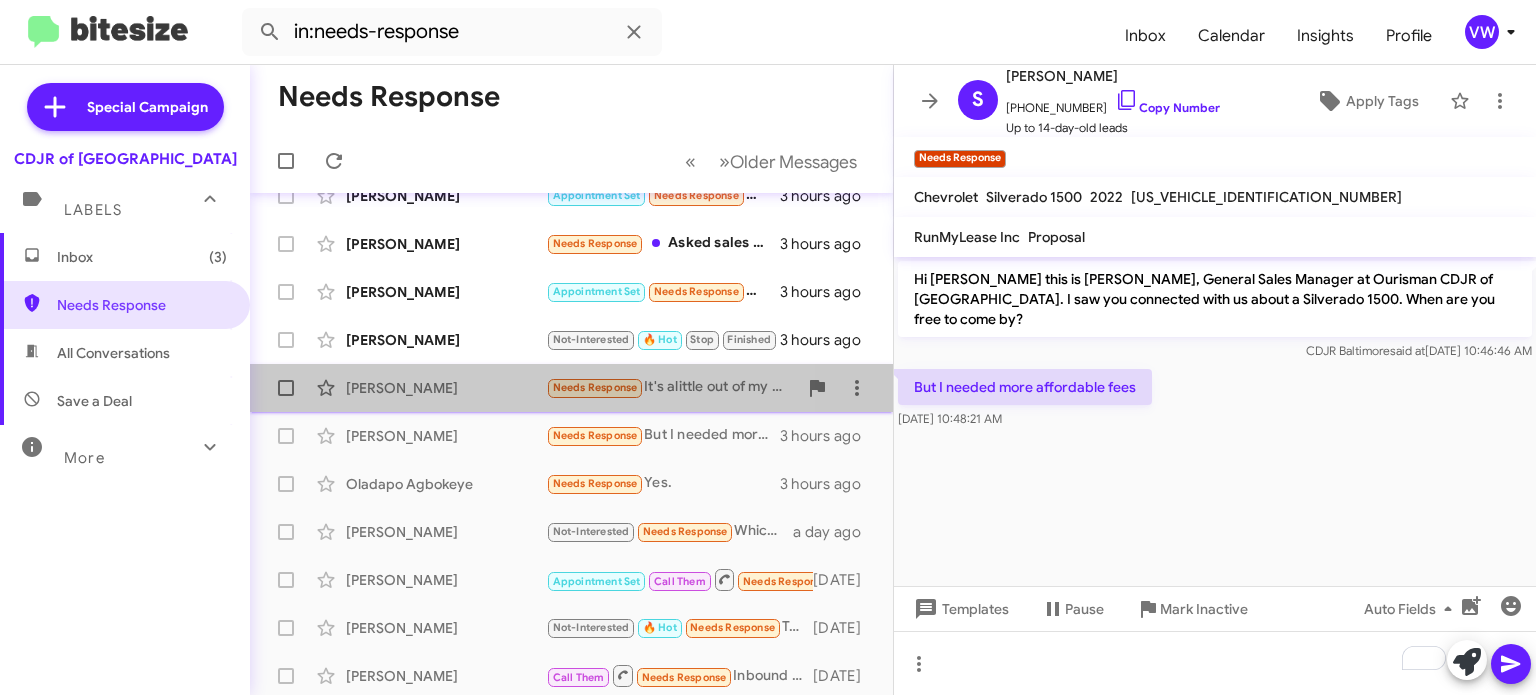 click on "[PERSON_NAME]" 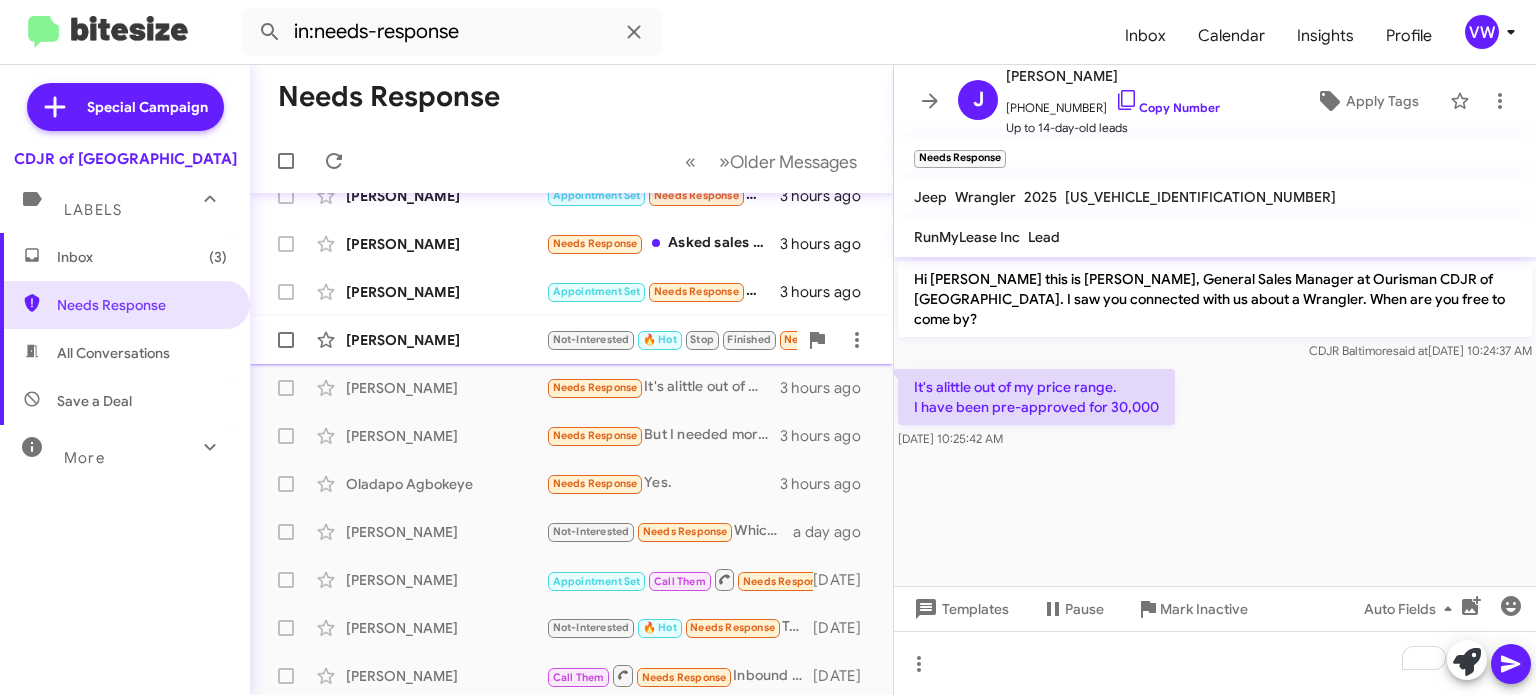 drag, startPoint x: 395, startPoint y: 345, endPoint x: 406, endPoint y: 348, distance: 11.401754 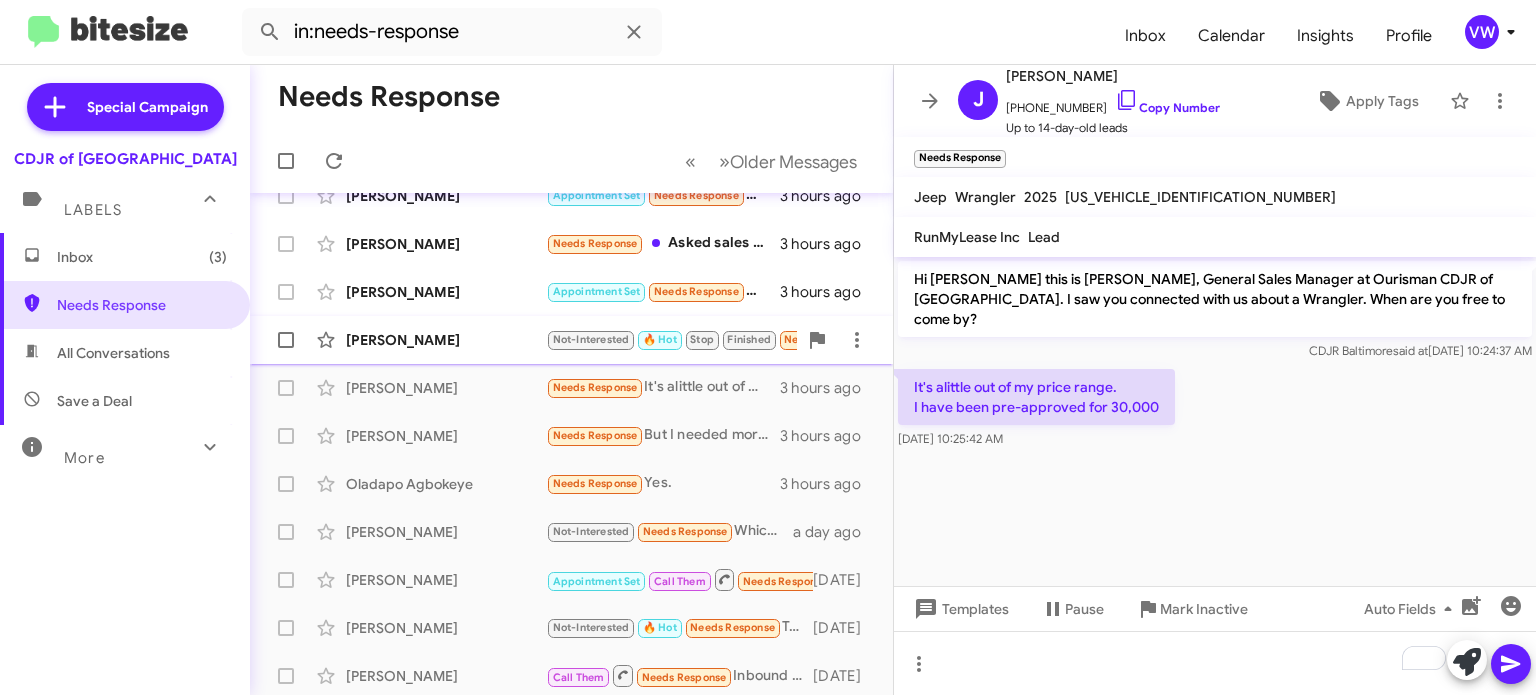 click on "[PERSON_NAME]" 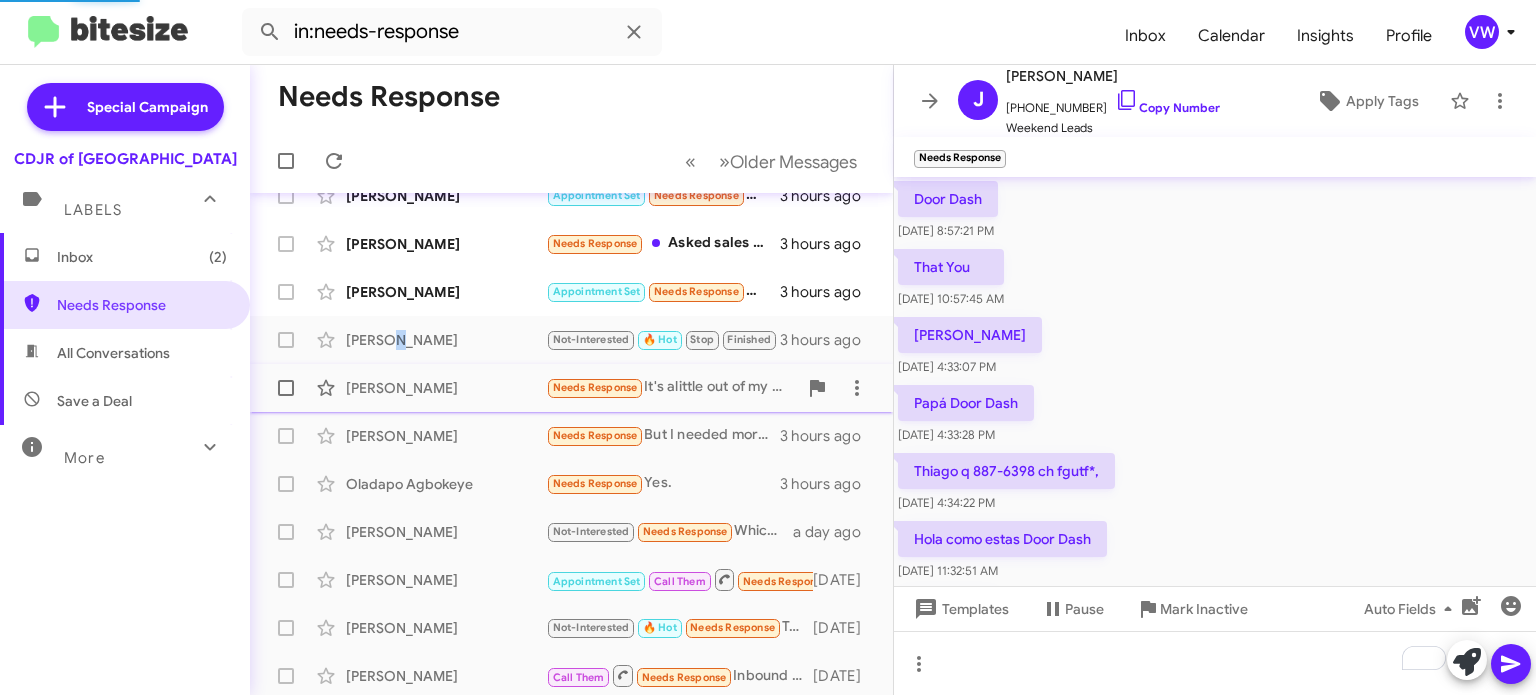 scroll, scrollTop: 1051, scrollLeft: 0, axis: vertical 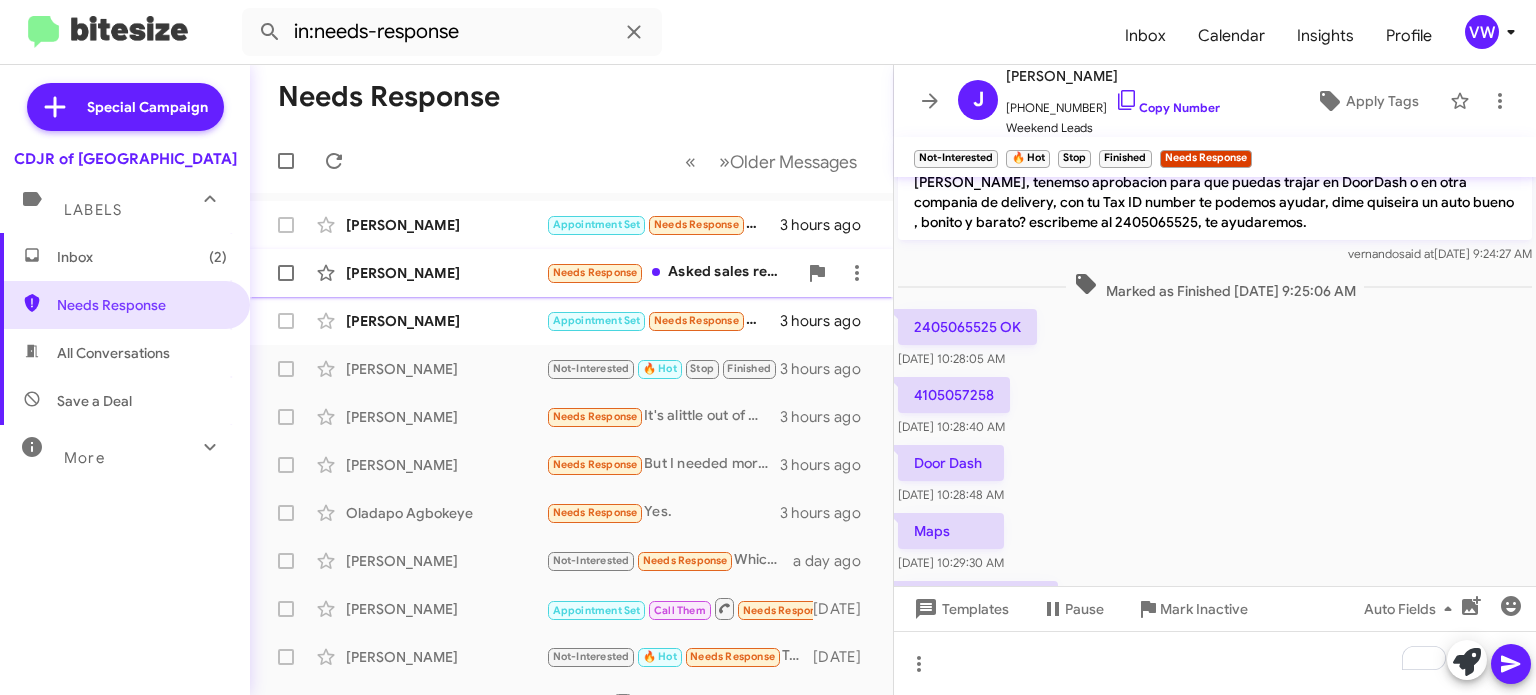 click on "Needs Response" 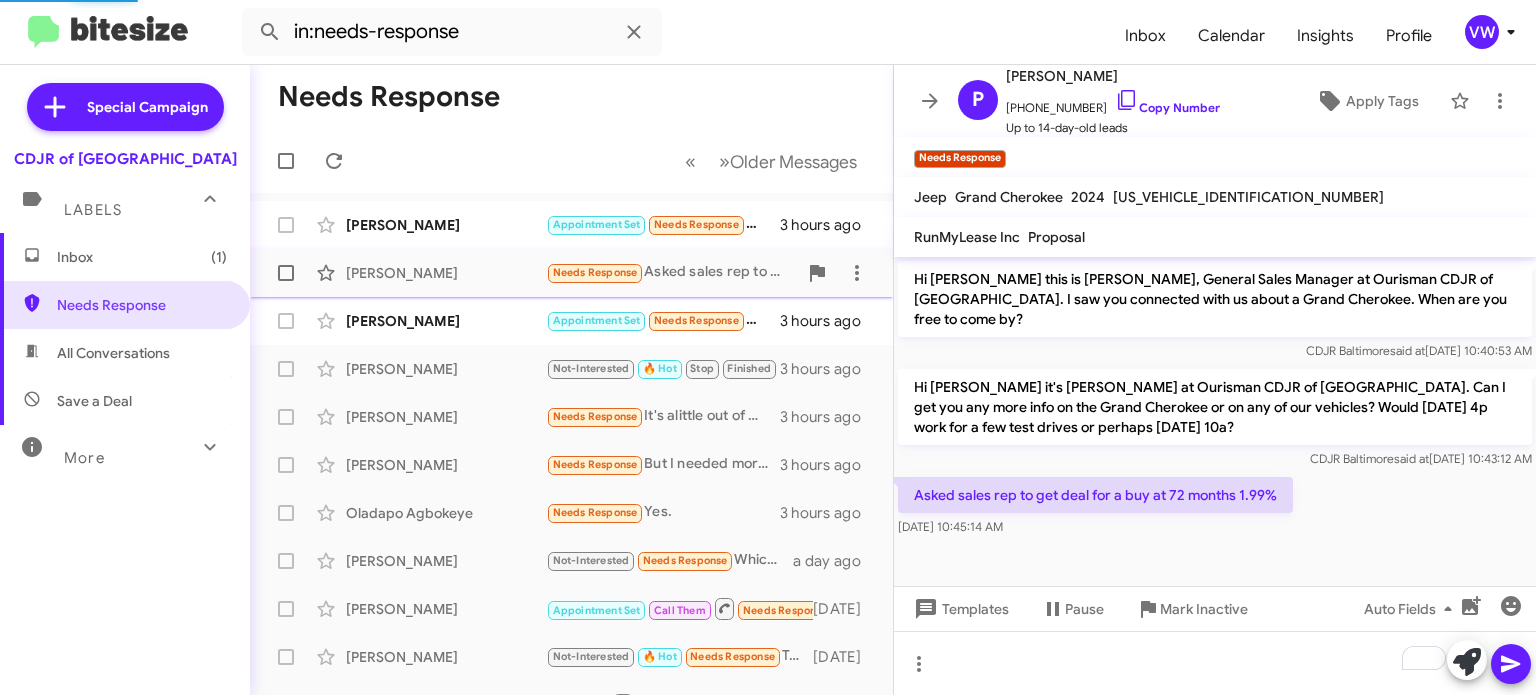 scroll, scrollTop: 0, scrollLeft: 0, axis: both 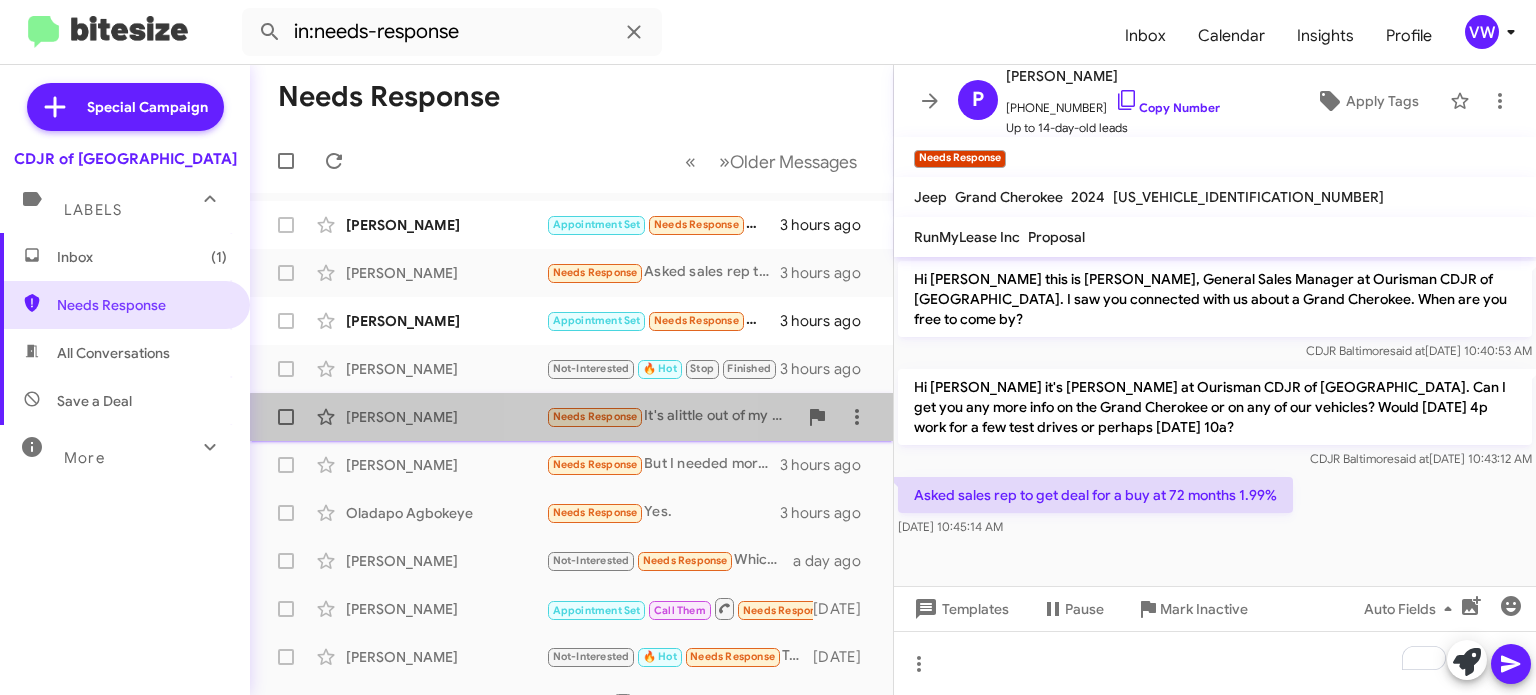 click on "Needs Response" 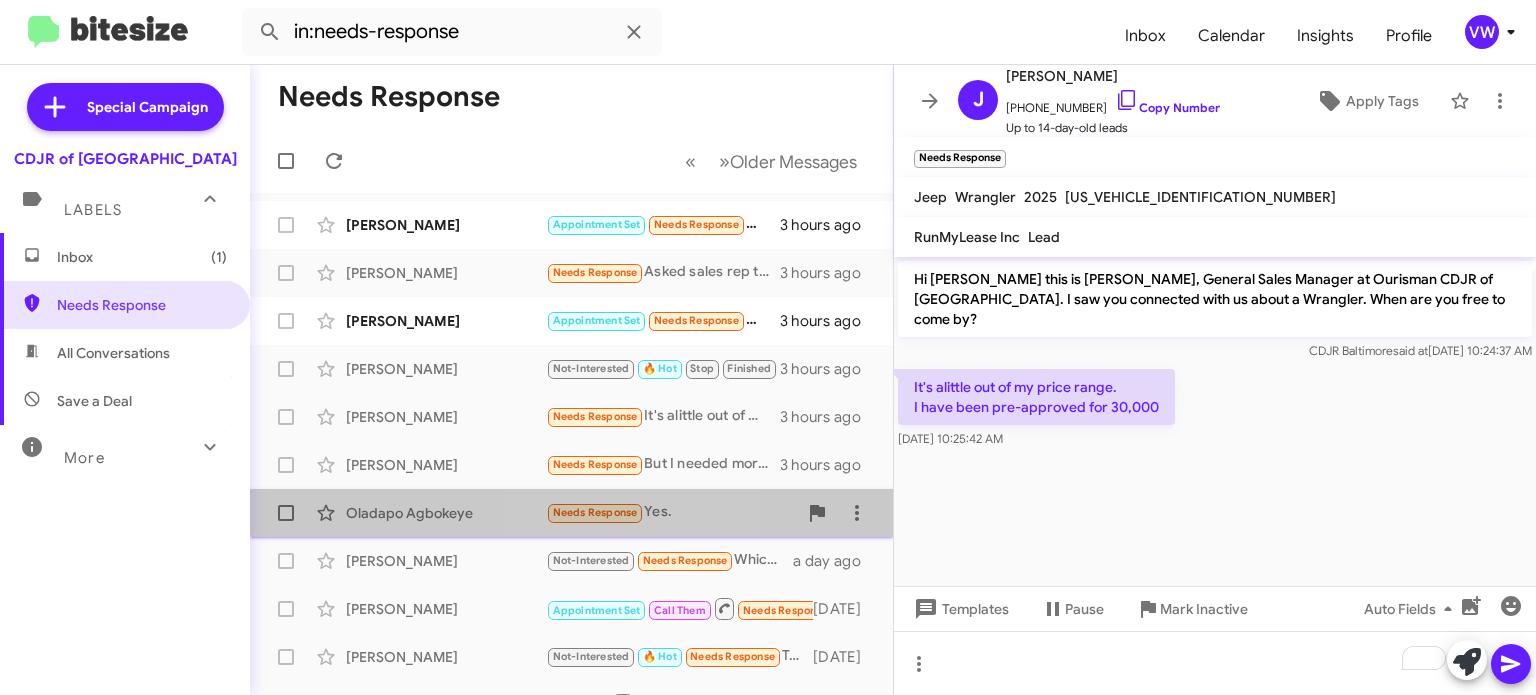 click on "Needs Response" 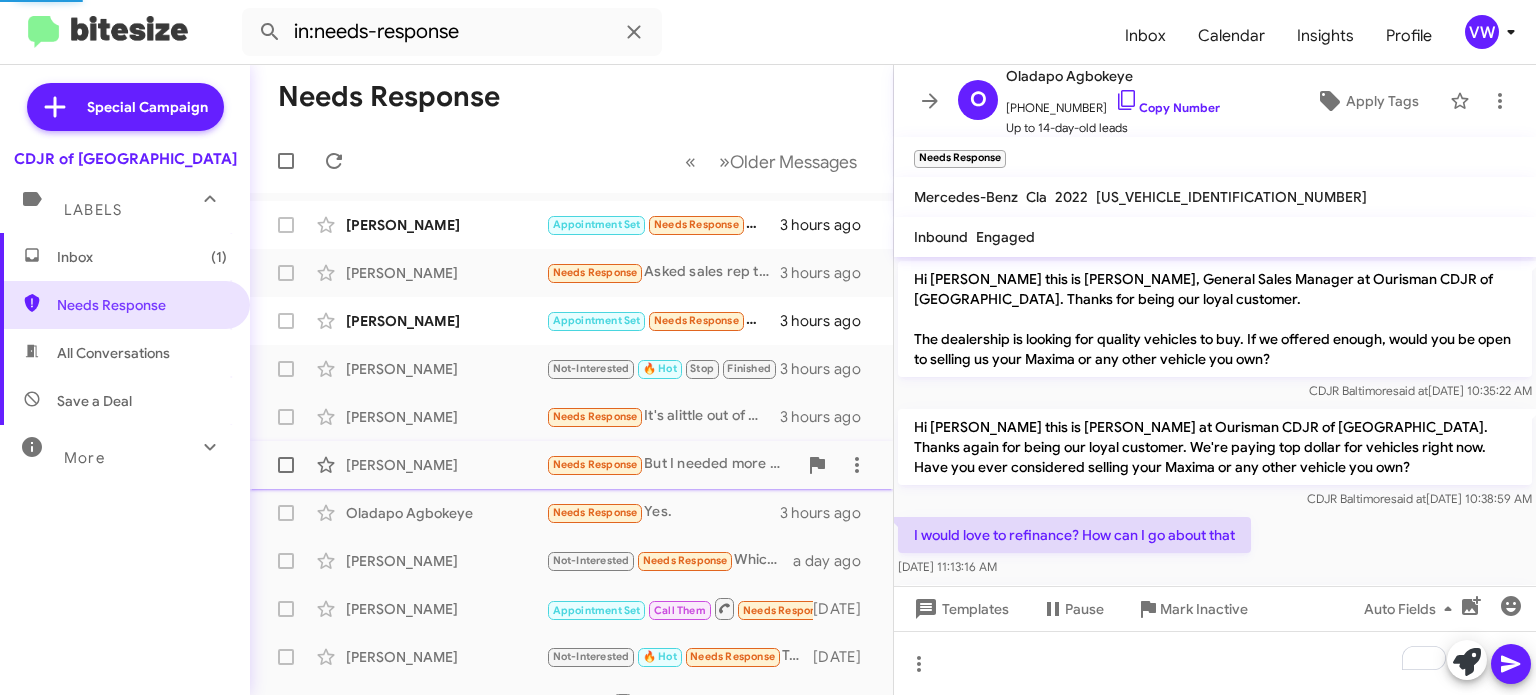 scroll, scrollTop: 328, scrollLeft: 0, axis: vertical 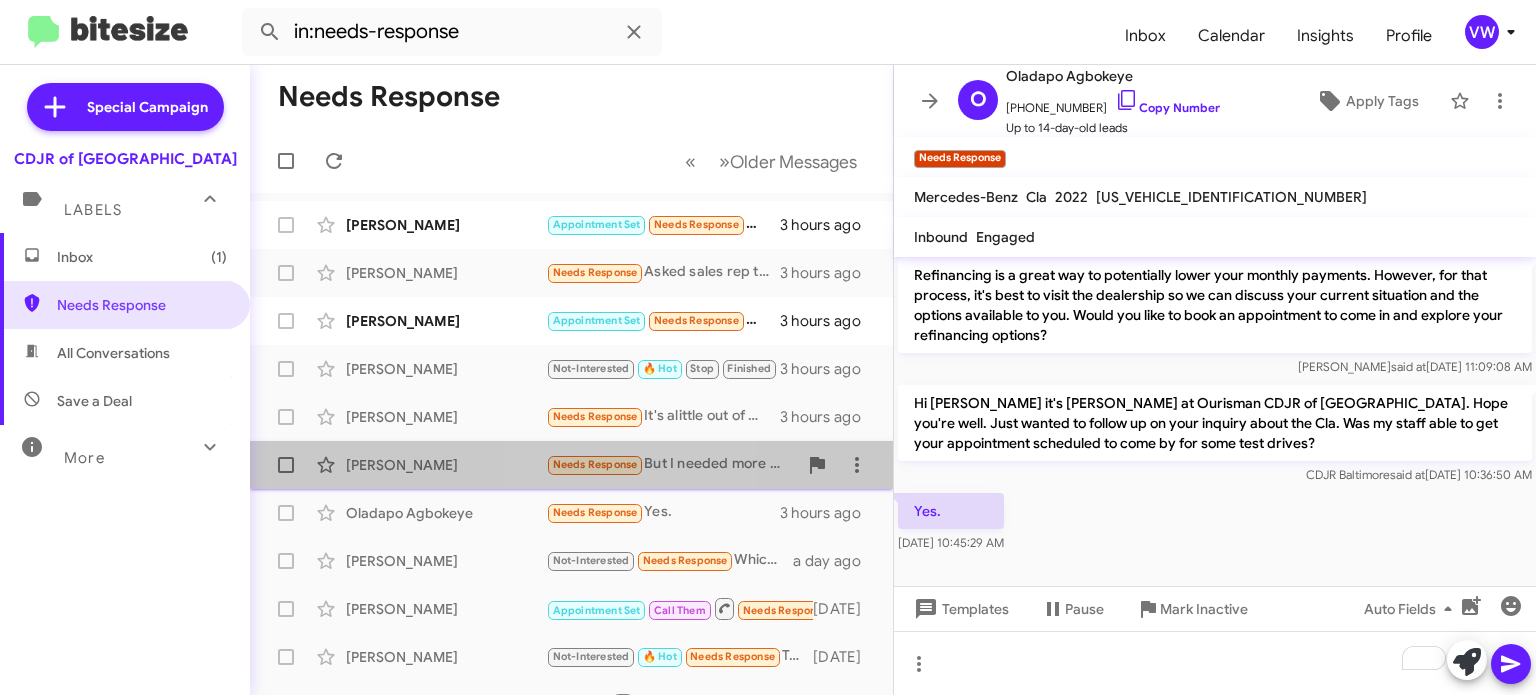 drag, startPoint x: 599, startPoint y: 452, endPoint x: 610, endPoint y: 449, distance: 11.401754 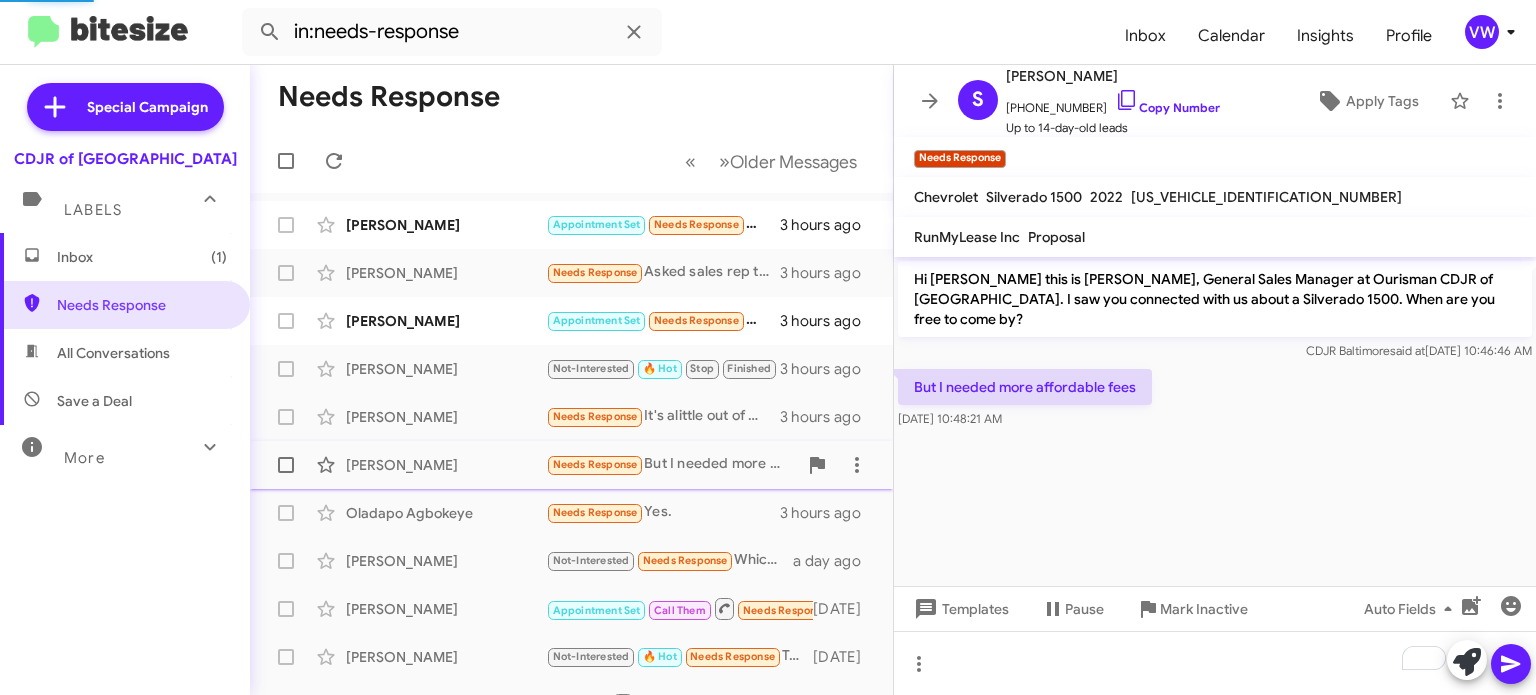 scroll, scrollTop: 0, scrollLeft: 0, axis: both 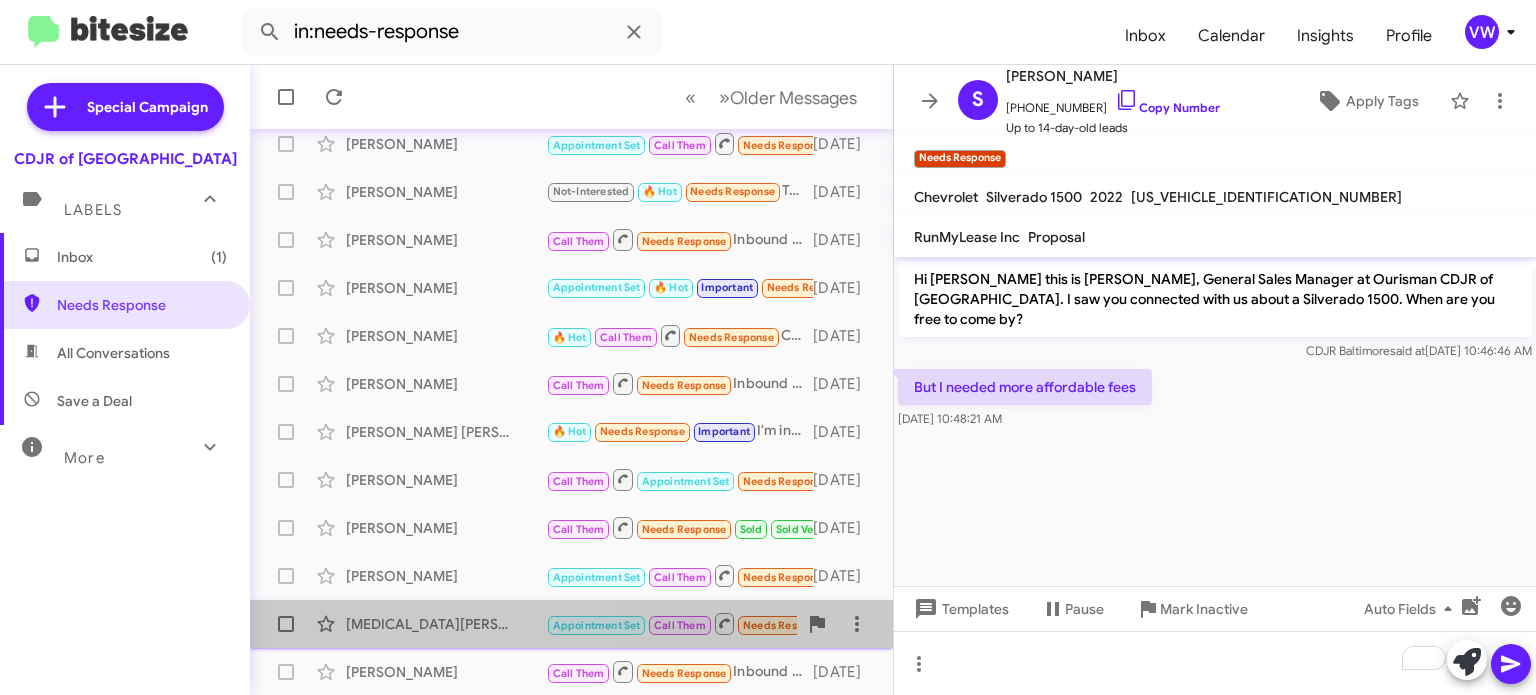 click on "[MEDICAL_DATA][PERSON_NAME]" 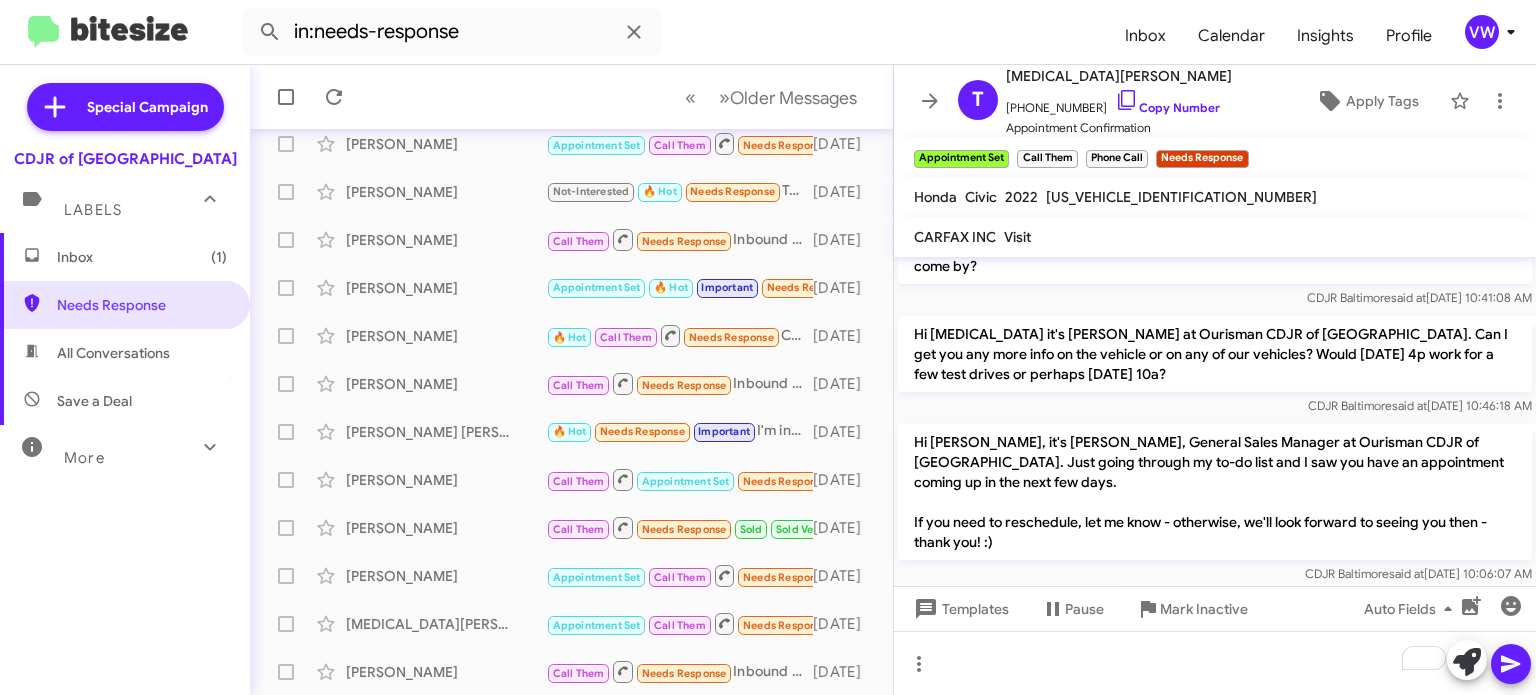 scroll, scrollTop: 0, scrollLeft: 0, axis: both 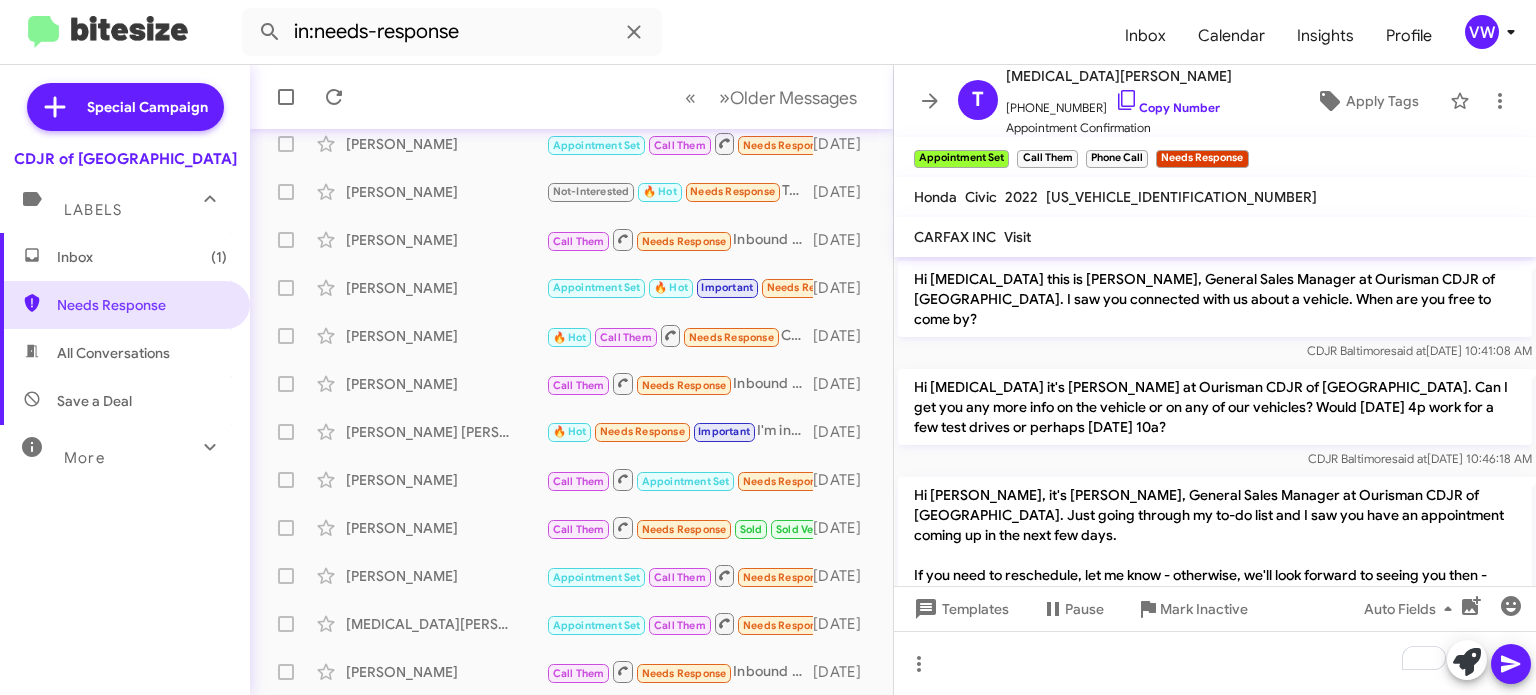 click on "All Conversations" at bounding box center (113, 353) 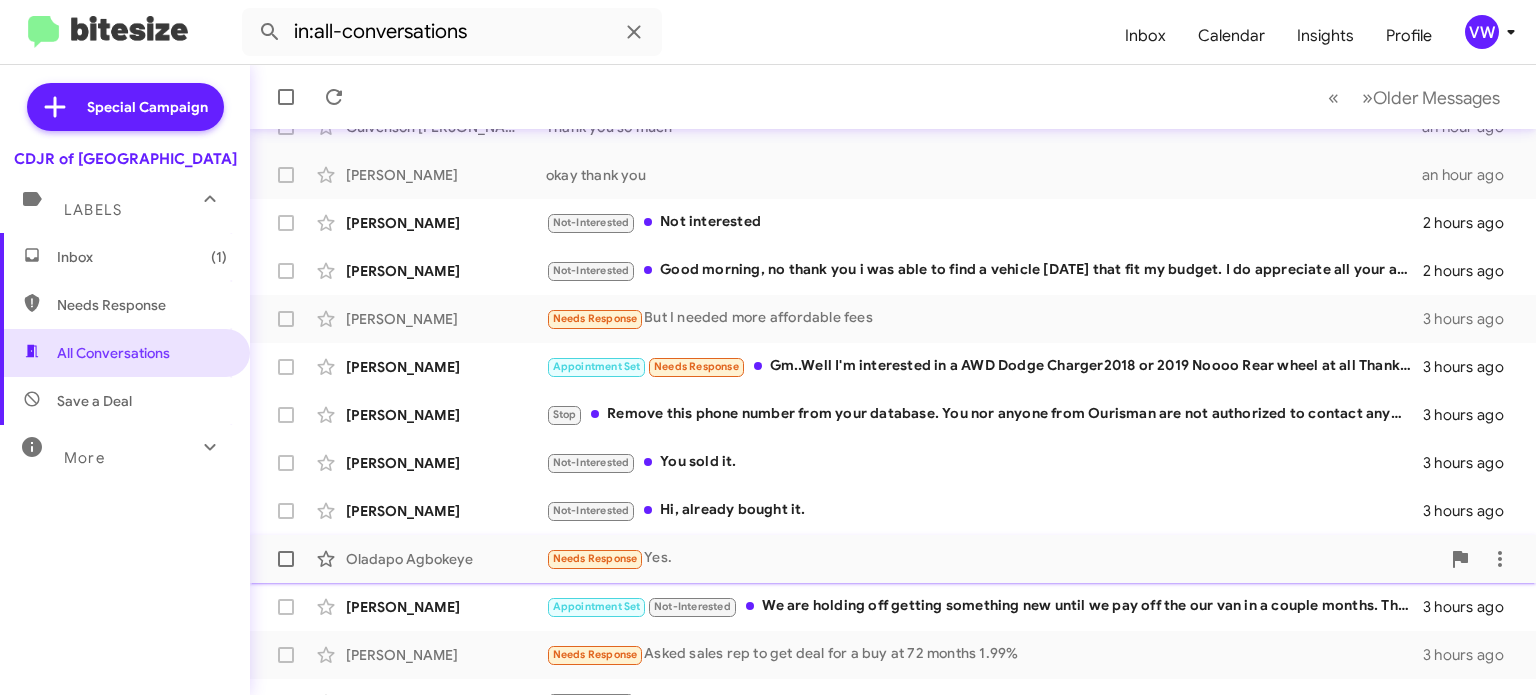 scroll, scrollTop: 244, scrollLeft: 0, axis: vertical 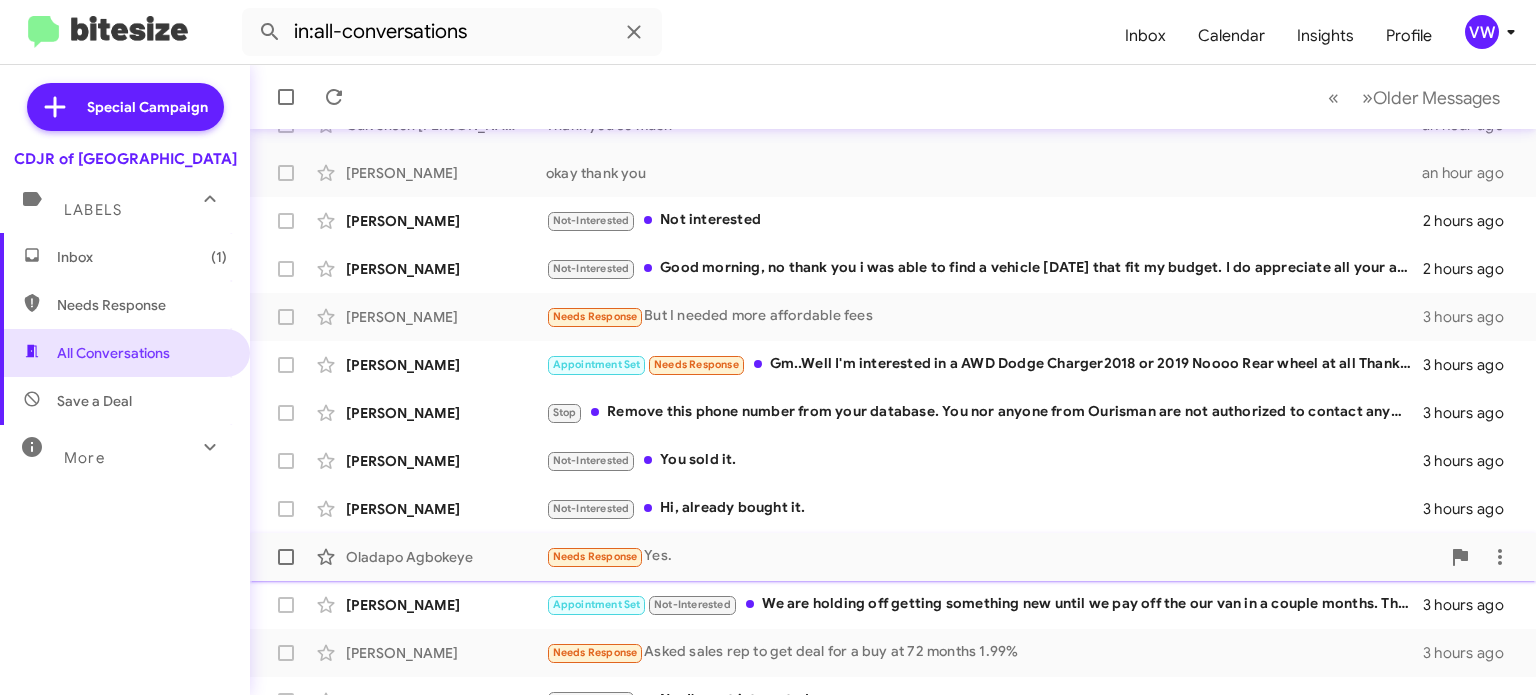 click on "Oladapo Agbokeye" 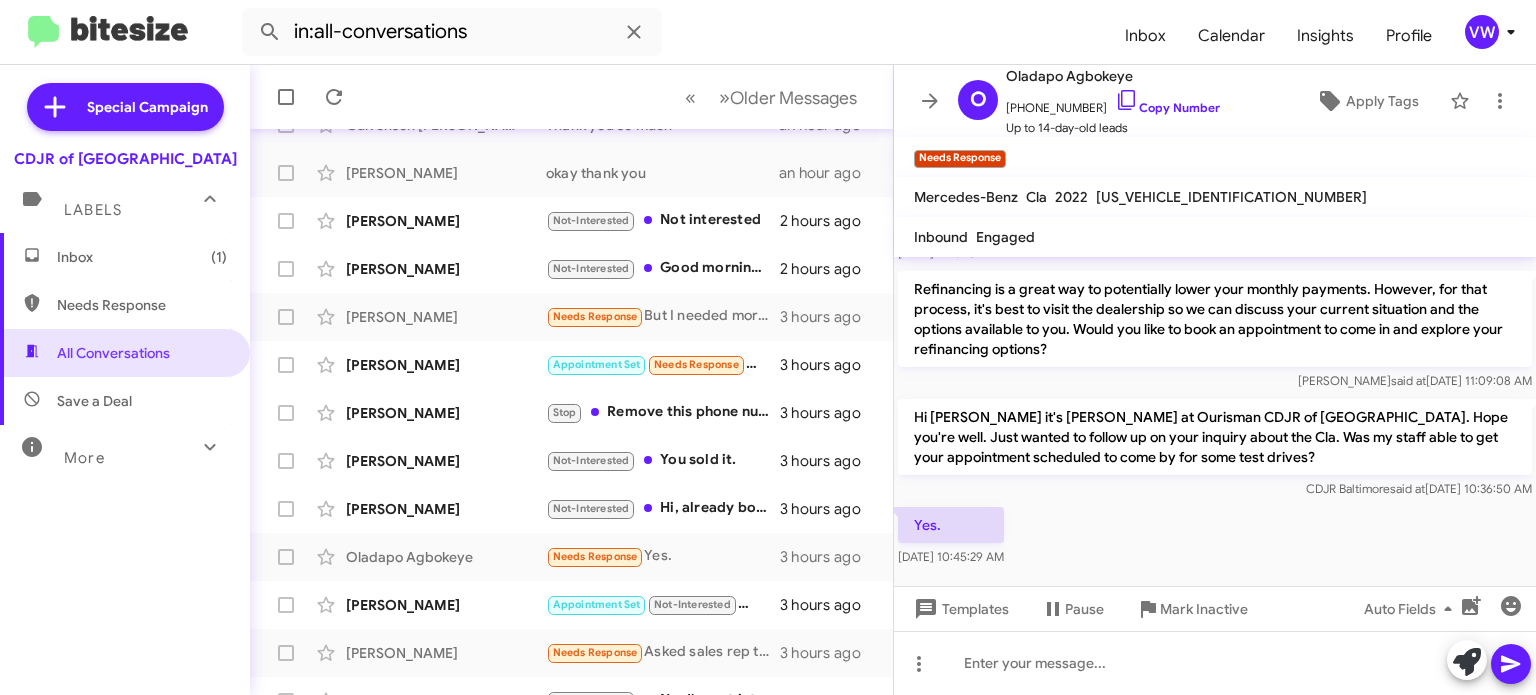 scroll, scrollTop: 297, scrollLeft: 0, axis: vertical 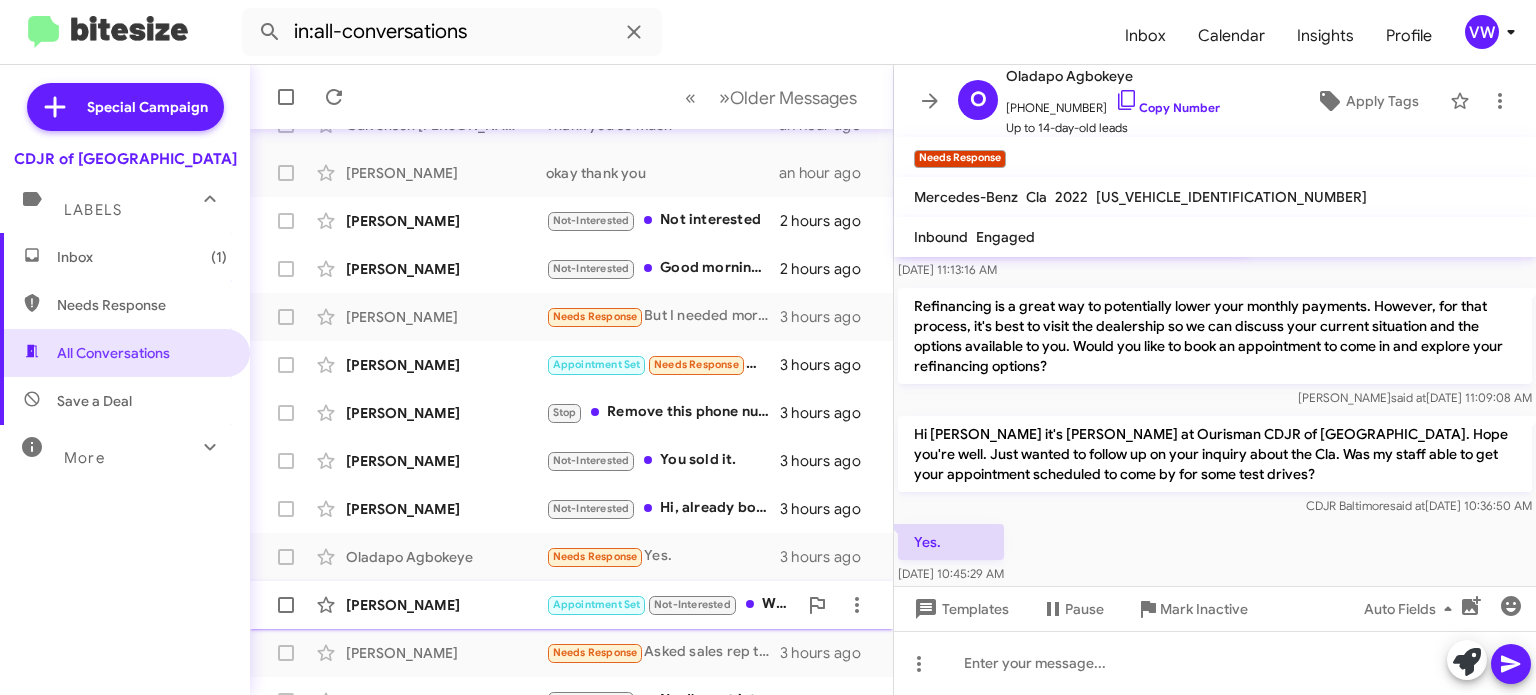 click on "[PERSON_NAME]" 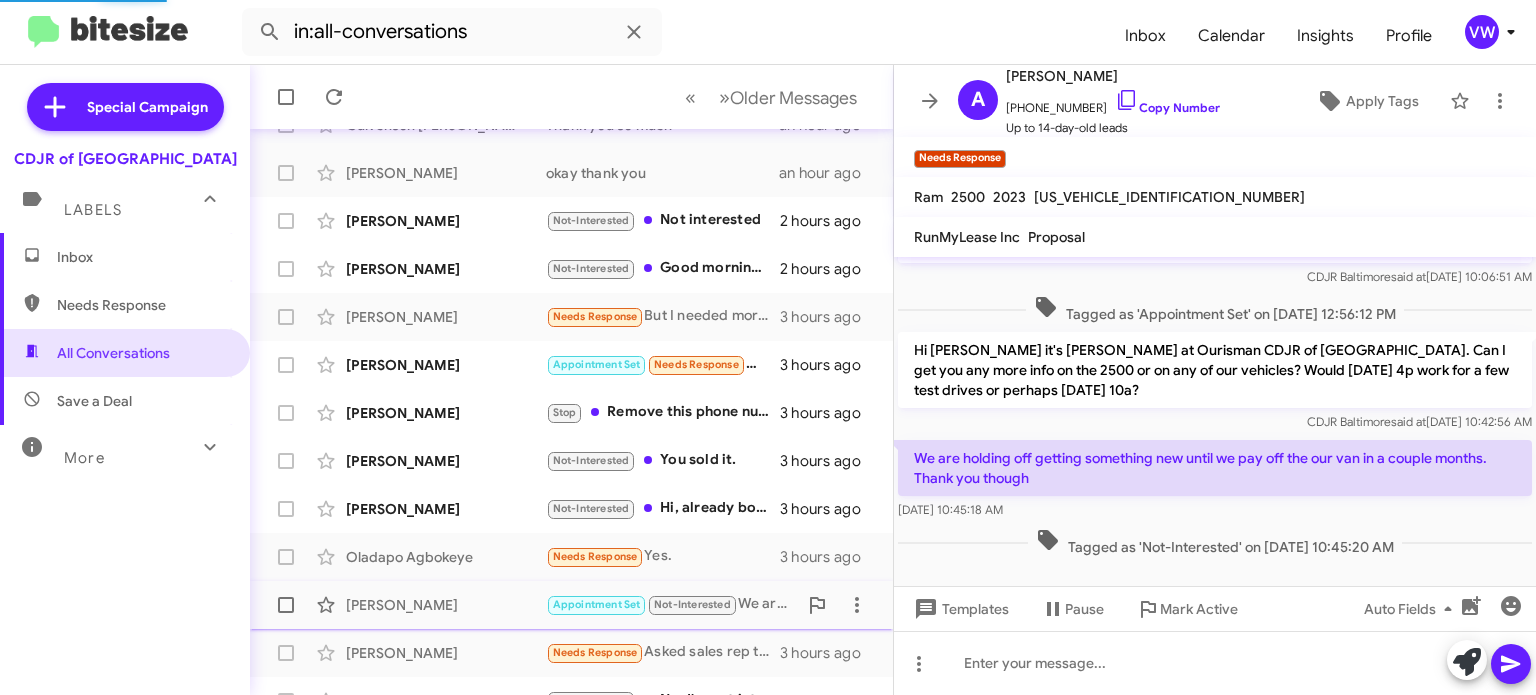 scroll, scrollTop: 136, scrollLeft: 0, axis: vertical 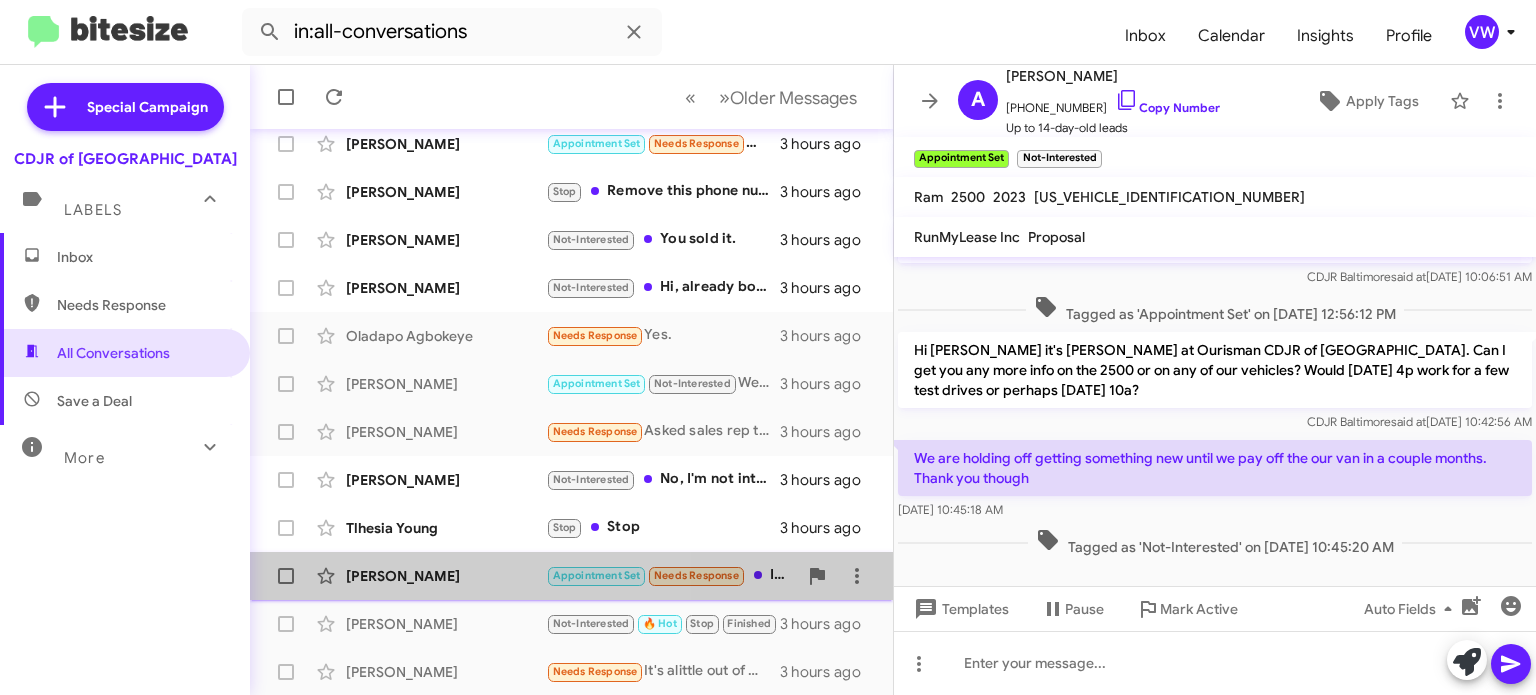 click on "[PERSON_NAME]" 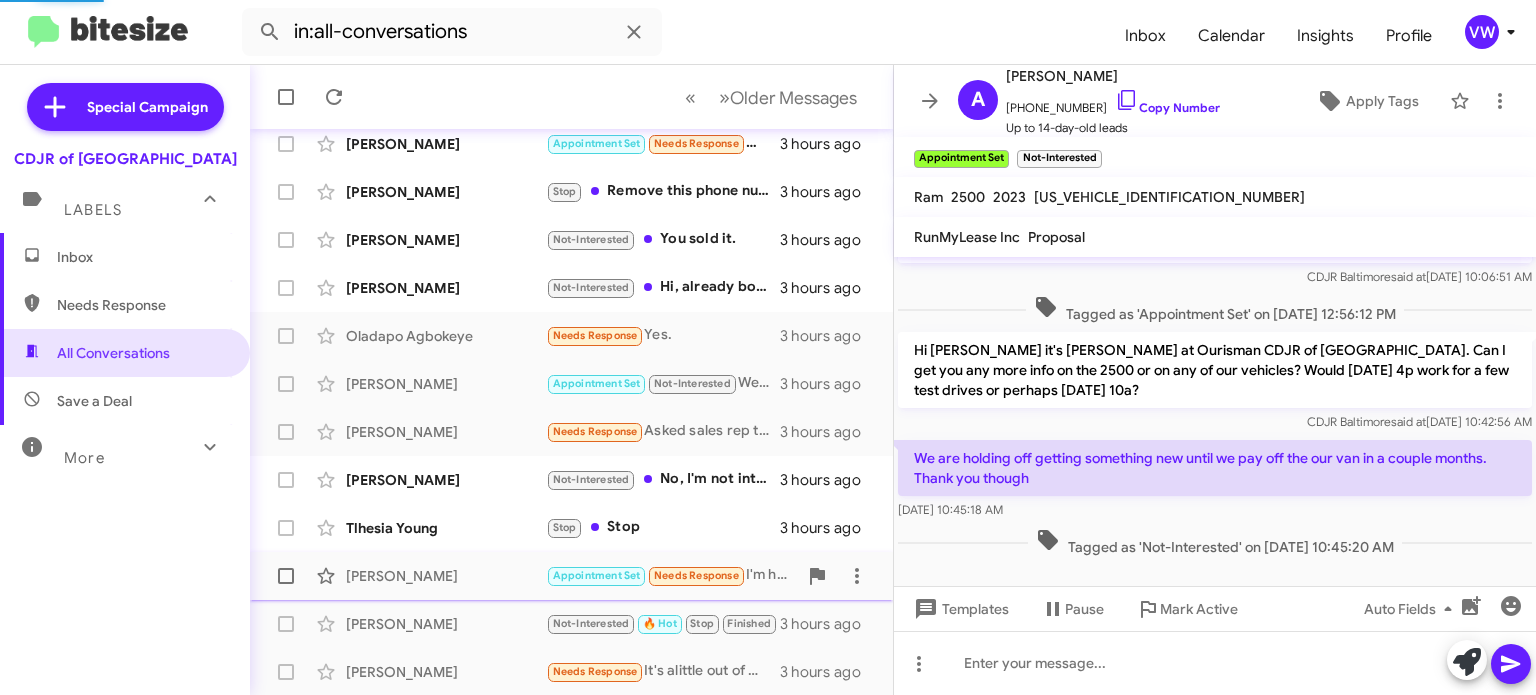 scroll, scrollTop: 1176, scrollLeft: 0, axis: vertical 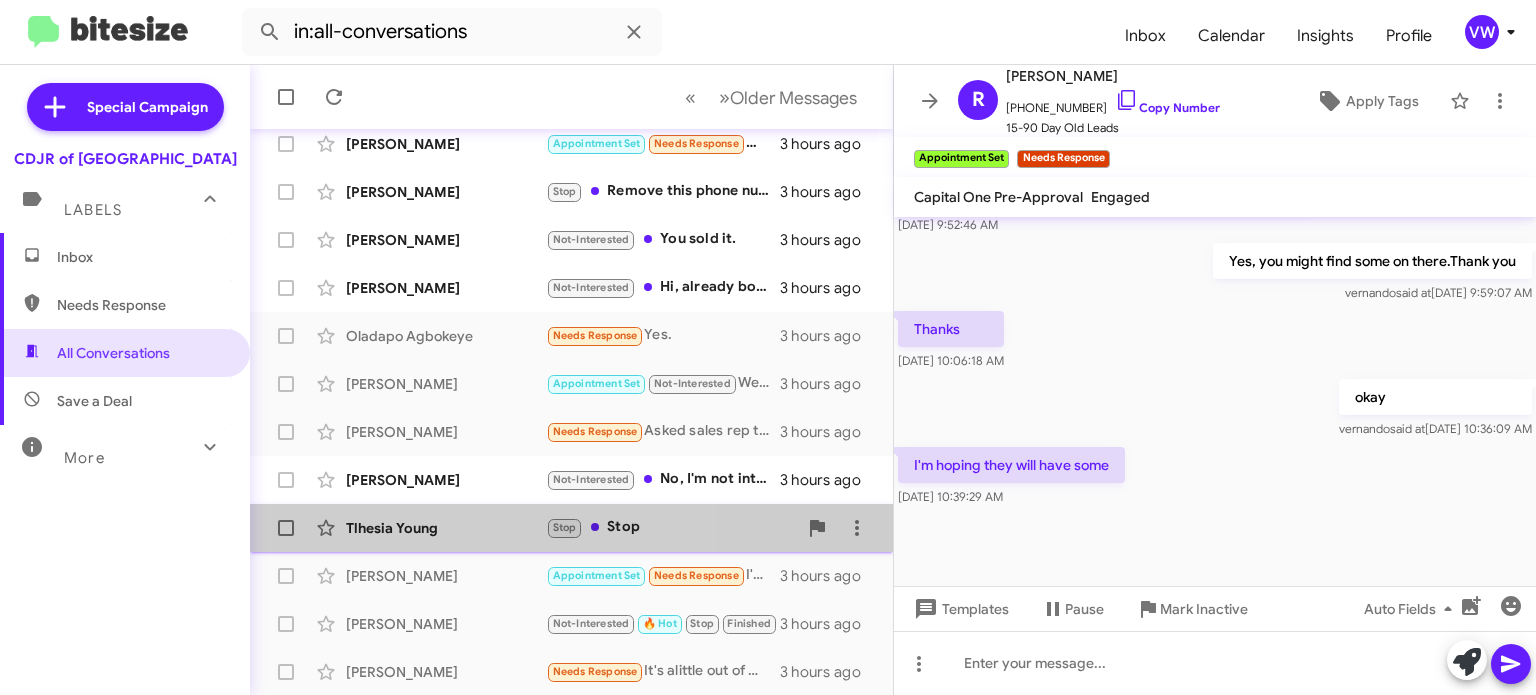 click on "Tlhesia Young" 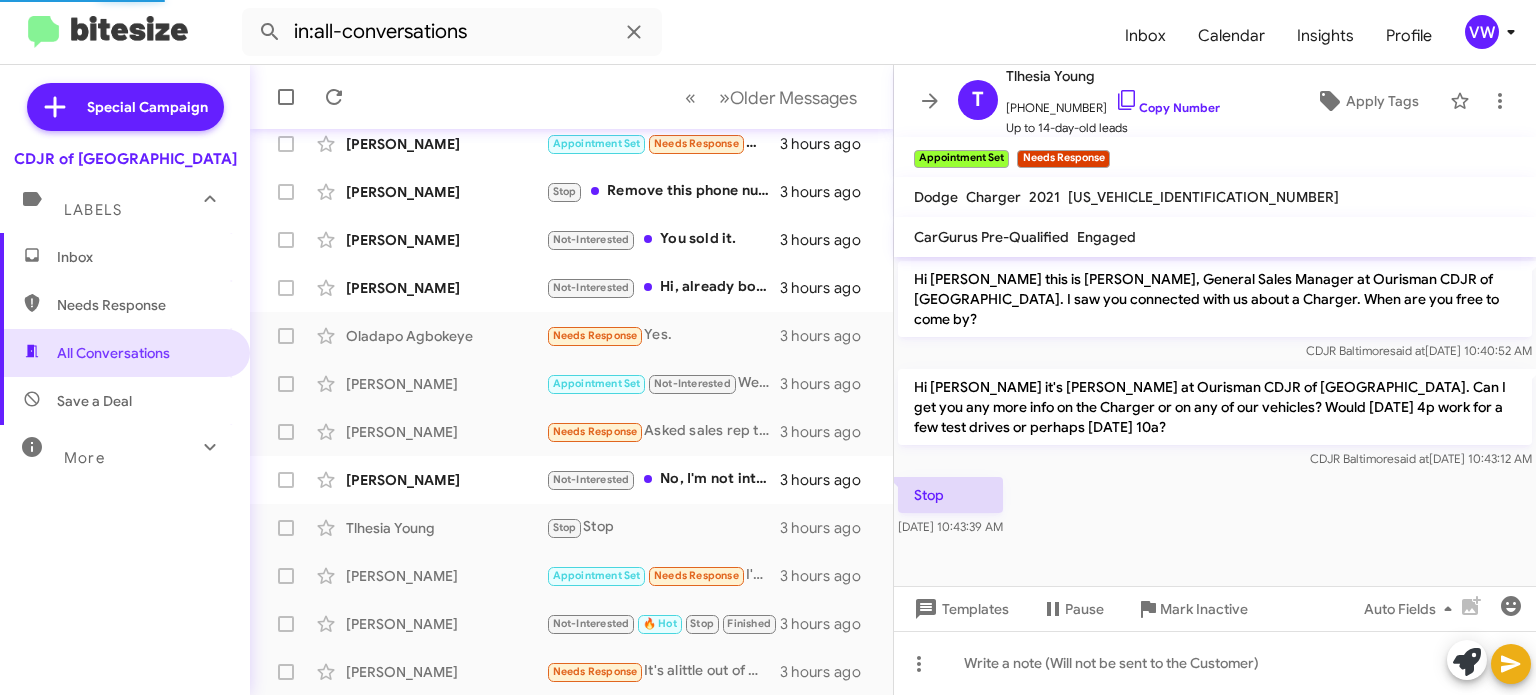 scroll, scrollTop: 0, scrollLeft: 0, axis: both 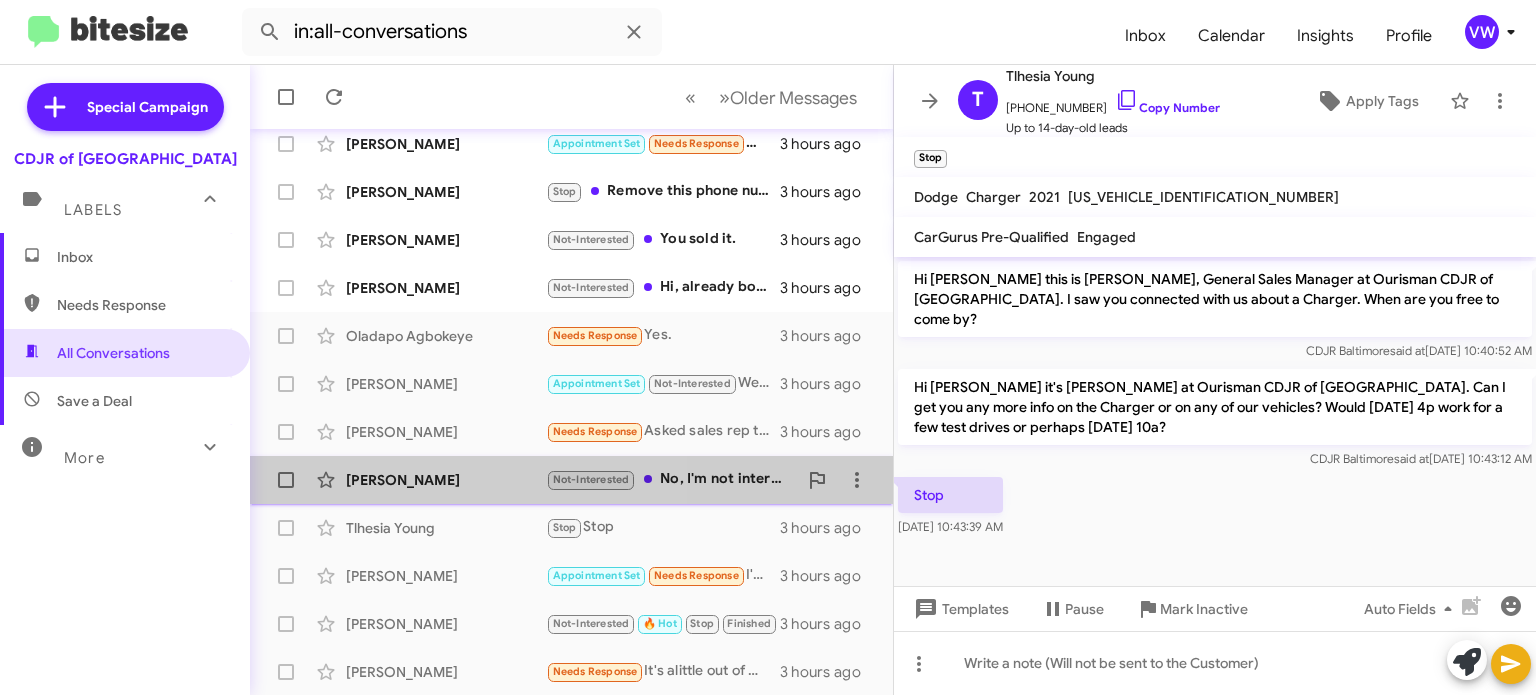 click on "[PERSON_NAME]" 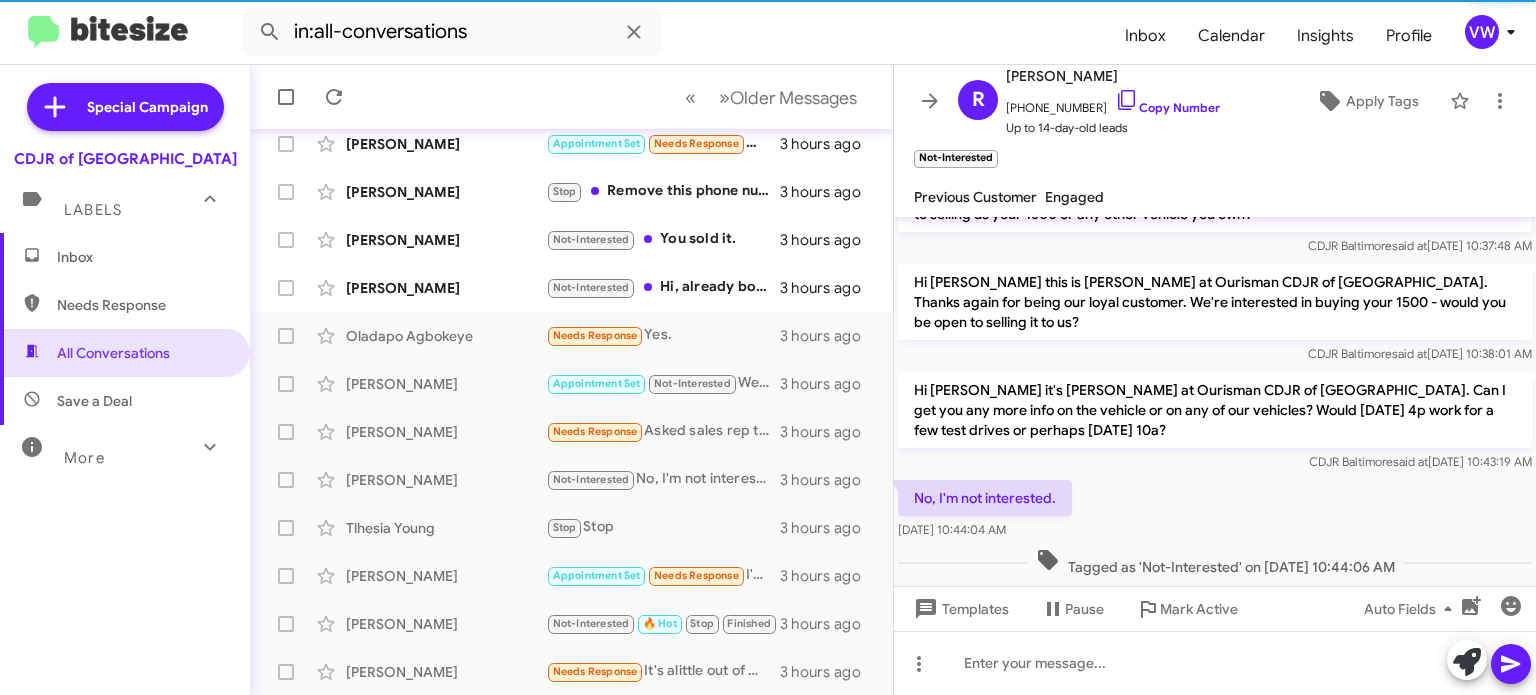 scroll, scrollTop: 73, scrollLeft: 0, axis: vertical 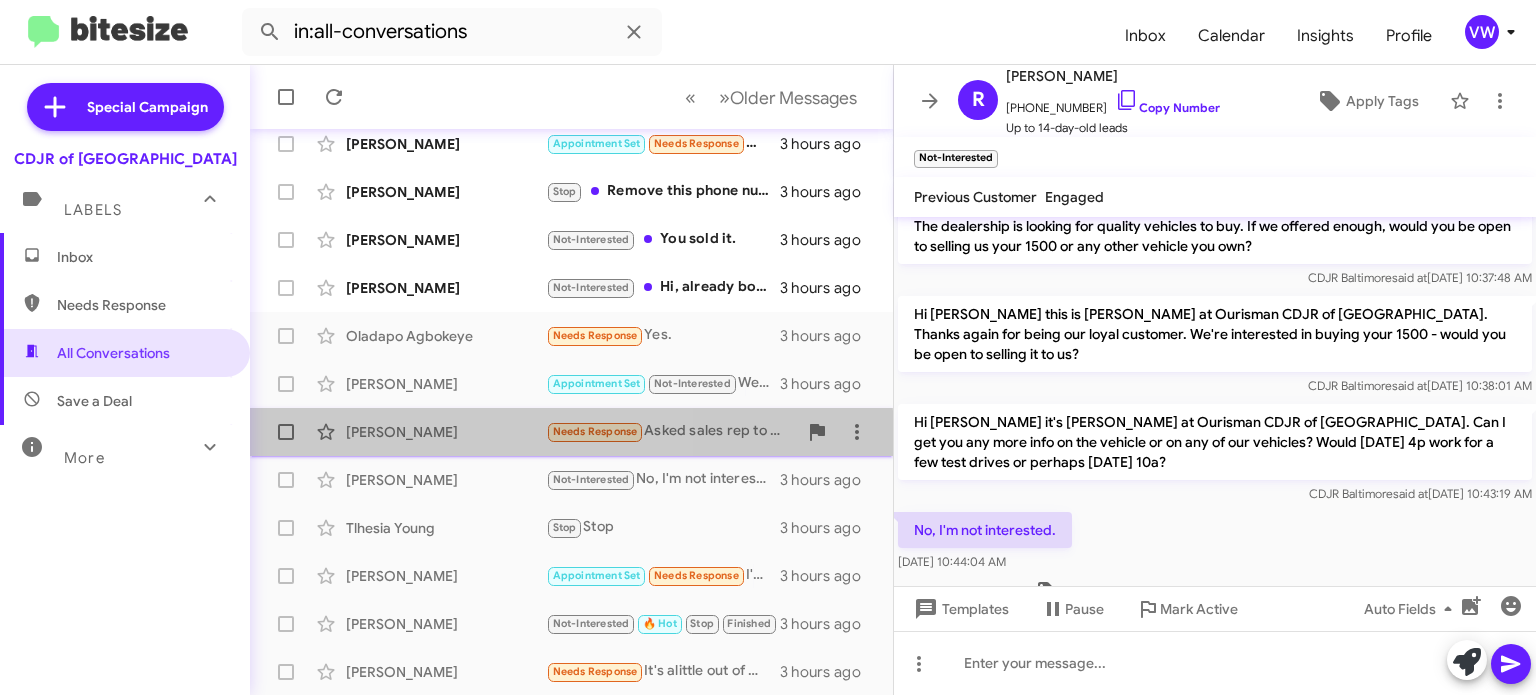 click on "[PERSON_NAME]" 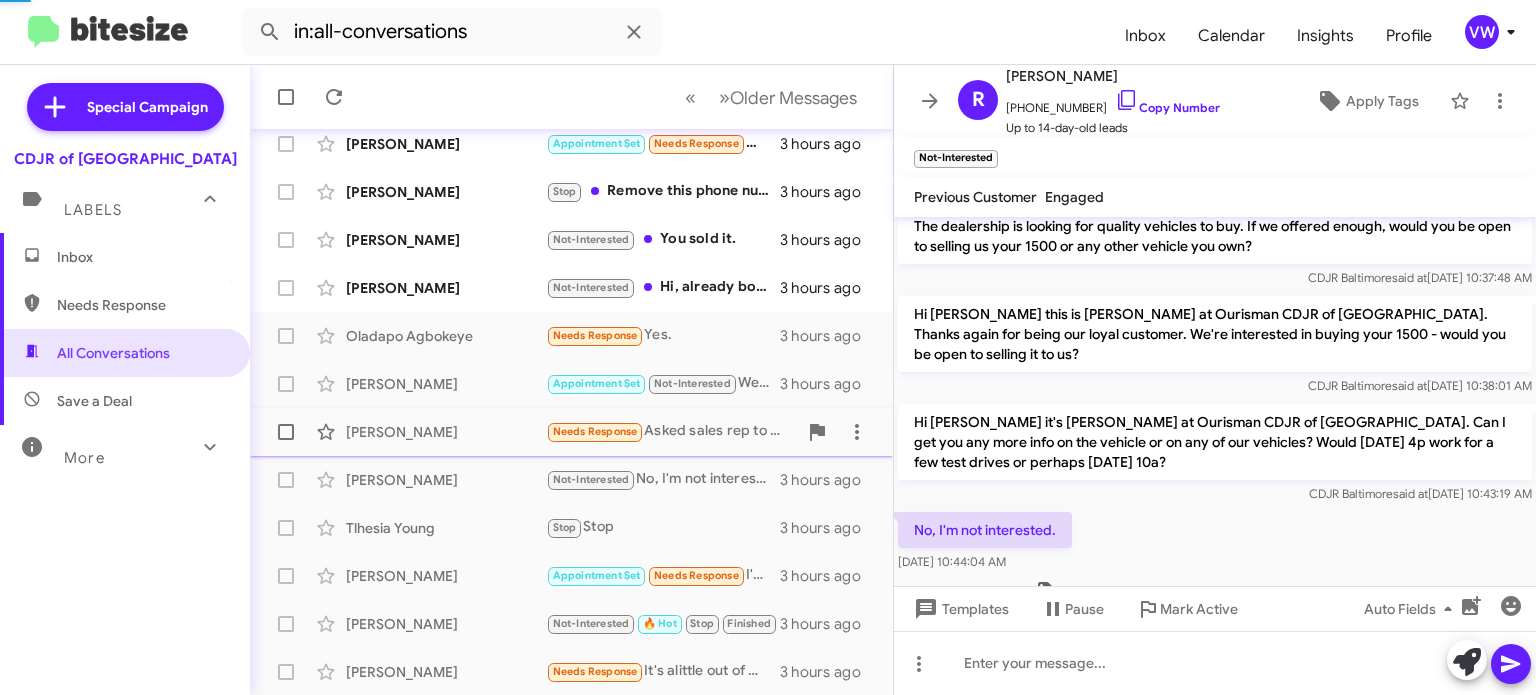 scroll, scrollTop: 0, scrollLeft: 0, axis: both 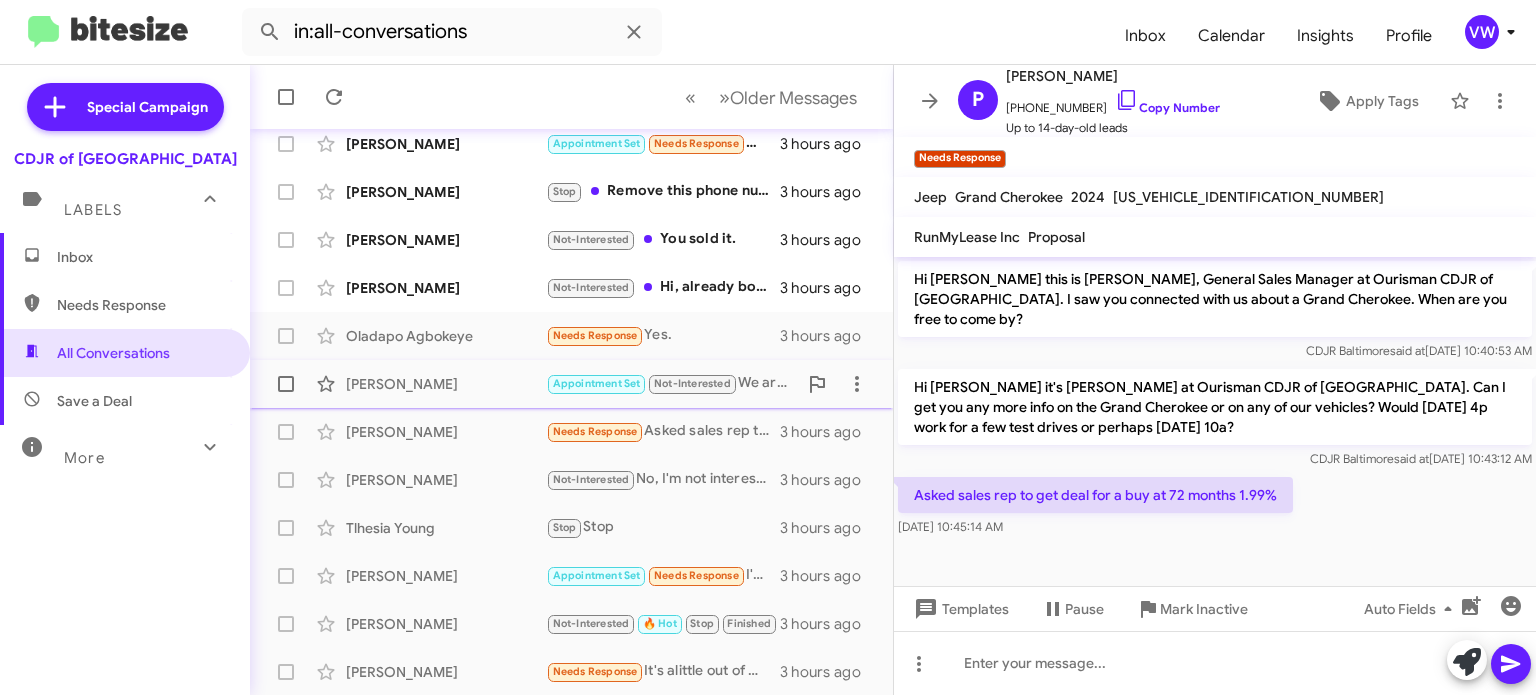 click on "[PERSON_NAME]" 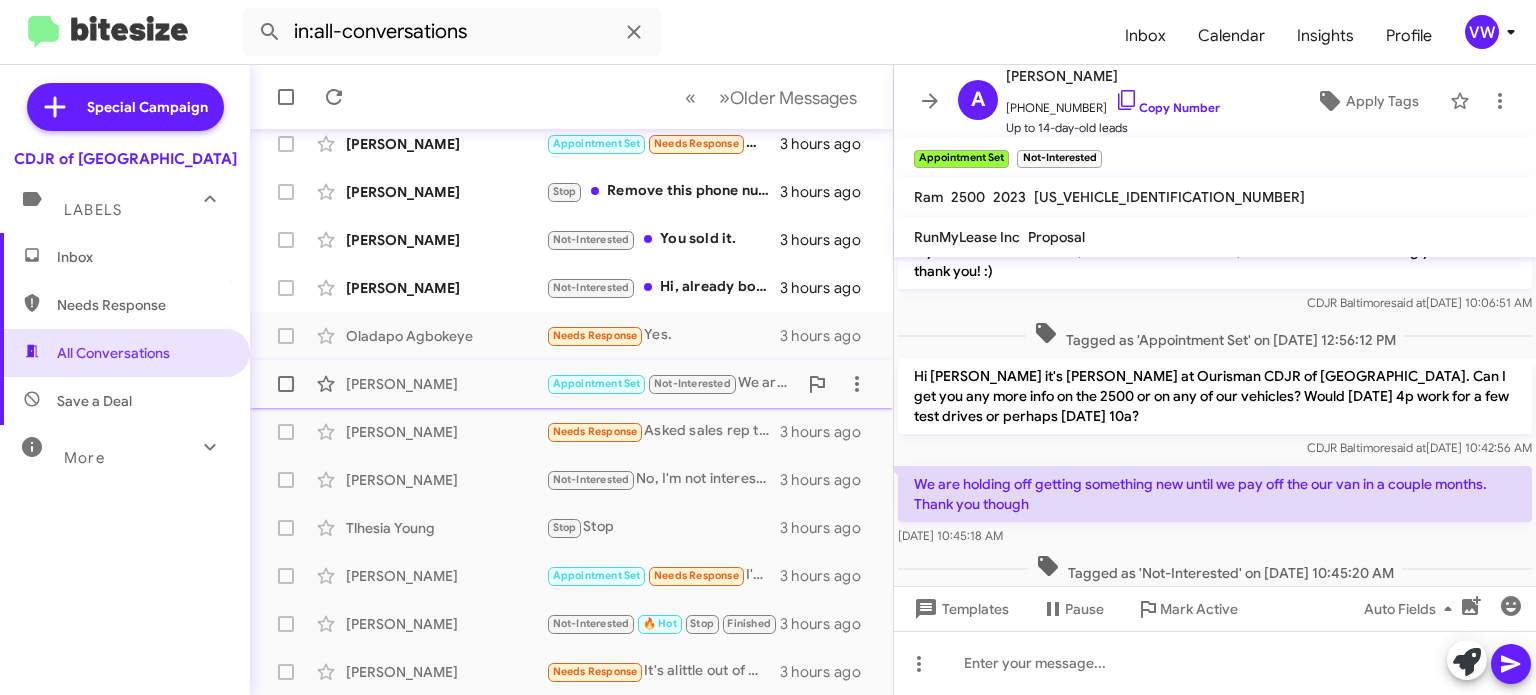 scroll, scrollTop: 80, scrollLeft: 0, axis: vertical 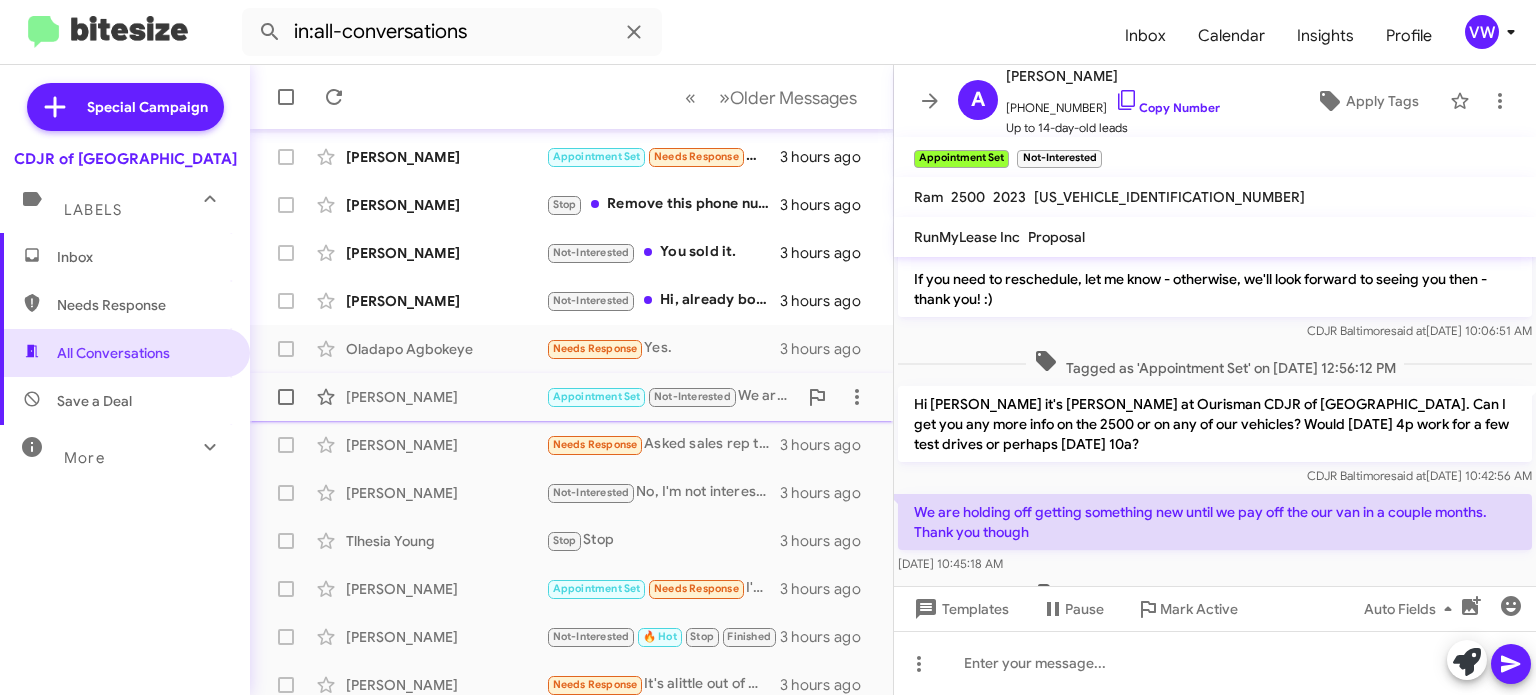 click on "[PERSON_NAME]" 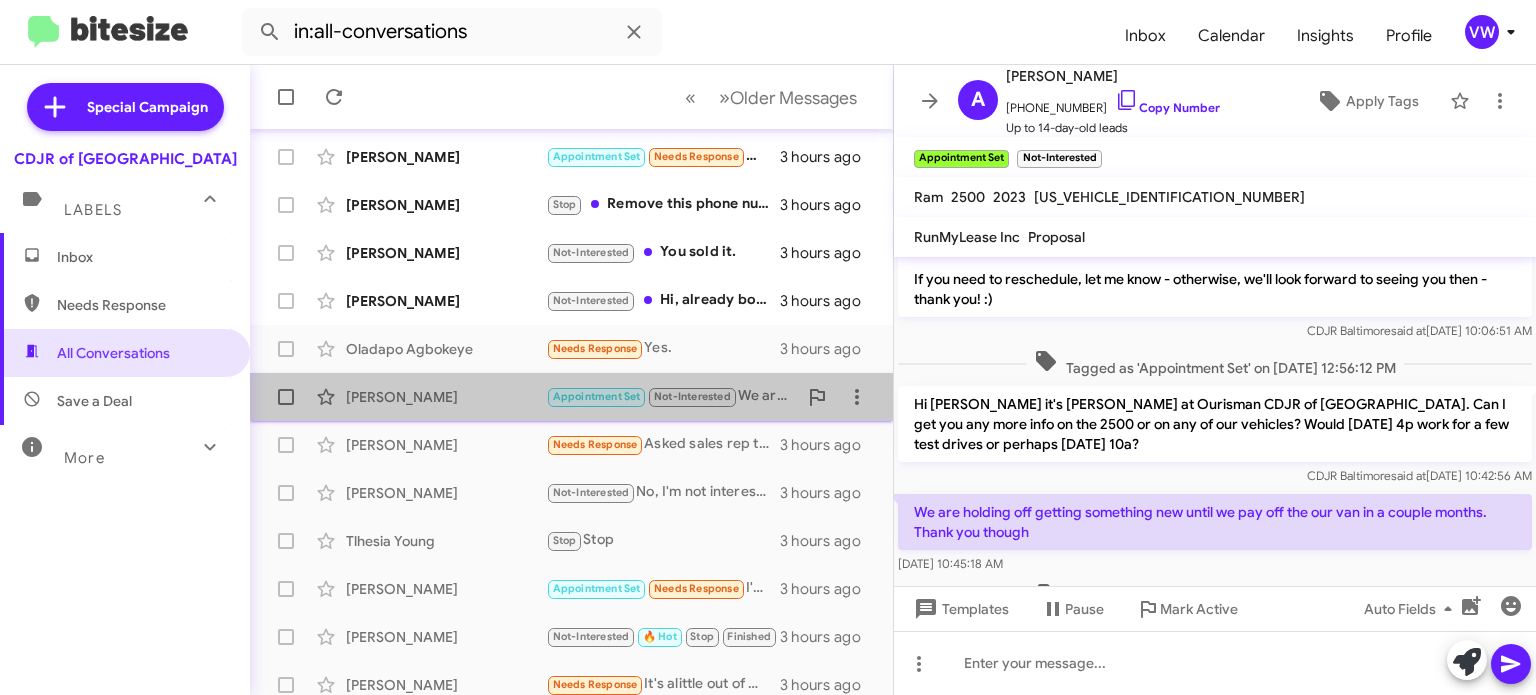 click on "[PERSON_NAME]" 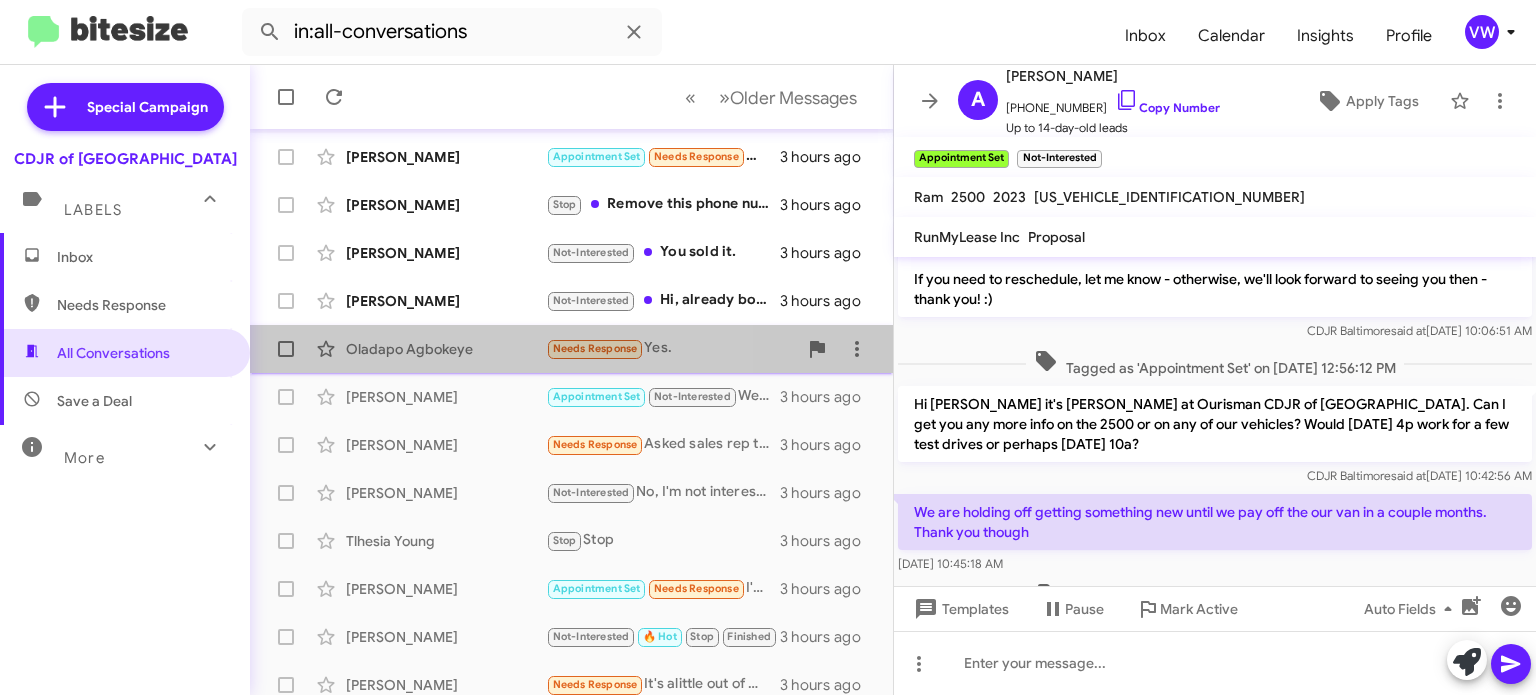 click on "Oladapo Agbokeye" 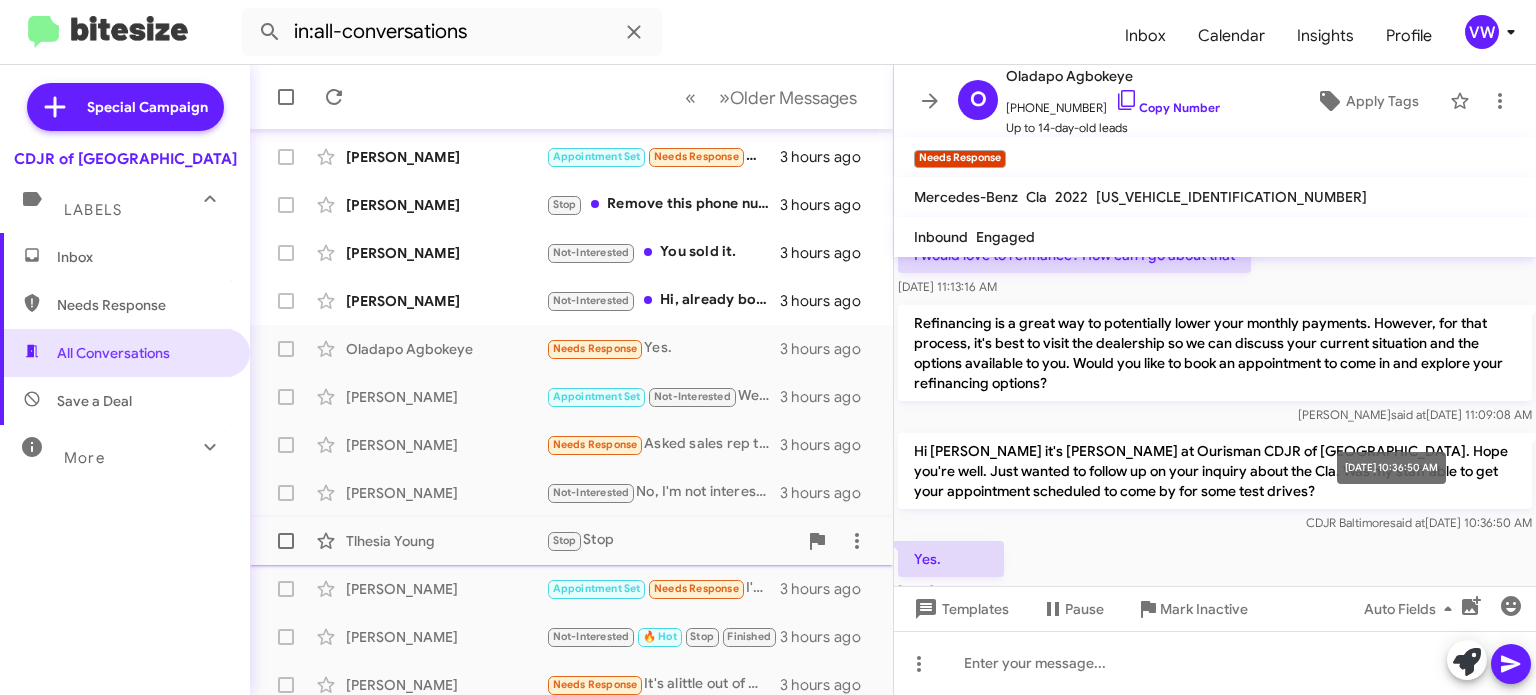 scroll, scrollTop: 268, scrollLeft: 0, axis: vertical 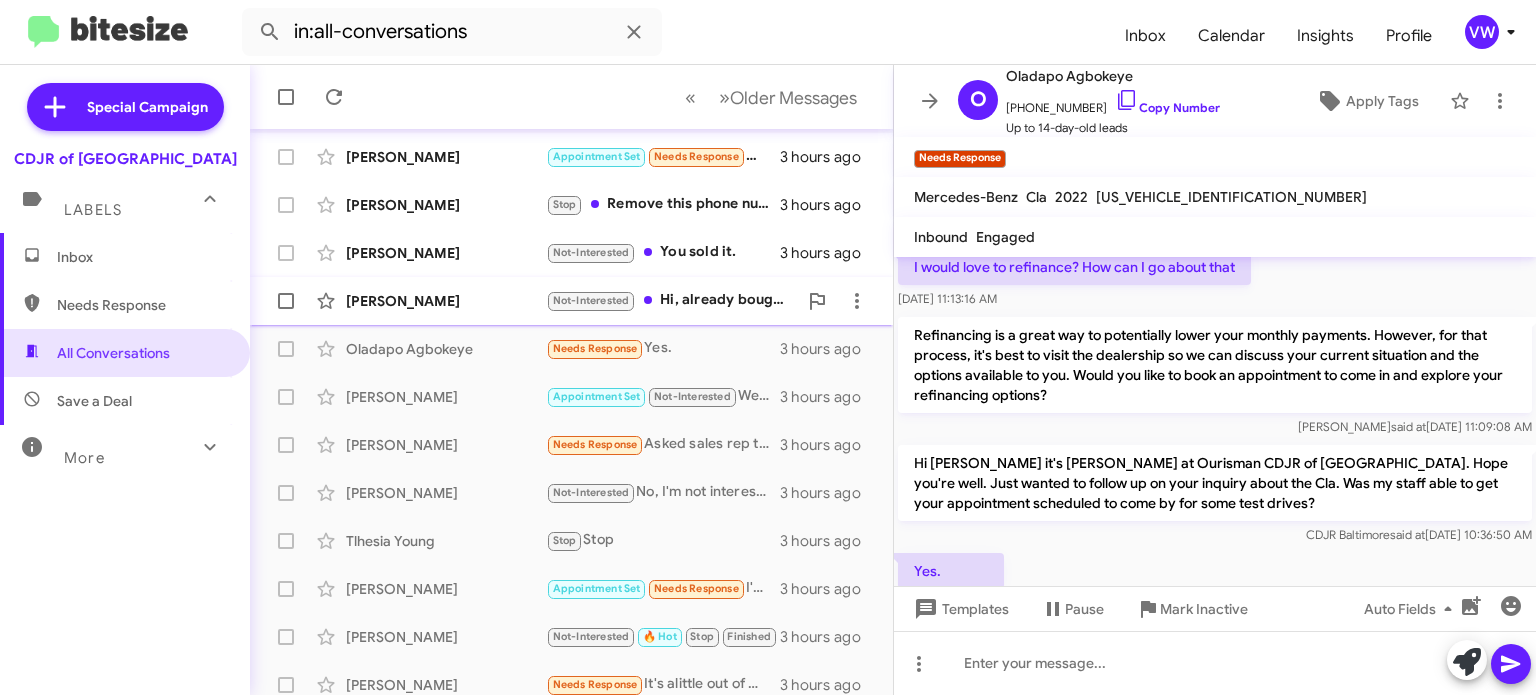 click on "[PERSON_NAME]" 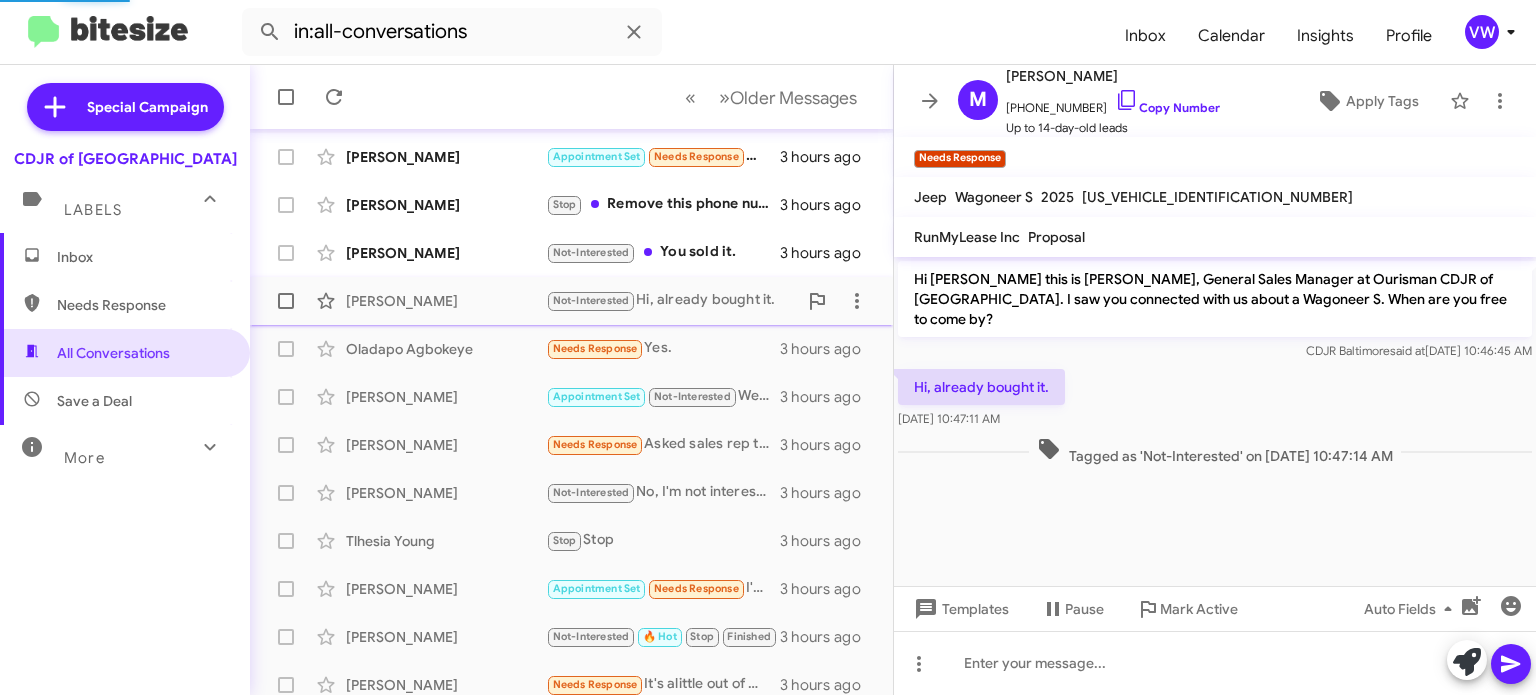 scroll, scrollTop: 0, scrollLeft: 0, axis: both 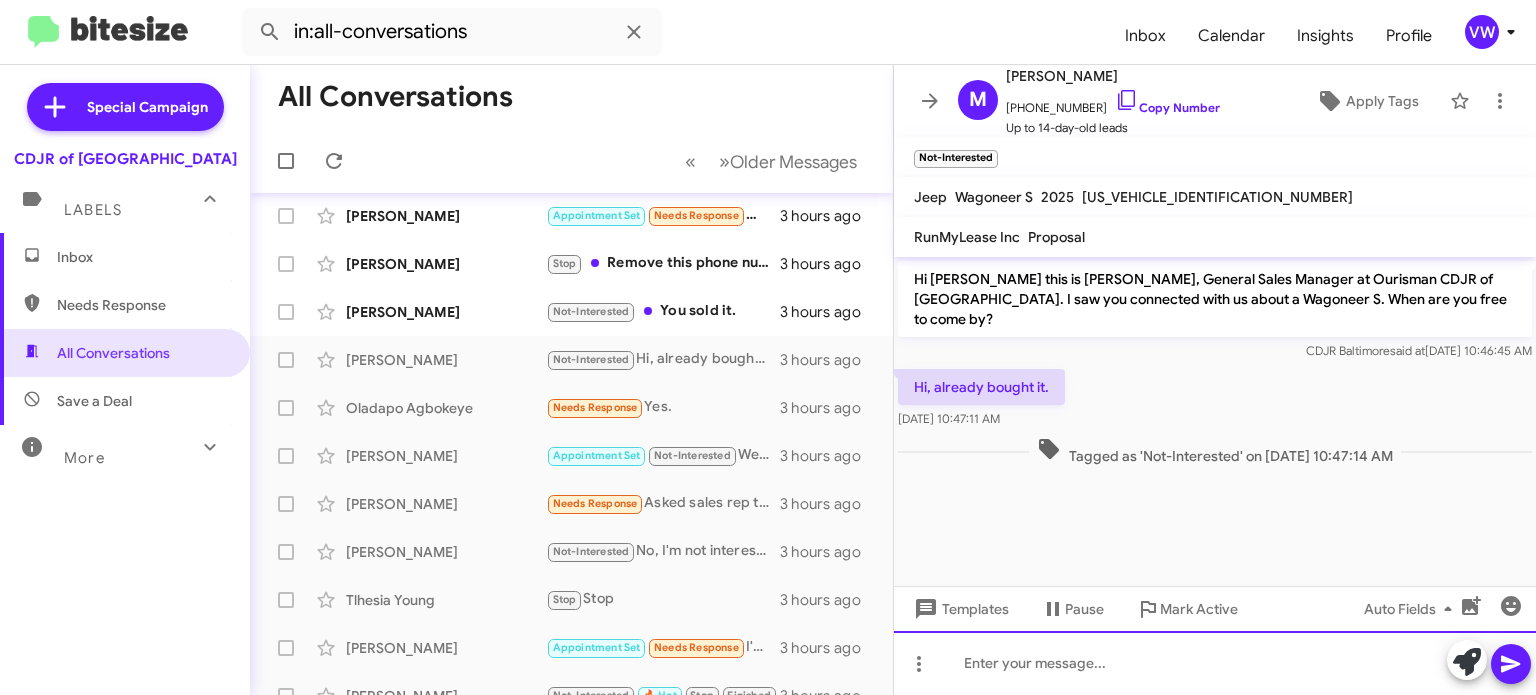 click 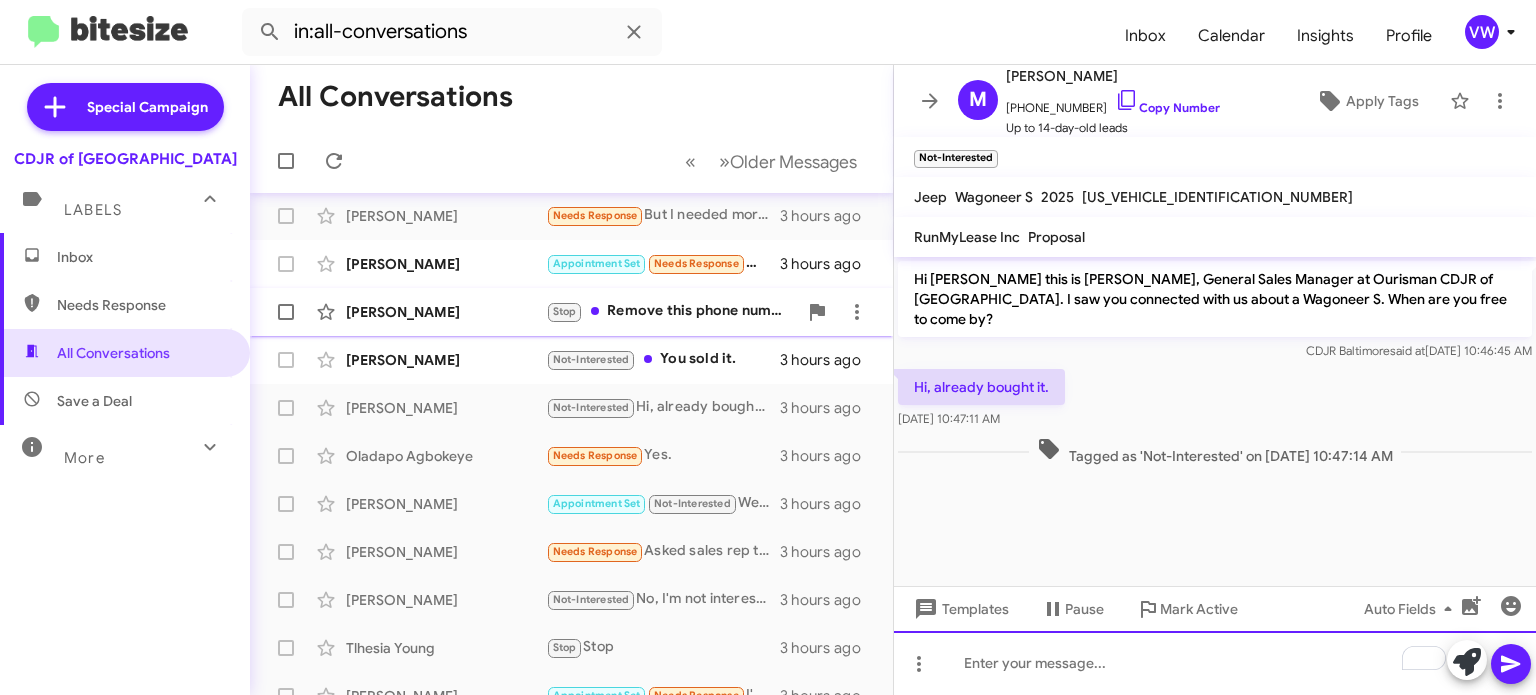scroll, scrollTop: 320, scrollLeft: 0, axis: vertical 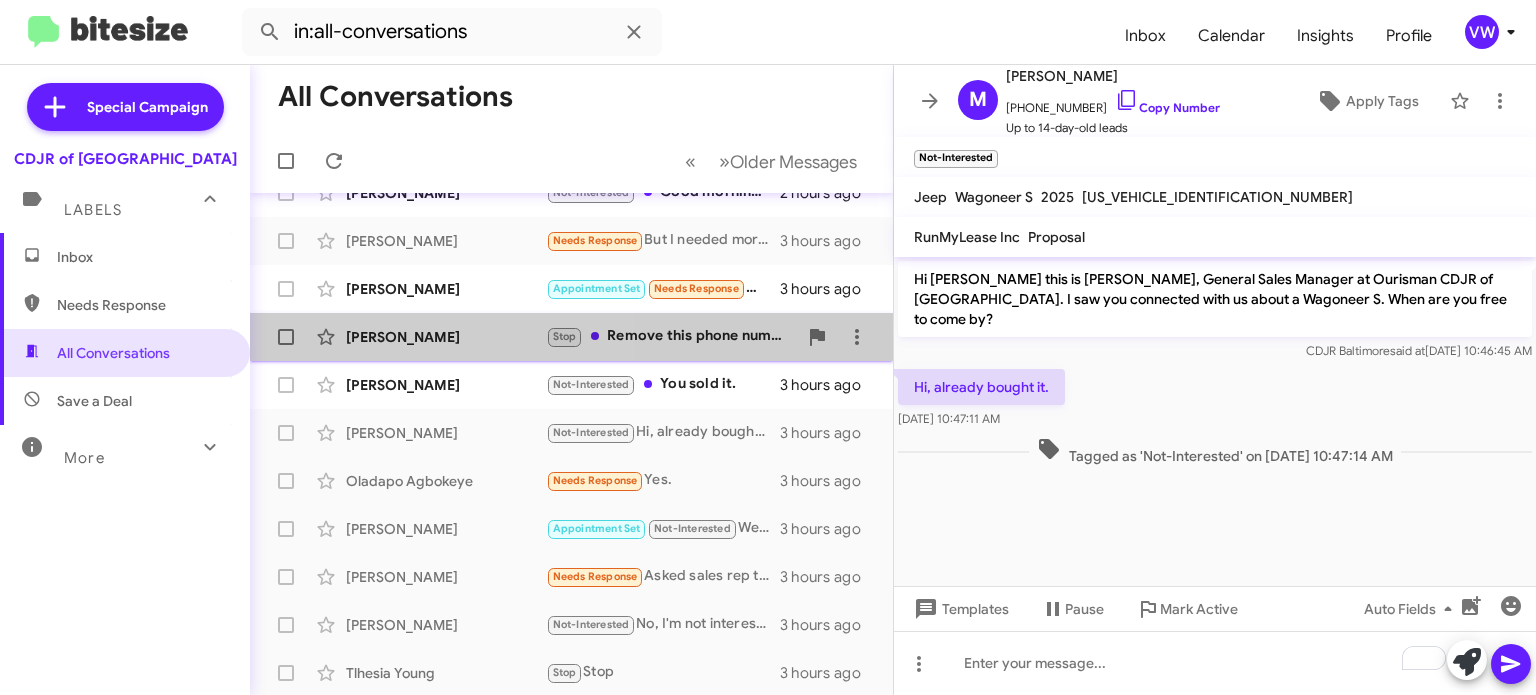 click on "[PERSON_NAME]" 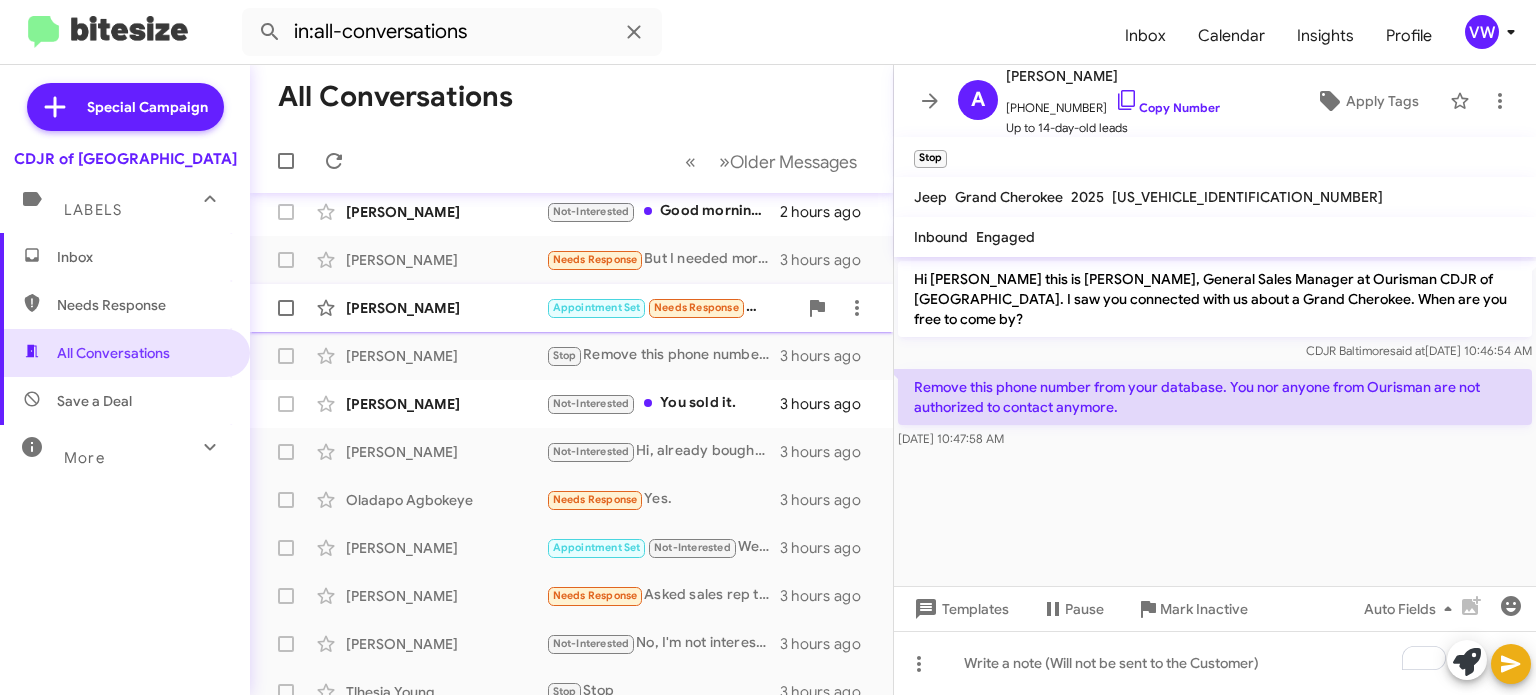 scroll, scrollTop: 300, scrollLeft: 0, axis: vertical 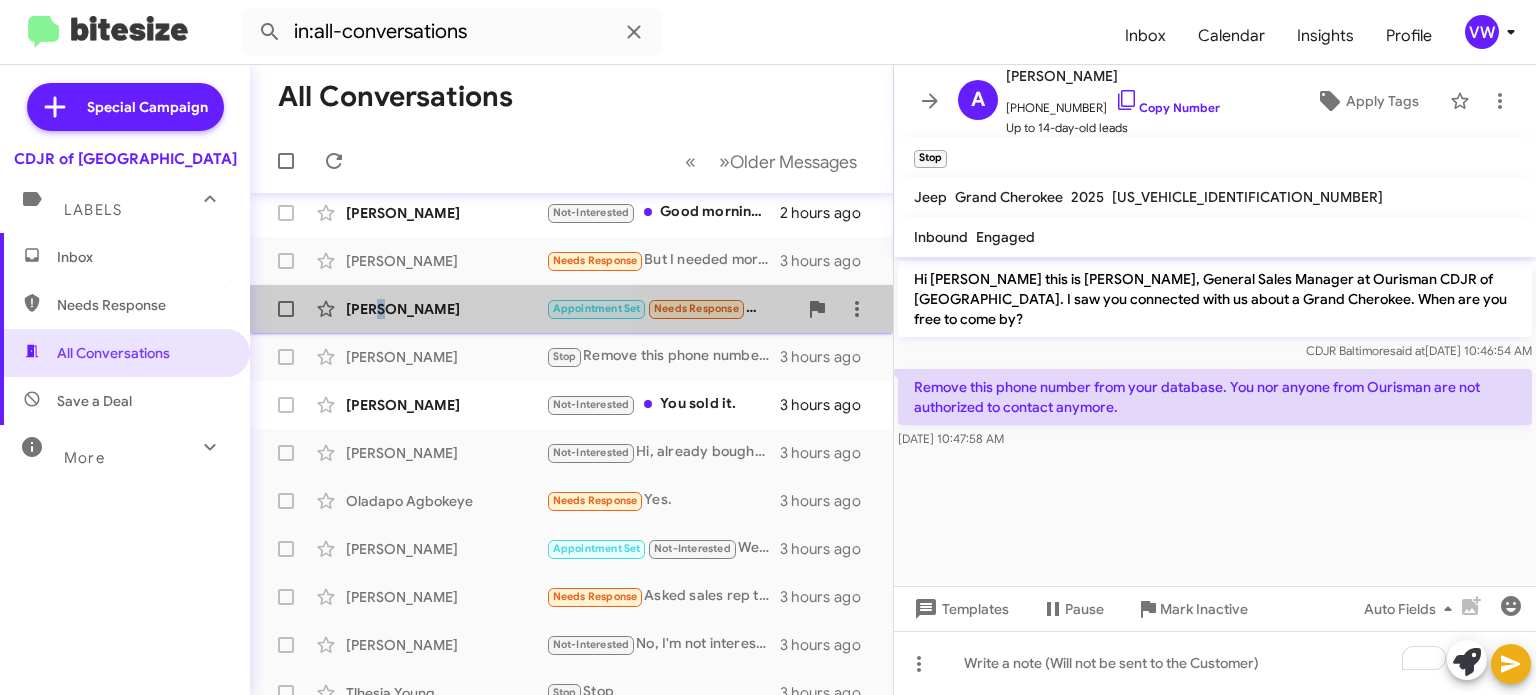 click on "[PERSON_NAME]" 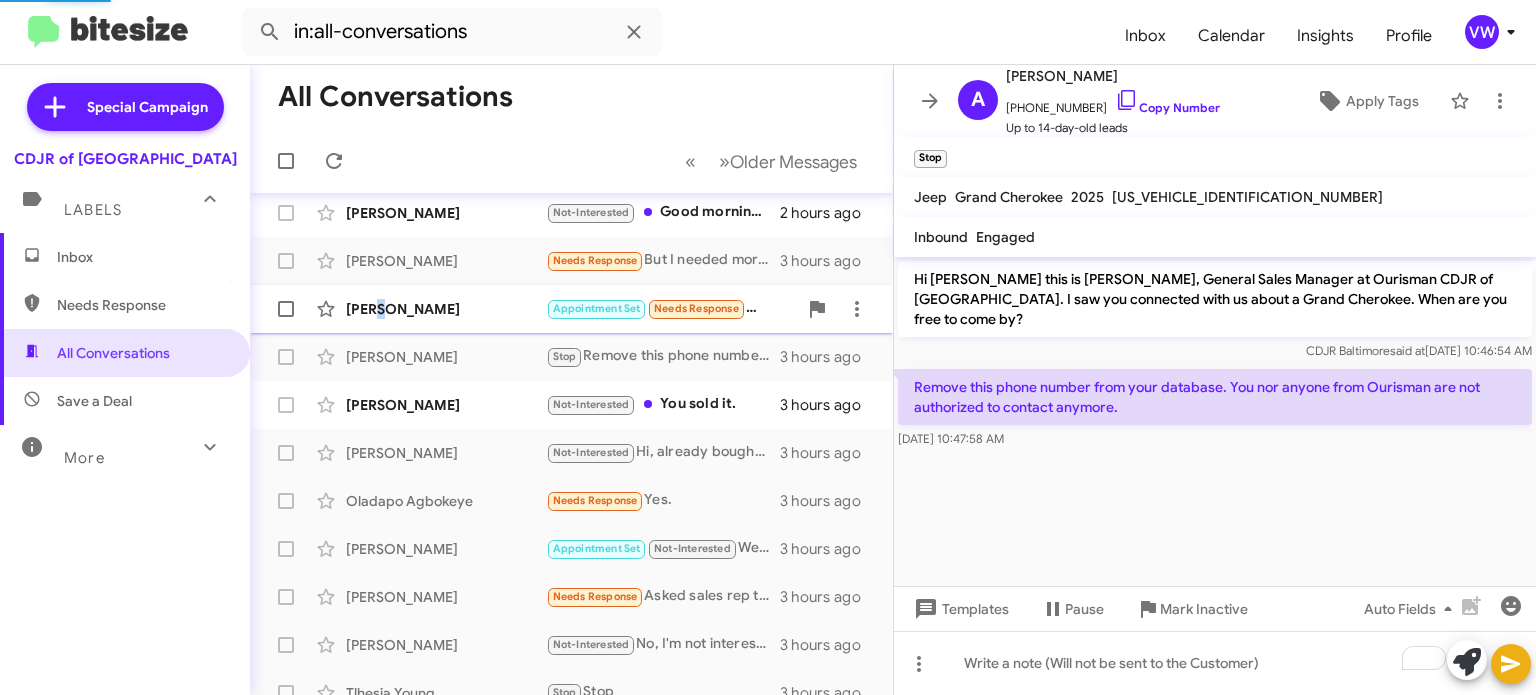 scroll, scrollTop: 339, scrollLeft: 0, axis: vertical 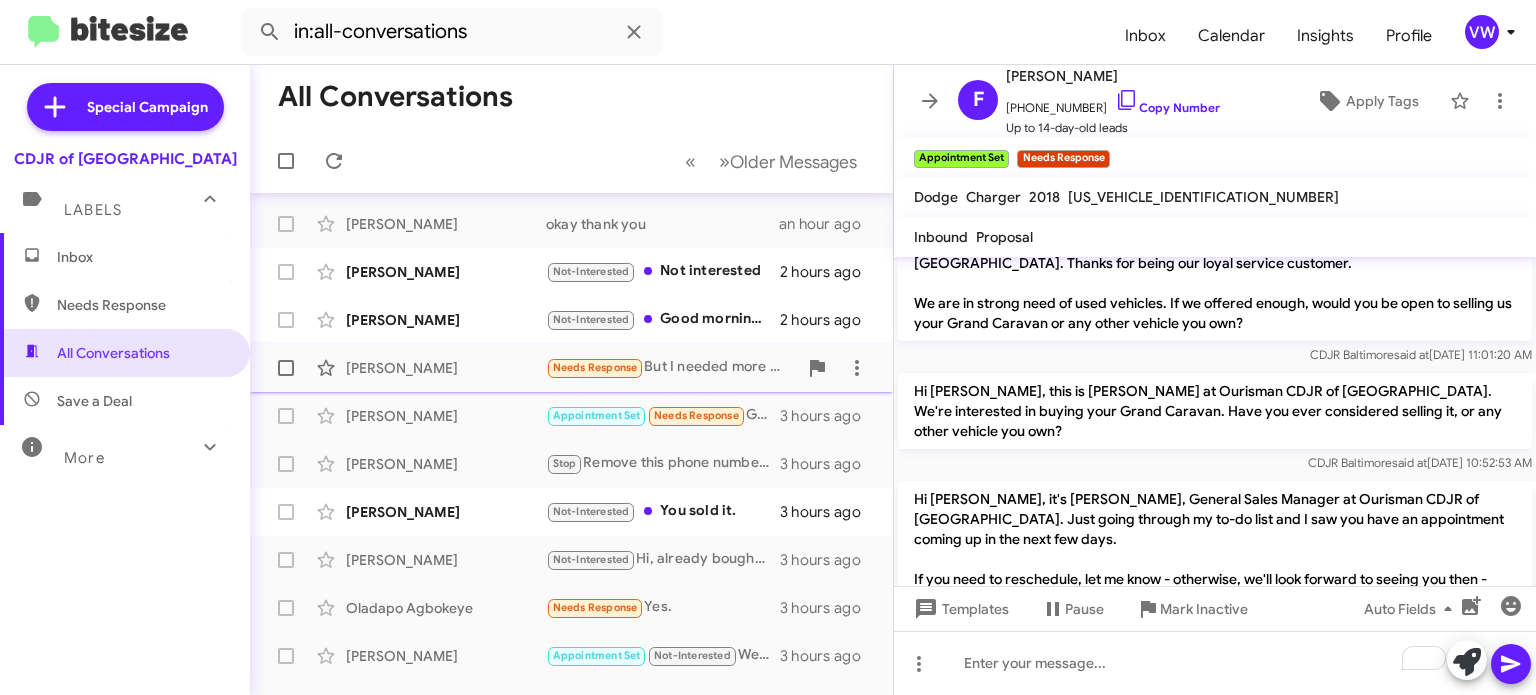 click on "[PERSON_NAME]  Needs Response   But I needed more affordable fees   3 hours ago" 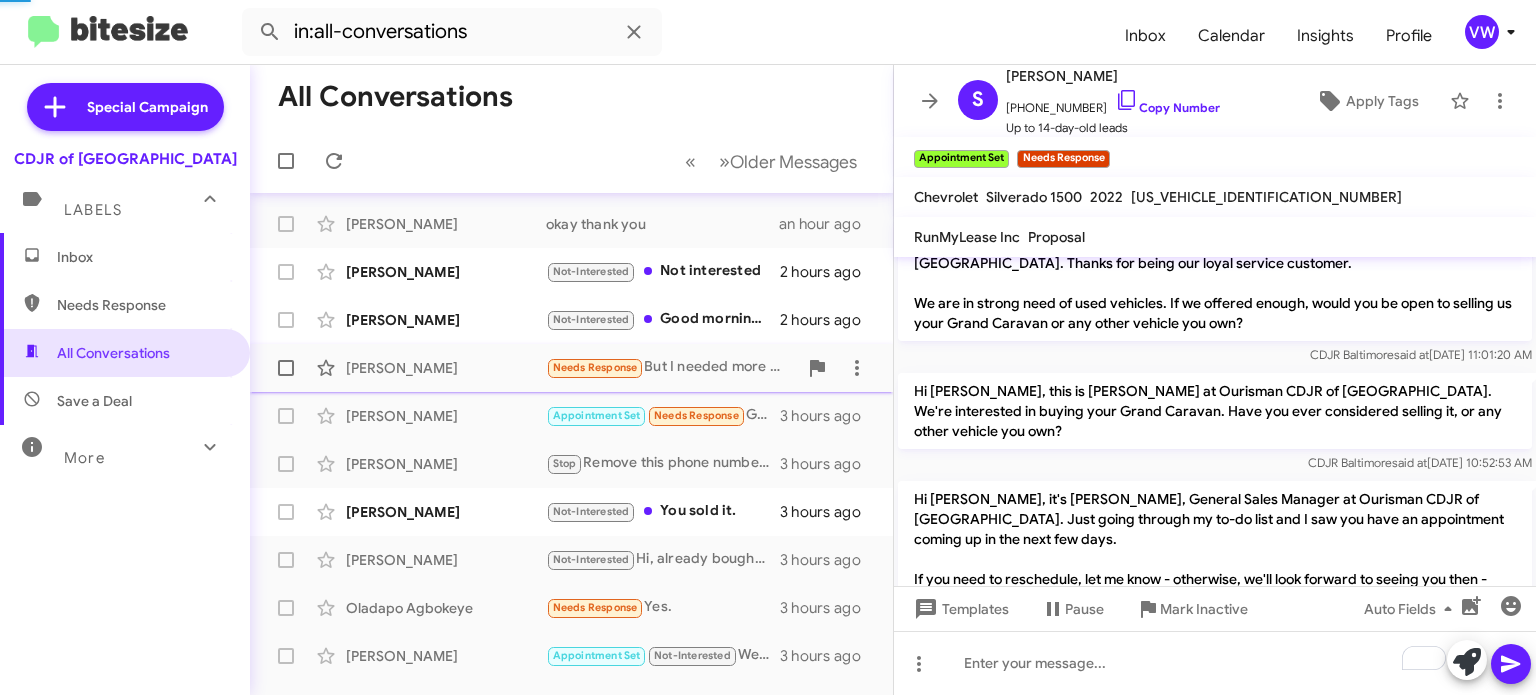scroll, scrollTop: 0, scrollLeft: 0, axis: both 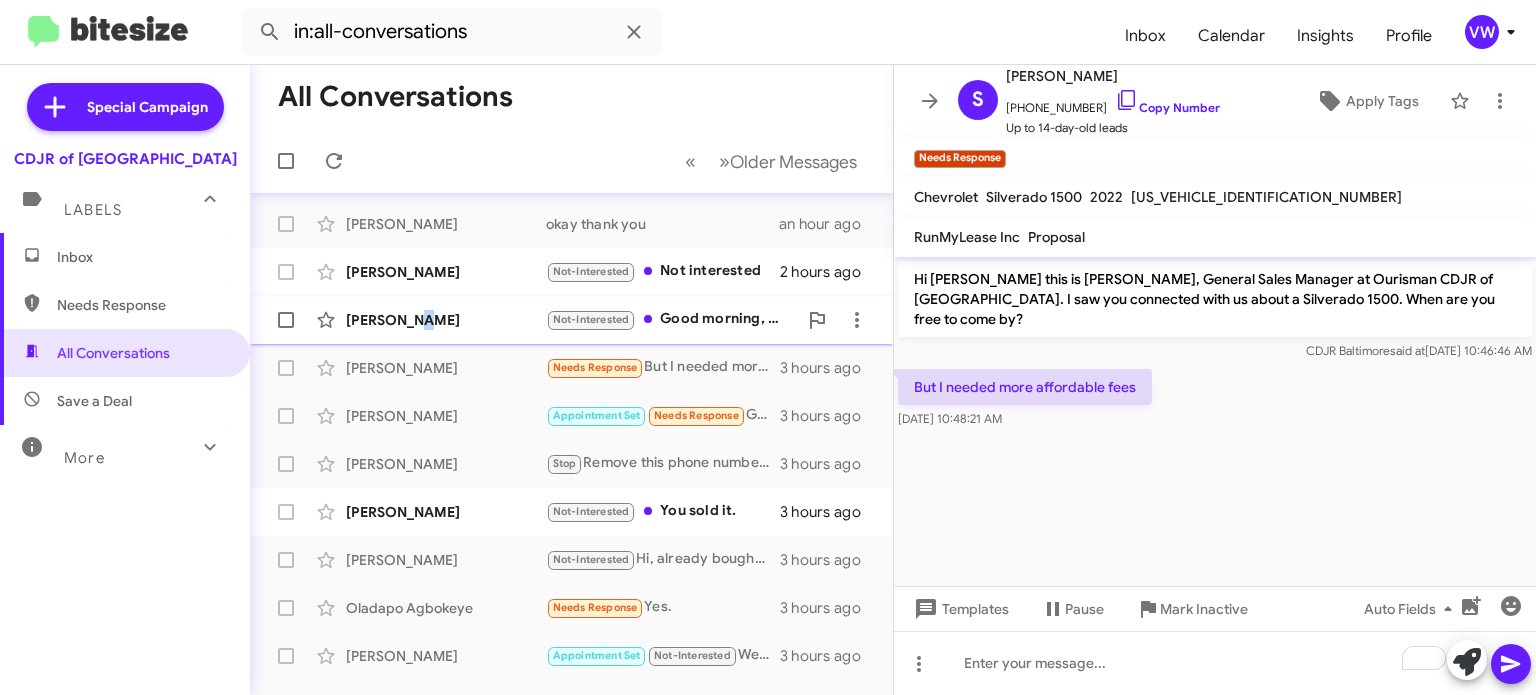 click on "[PERSON_NAME]" 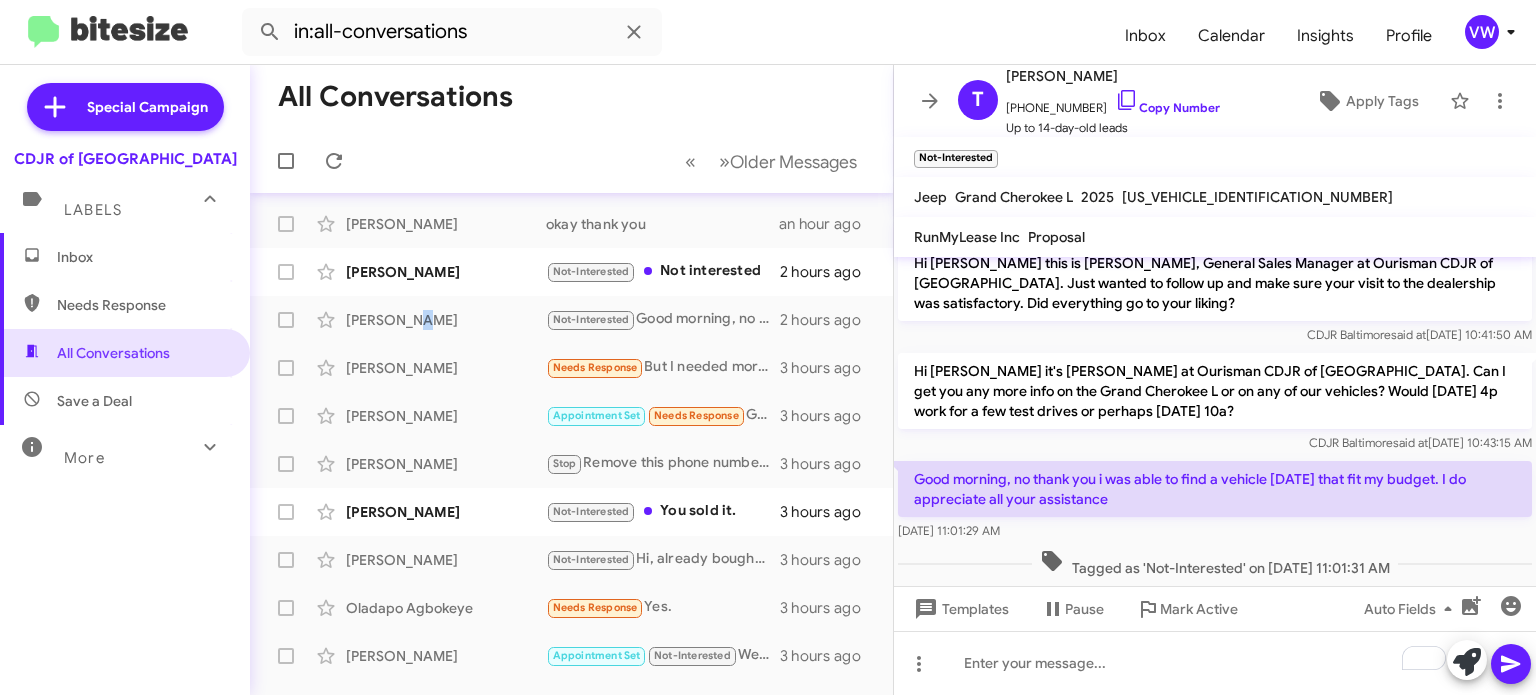 scroll, scrollTop: 0, scrollLeft: 0, axis: both 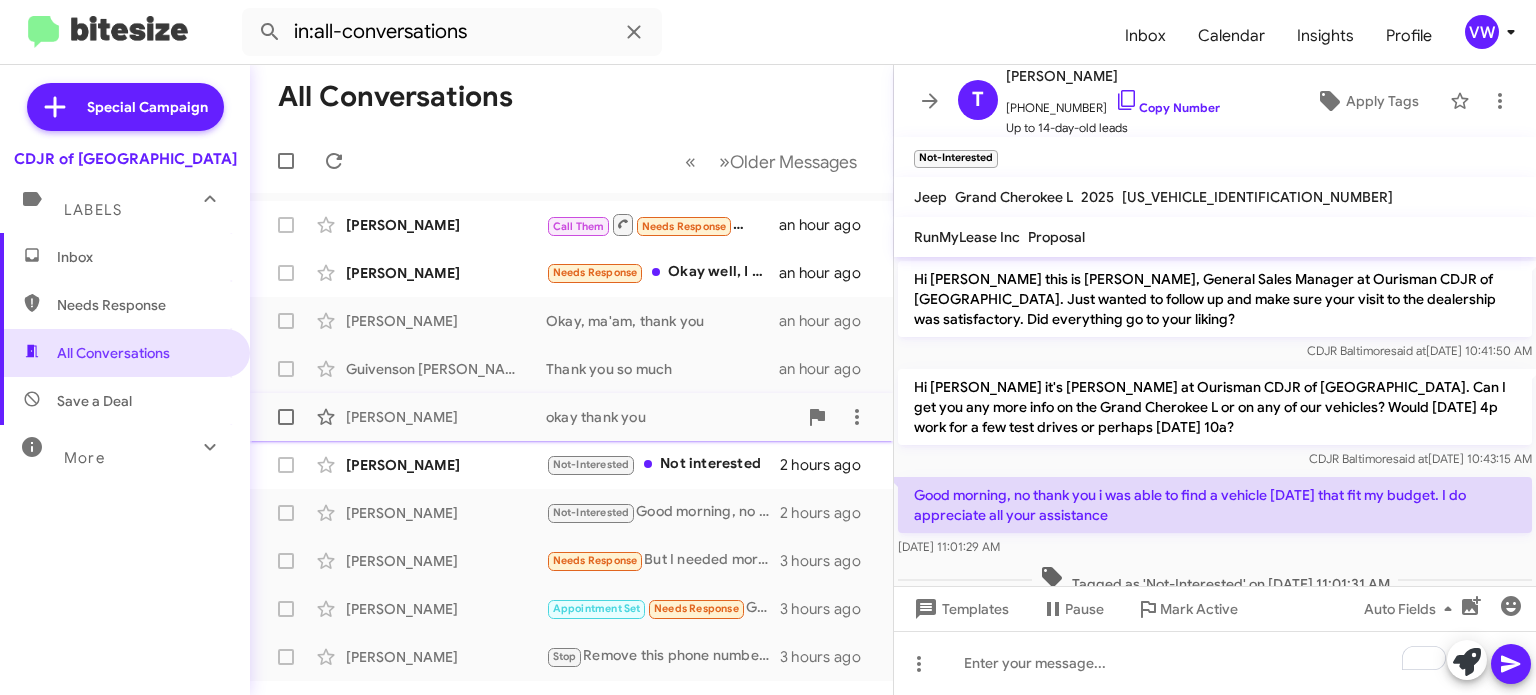 click on "[PERSON_NAME]" 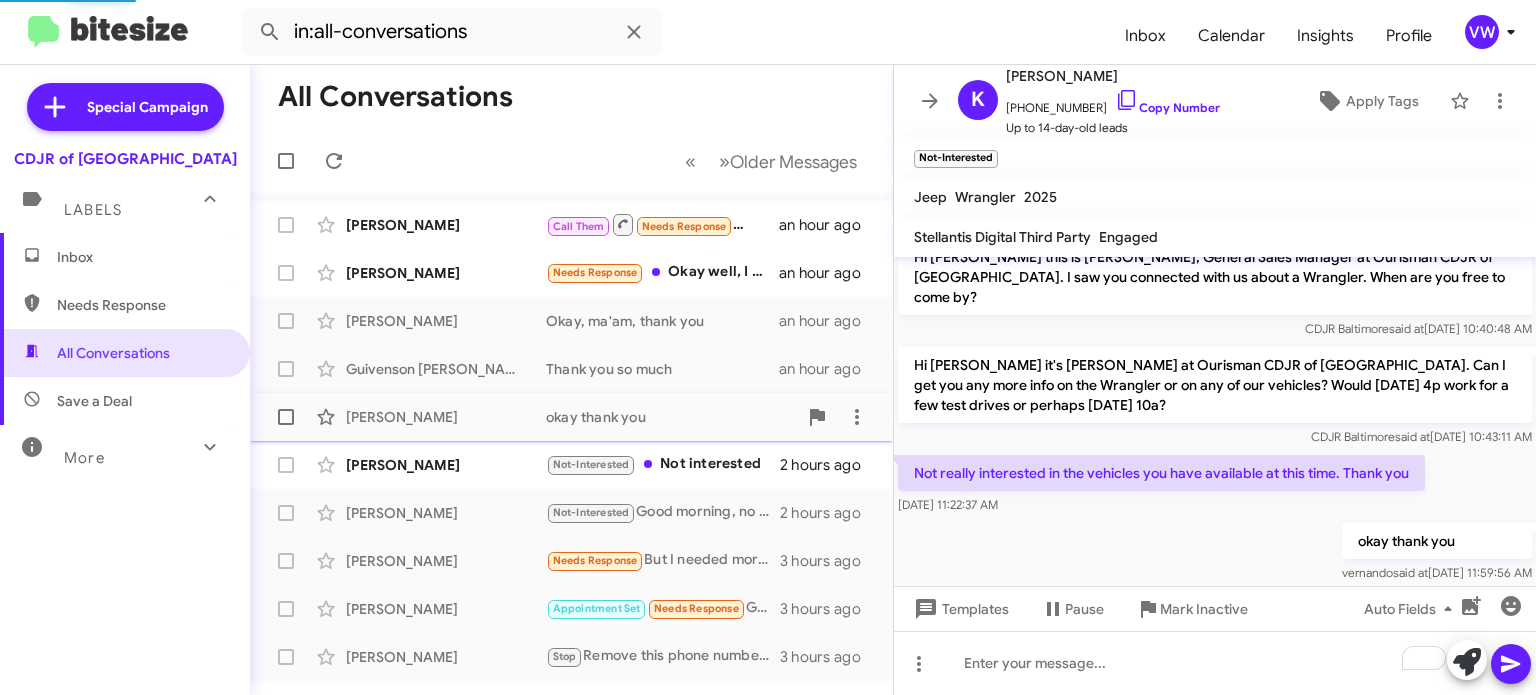 scroll, scrollTop: 0, scrollLeft: 0, axis: both 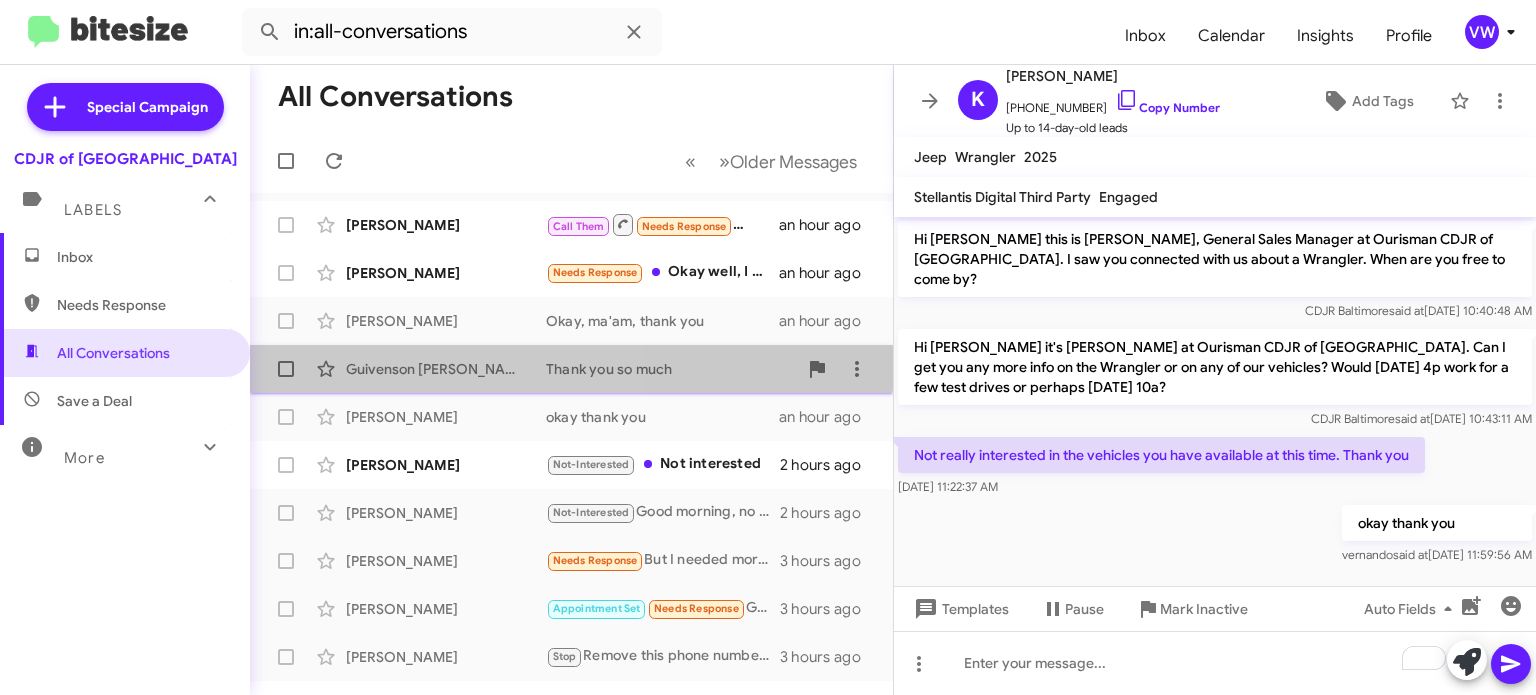 click on "Guivenson [PERSON_NAME]" 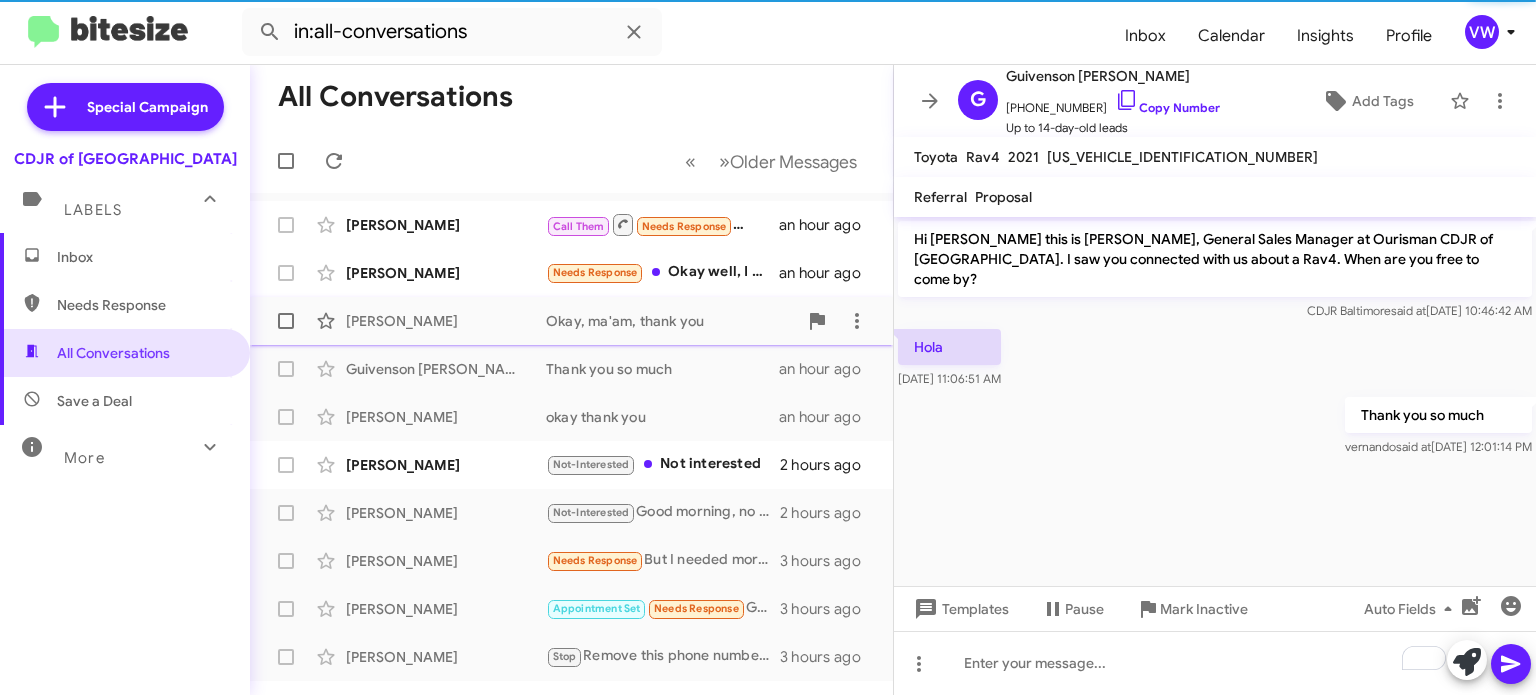 click on "[PERSON_NAME]  Okay, ma'am, thank you   an hour ago" 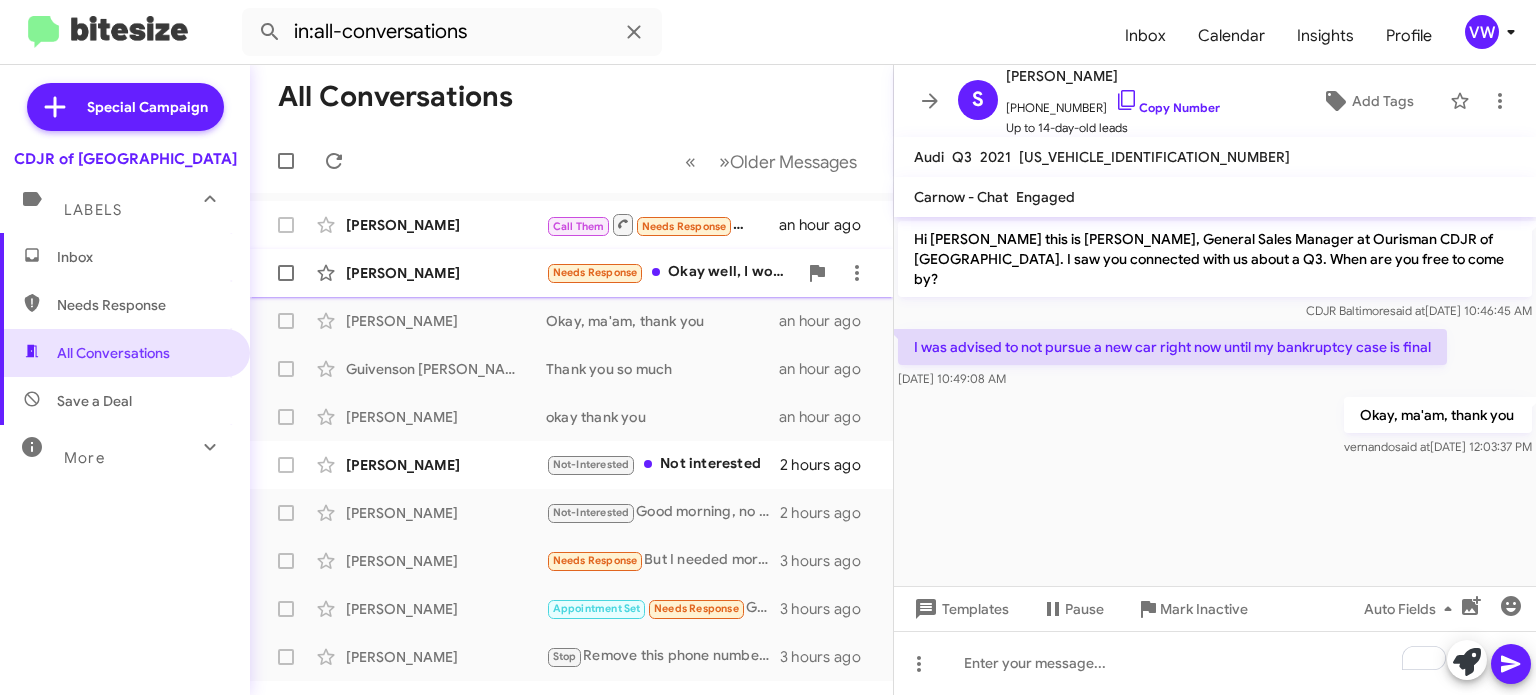 click on "[PERSON_NAME]" 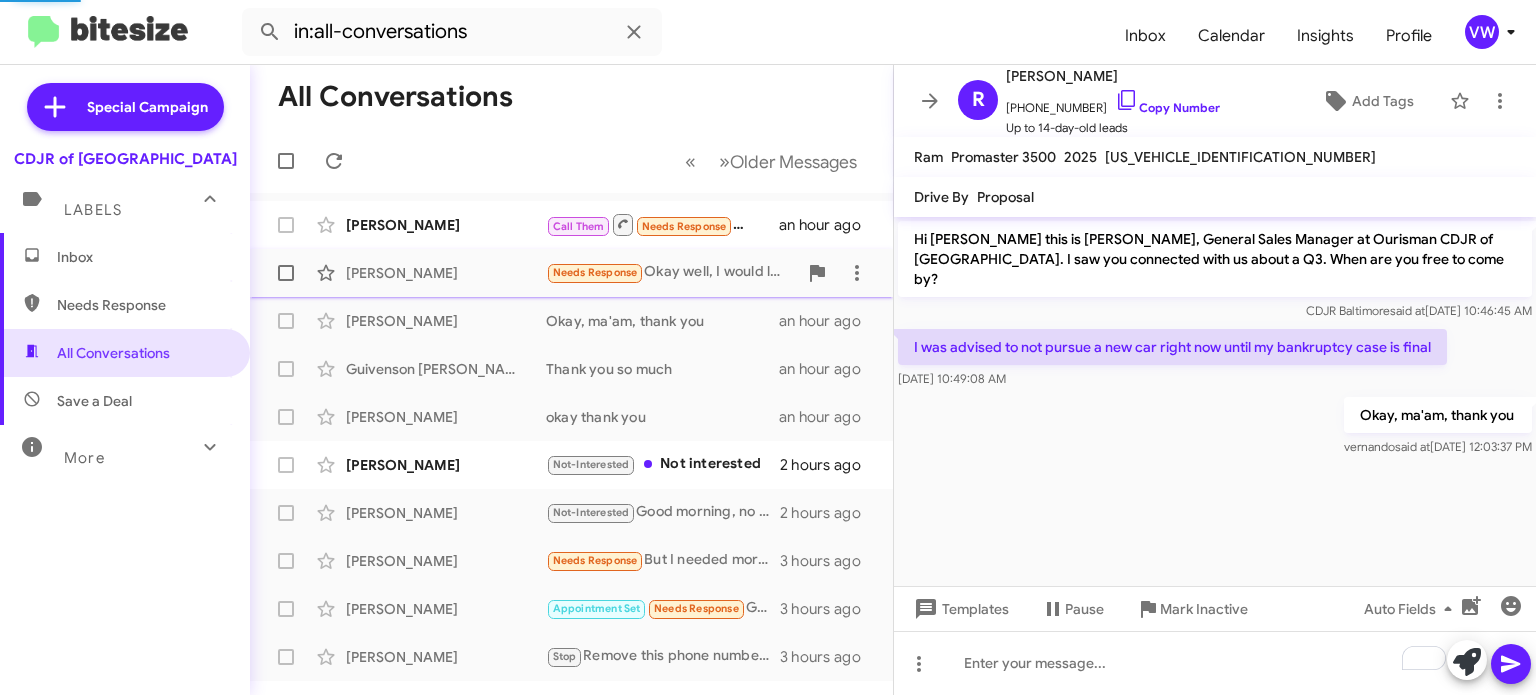 scroll, scrollTop: 22, scrollLeft: 0, axis: vertical 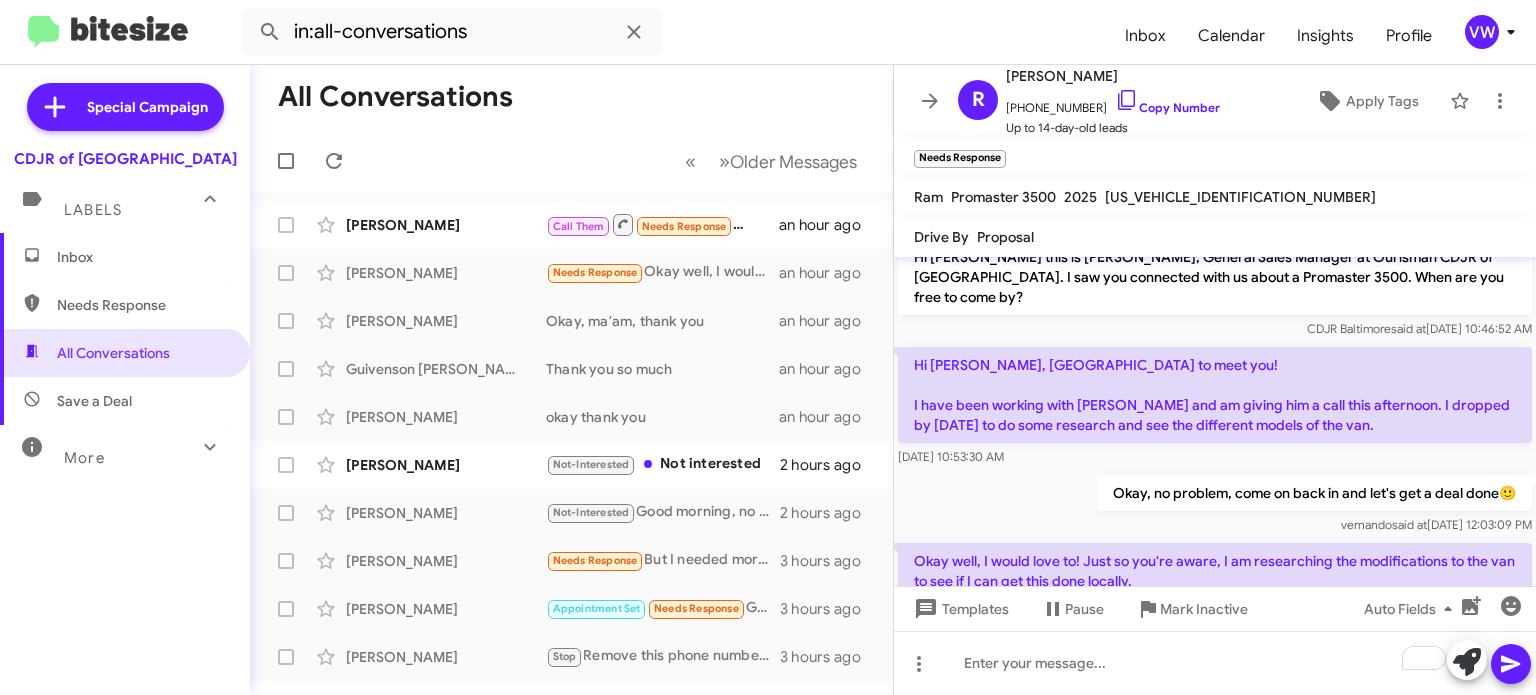 click on "Inbox" at bounding box center (125, 257) 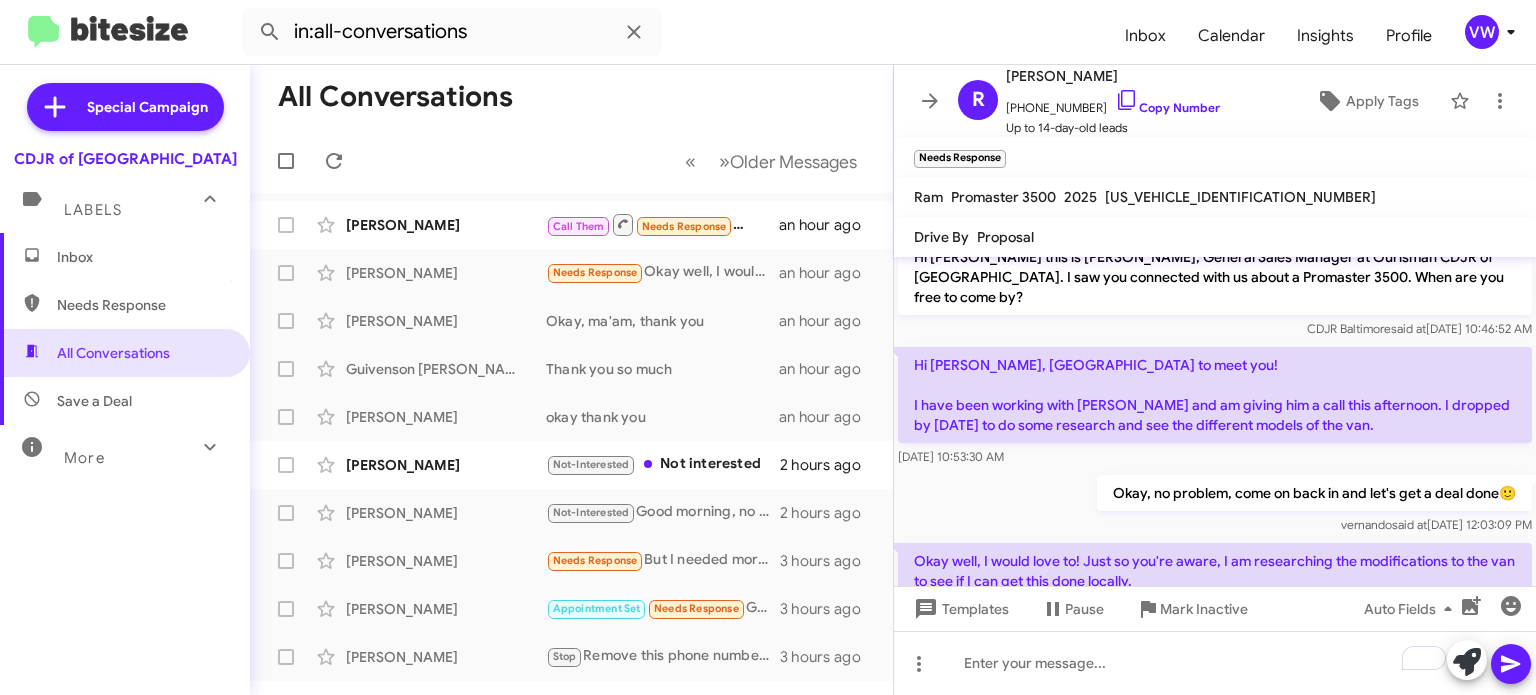 type 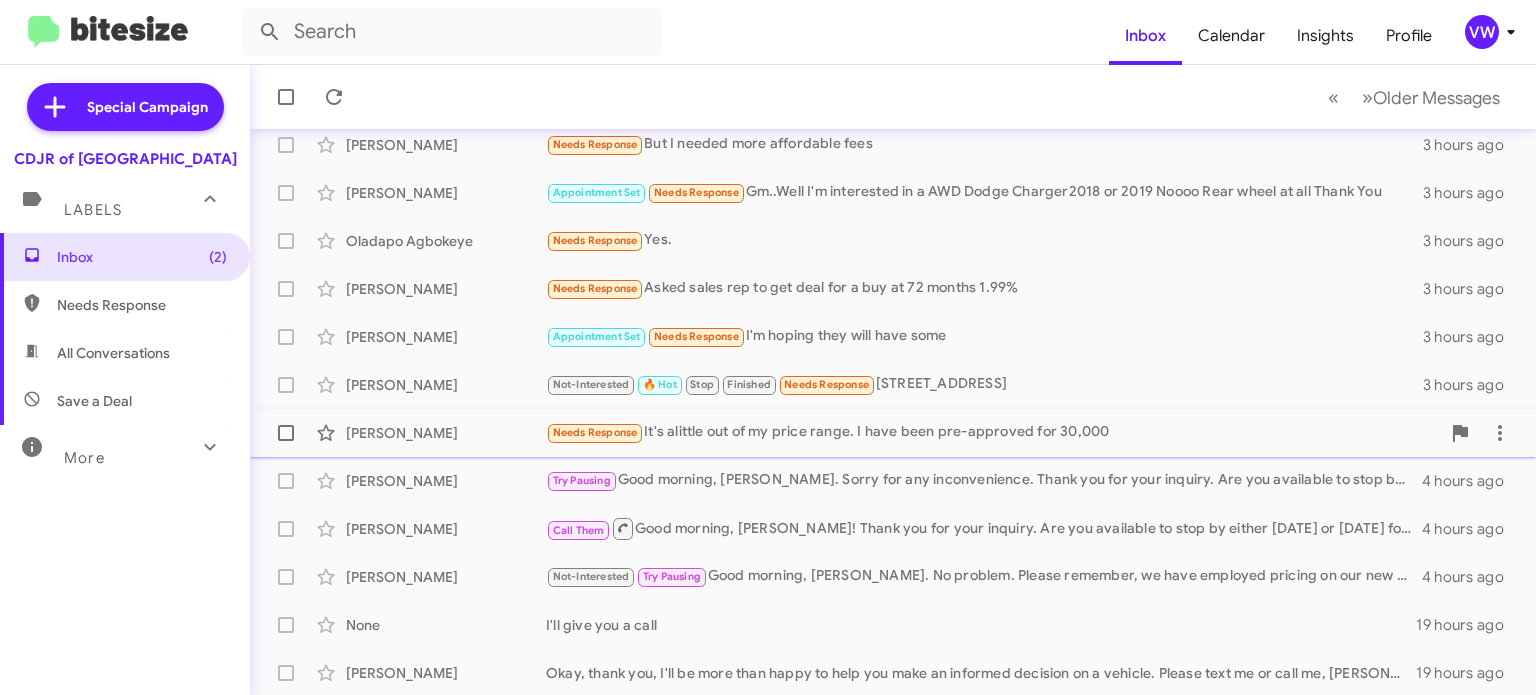 scroll, scrollTop: 465, scrollLeft: 0, axis: vertical 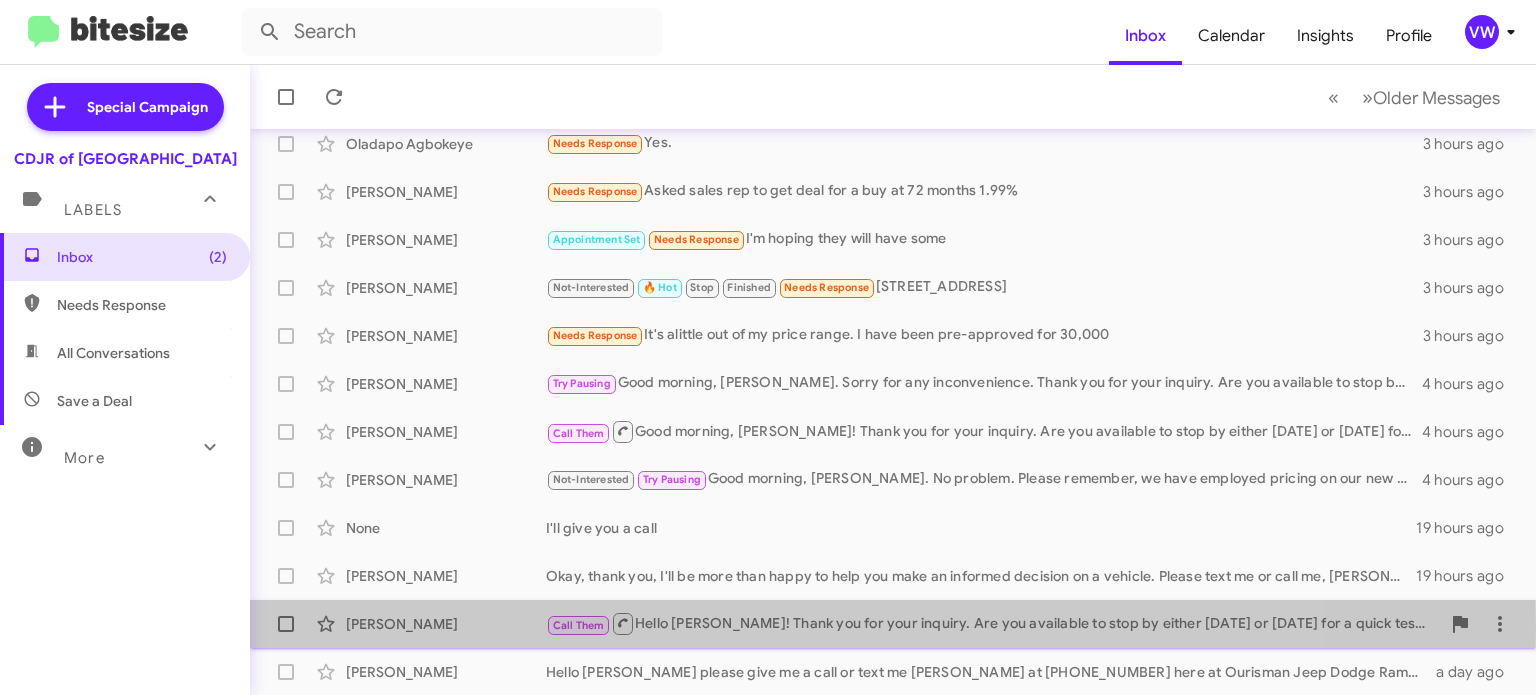 click on "[PERSON_NAME]" 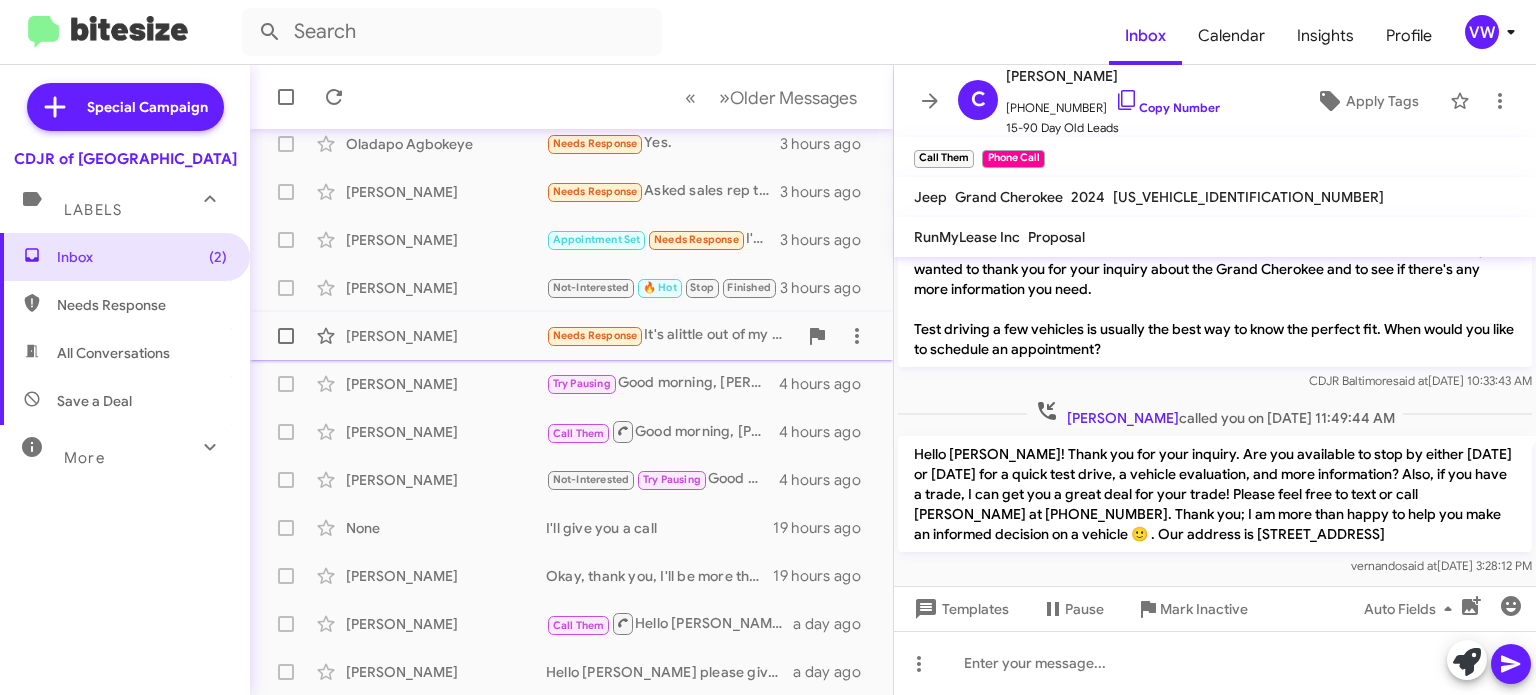 scroll, scrollTop: 399, scrollLeft: 0, axis: vertical 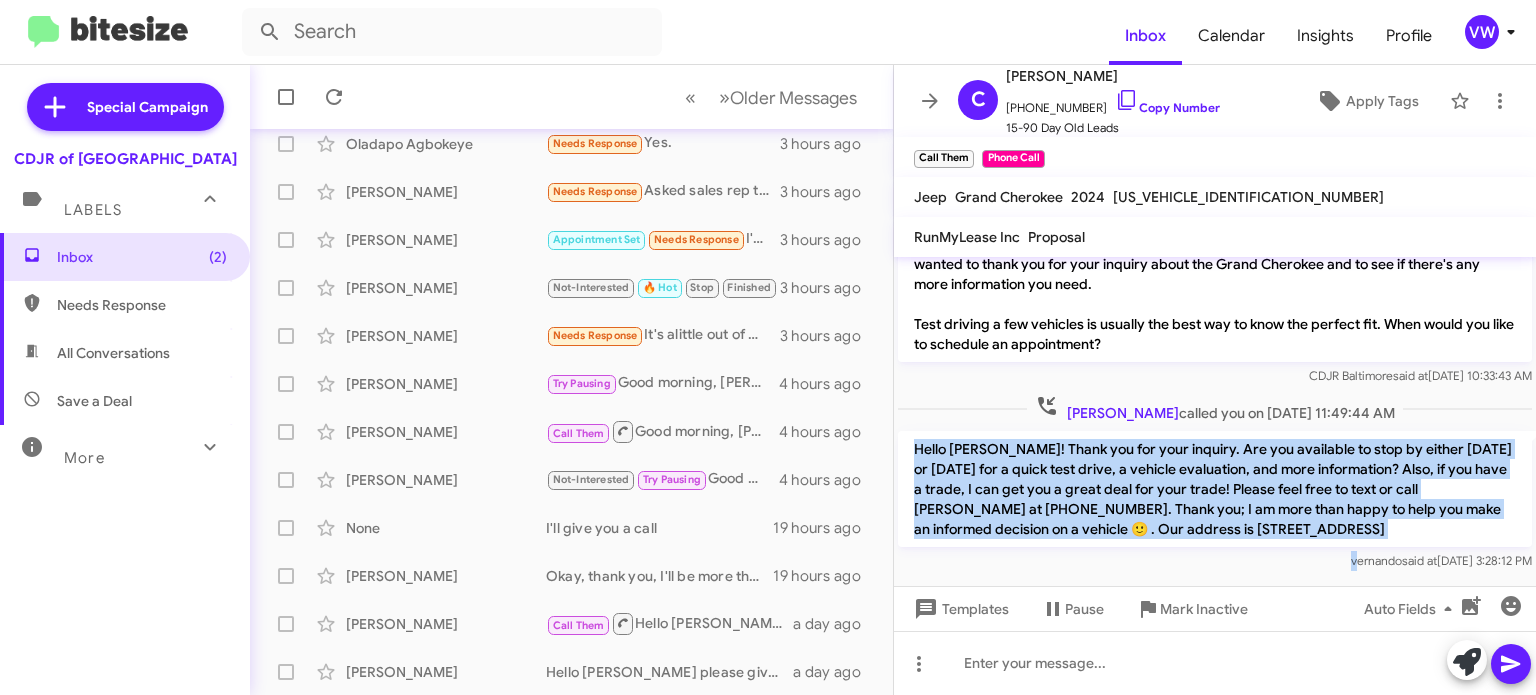 drag, startPoint x: 913, startPoint y: 424, endPoint x: 1311, endPoint y: 497, distance: 404.63934 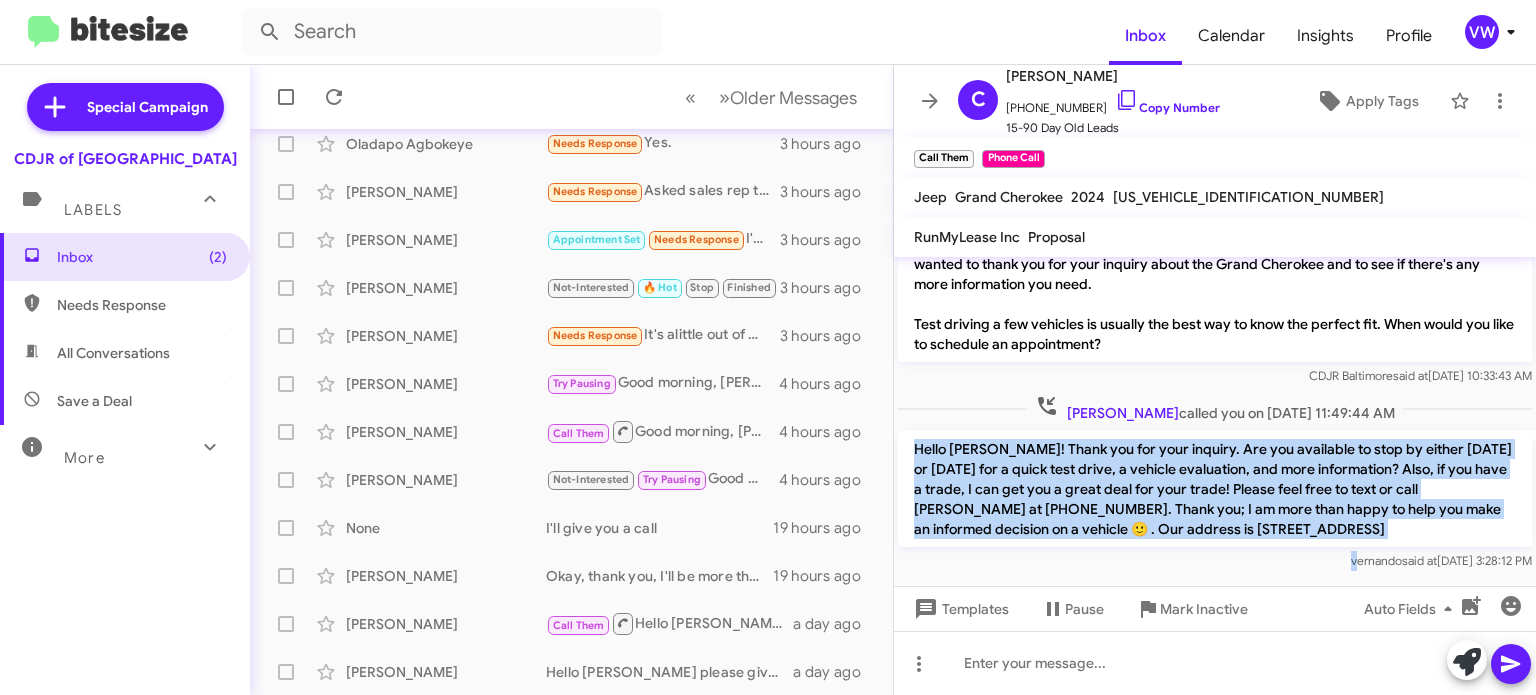 copy on "Hello [PERSON_NAME]! Thank you for your inquiry. Are you available to stop by either [DATE] or [DATE] for a quick test drive, a vehicle evaluation, and more information? Also, if you have a trade, I can get you a great deal for your trade! Please feel free to text or call [PERSON_NAME] at [PHONE_NUMBER]. Thank you; I am more than happy to help you make an informed decision on a vehicle 🙂 . Our address is [STREET_ADDRESS]" 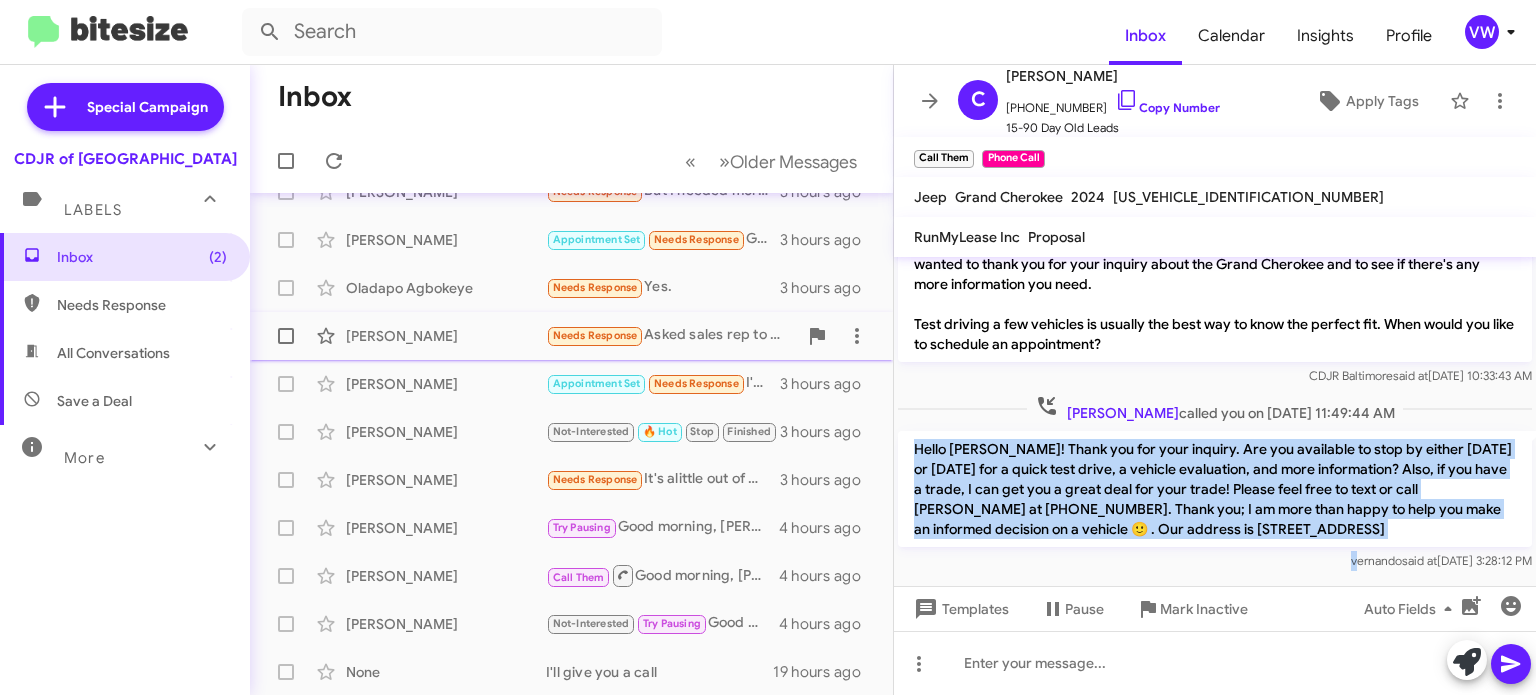 scroll, scrollTop: 320, scrollLeft: 0, axis: vertical 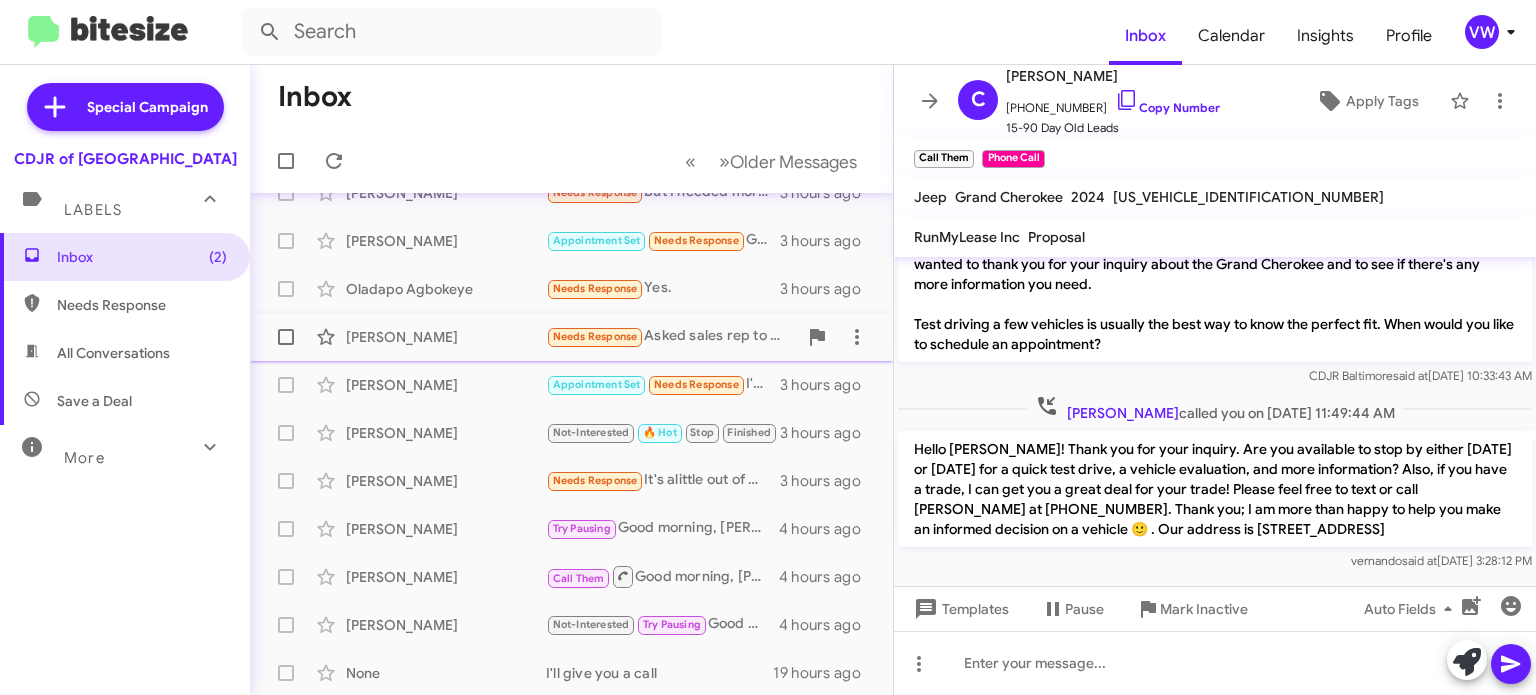 click on "[PERSON_NAME]  Needs Response   Asked sales rep to get deal for a buy at 72 months 1.99%   3 hours ago" 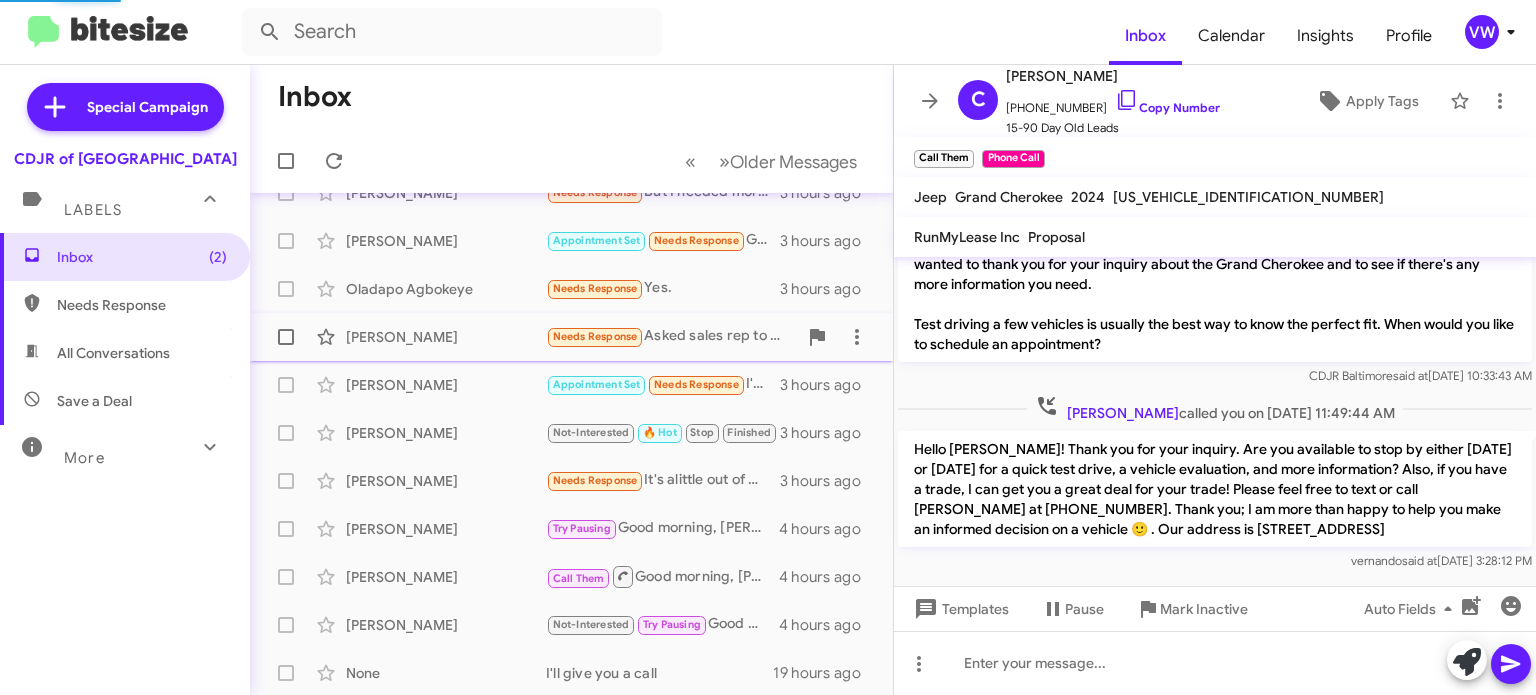scroll, scrollTop: 0, scrollLeft: 0, axis: both 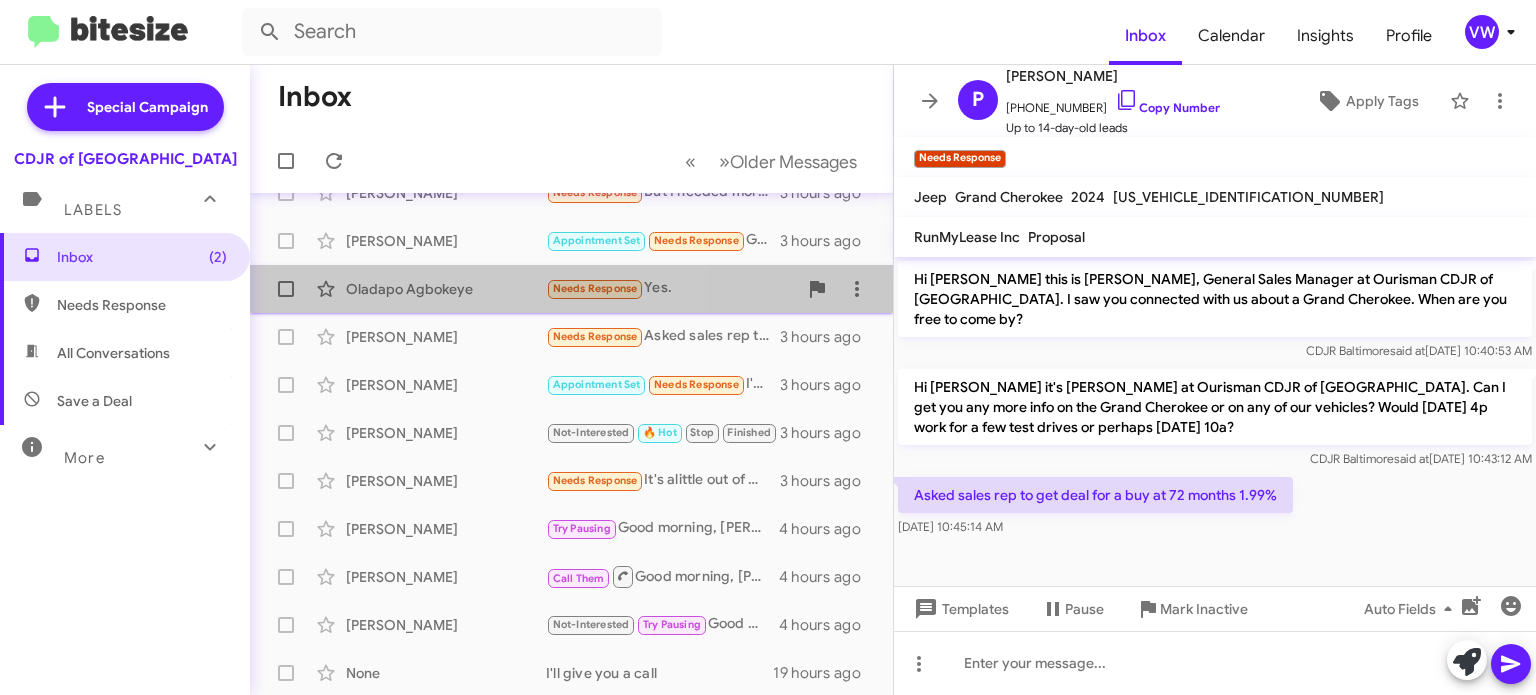 click on "Oladapo Agbokeye" 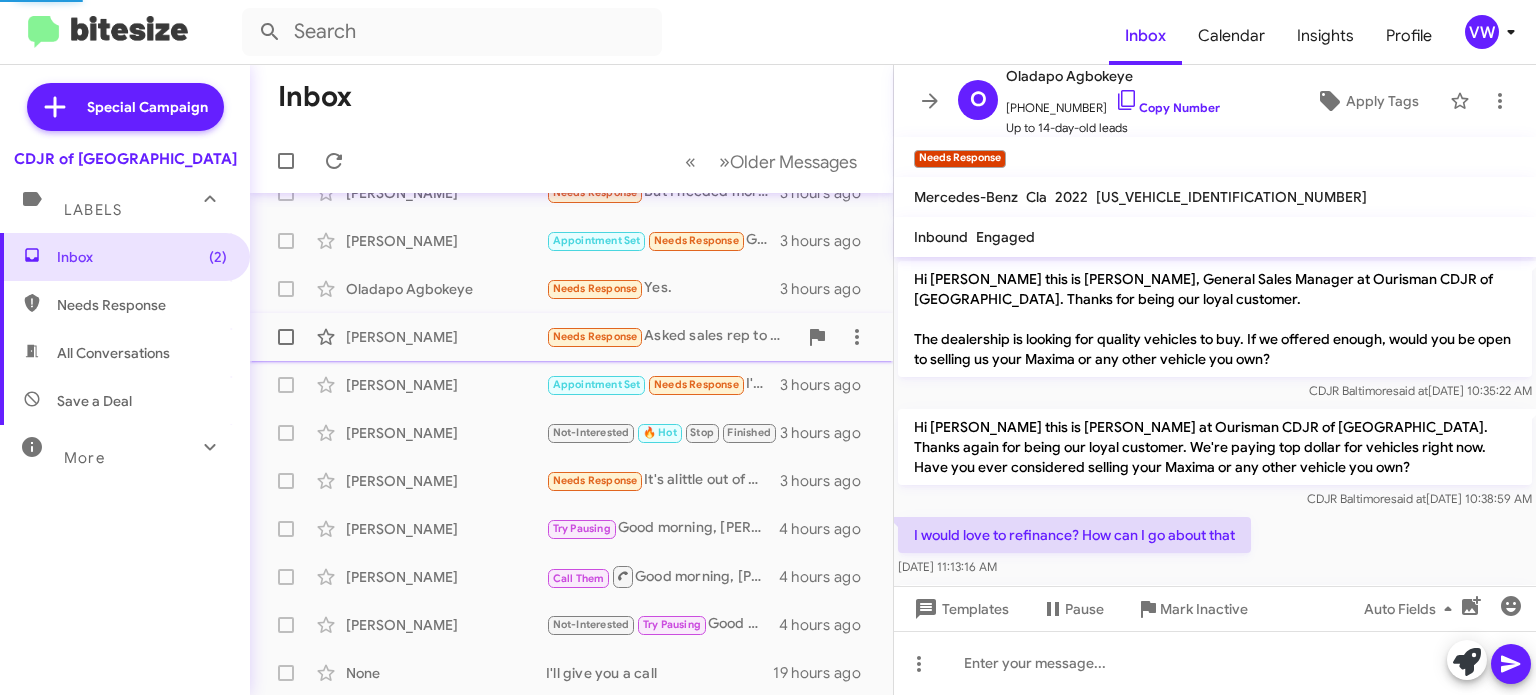 scroll, scrollTop: 328, scrollLeft: 0, axis: vertical 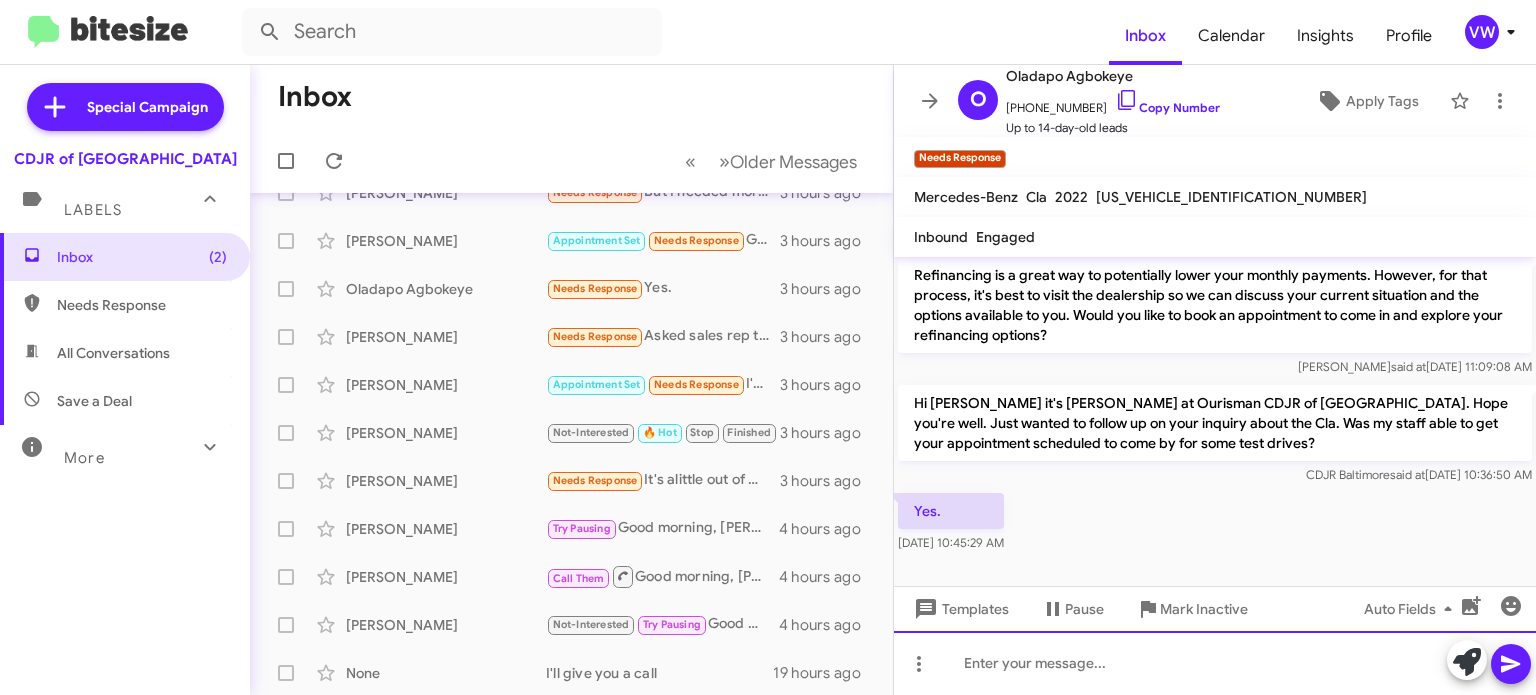 click 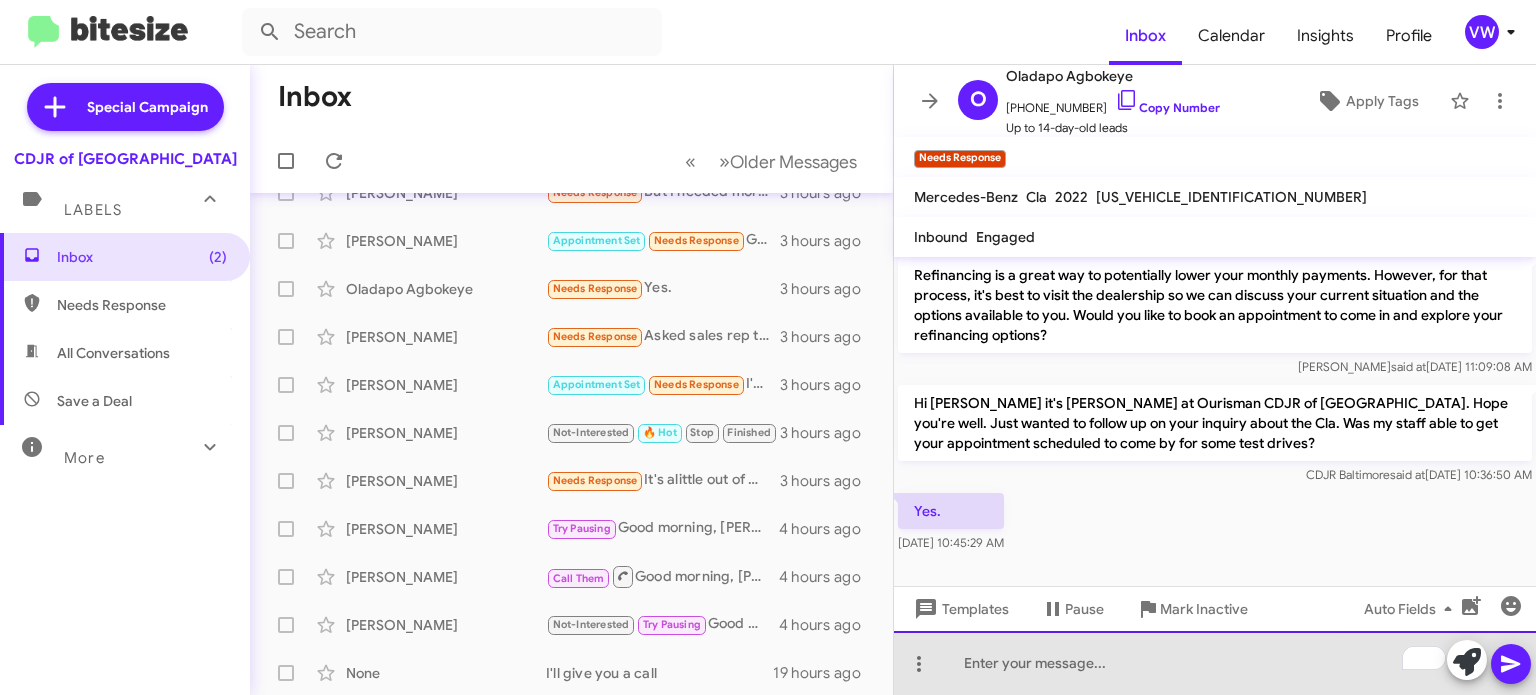 paste 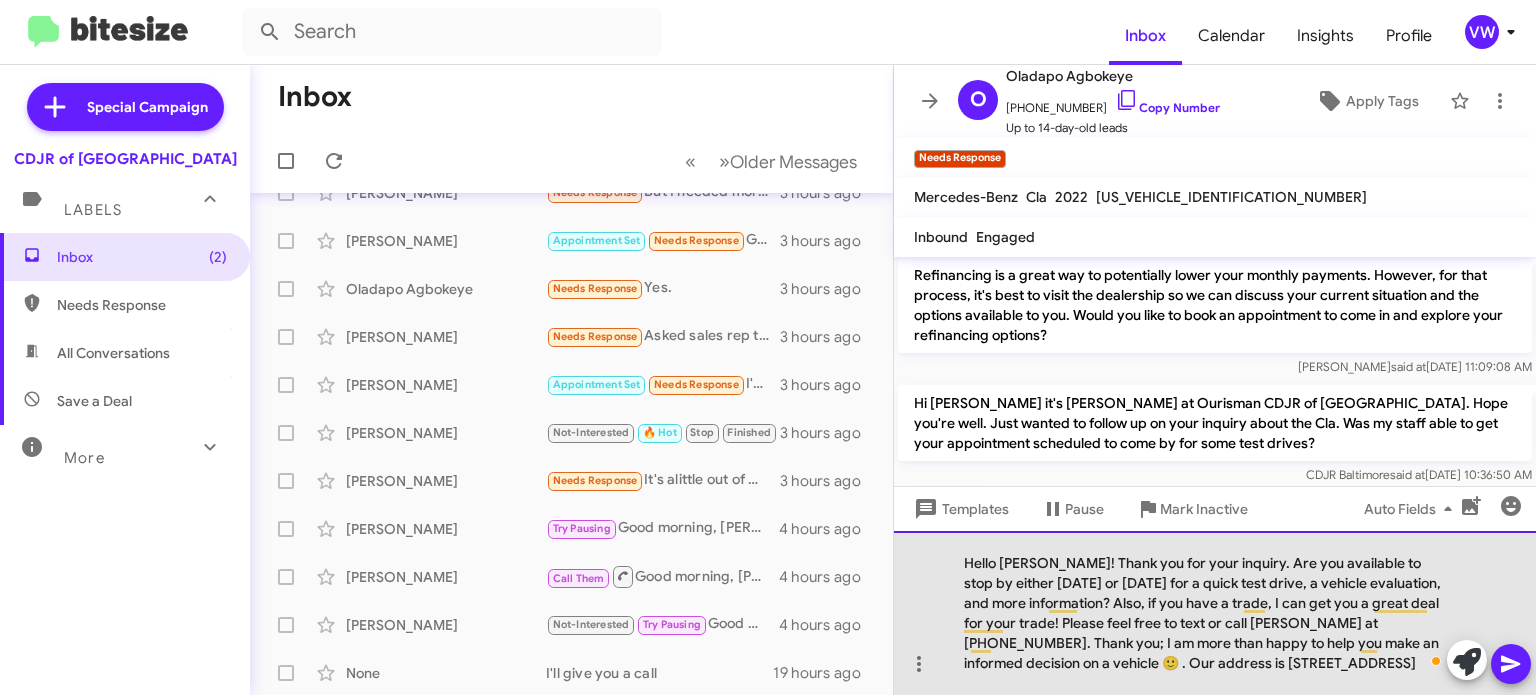 click on "Hello [PERSON_NAME]! Thank you for your inquiry. Are you available to stop by either [DATE] or [DATE] for a quick test drive, a vehicle evaluation, and more information? Also, if you have a trade, I can get you a great deal for your trade! Please feel free to text or call [PERSON_NAME] at [PHONE_NUMBER]. Thank you; I am more than happy to help you make an informed decision on a vehicle 🙂 . Our address is [STREET_ADDRESS]" 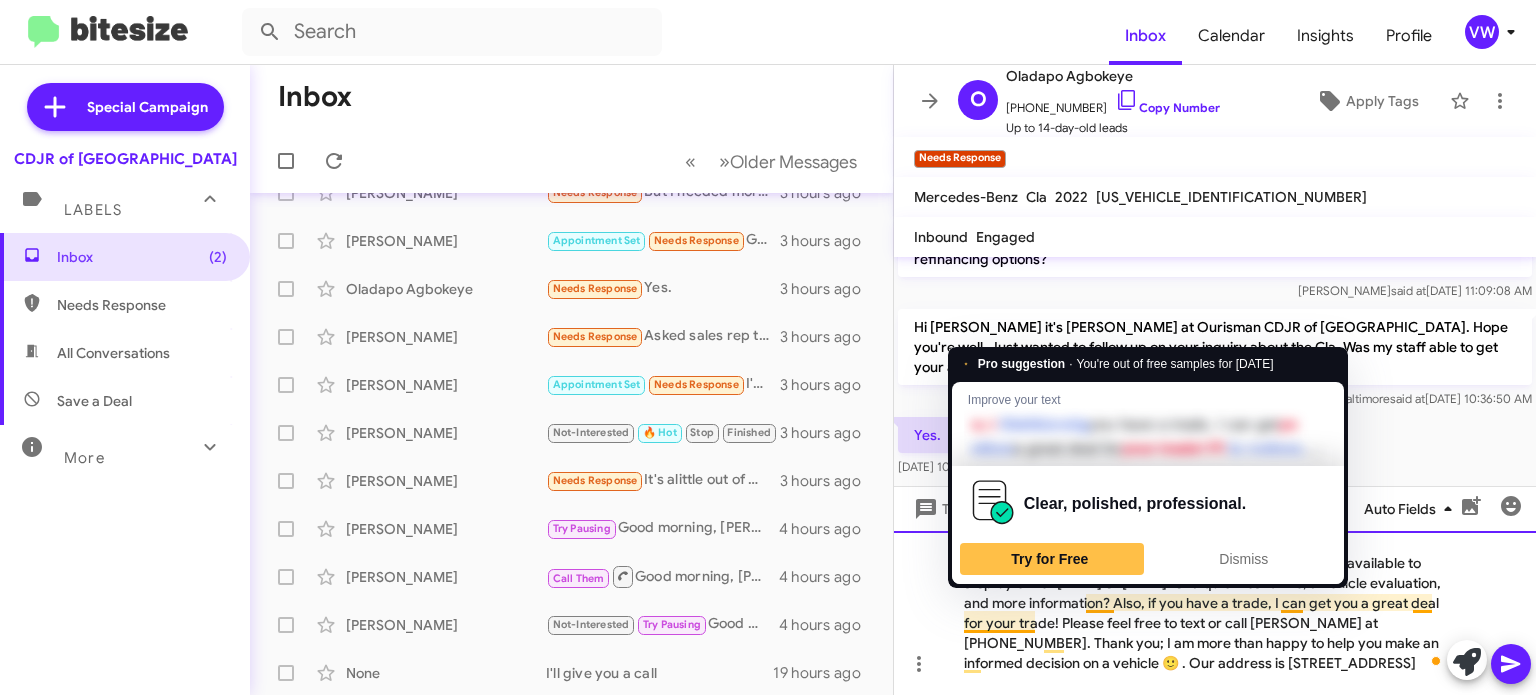 scroll, scrollTop: 412, scrollLeft: 0, axis: vertical 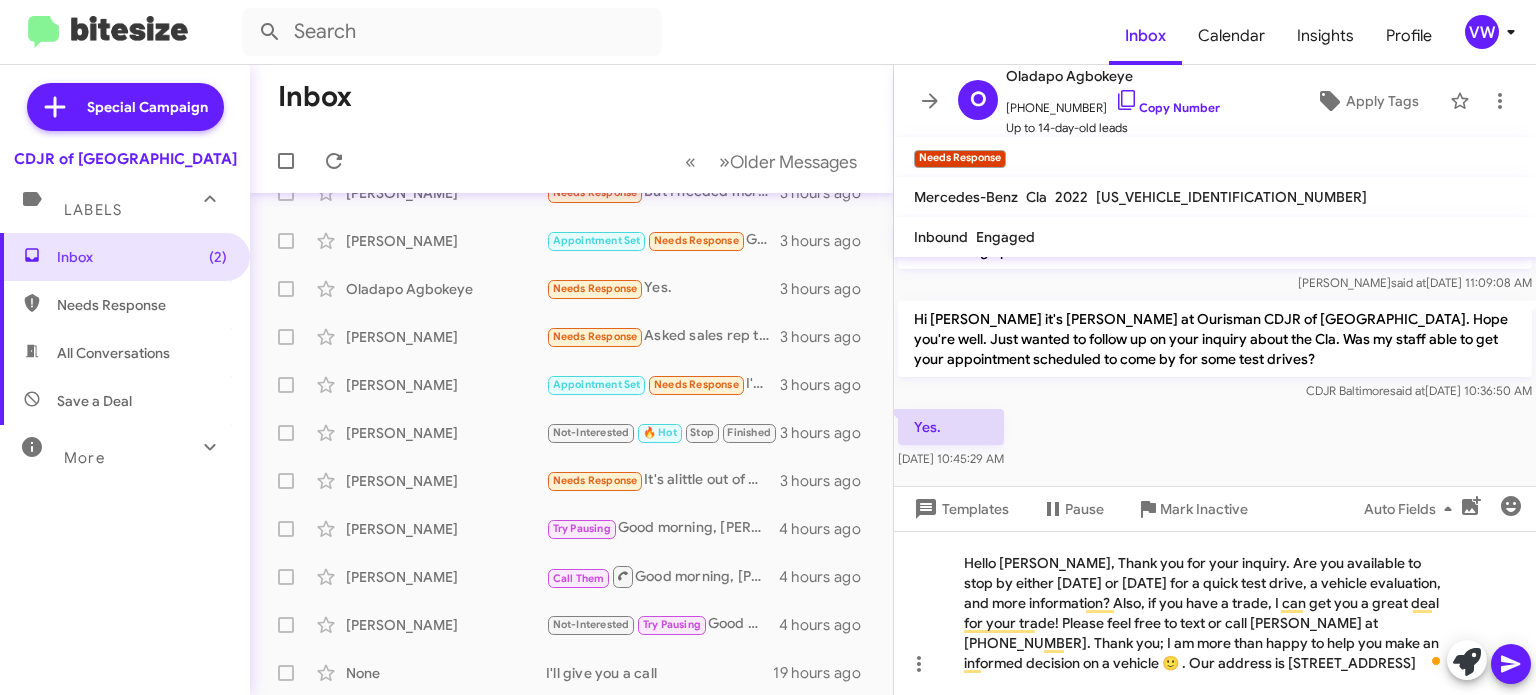 click 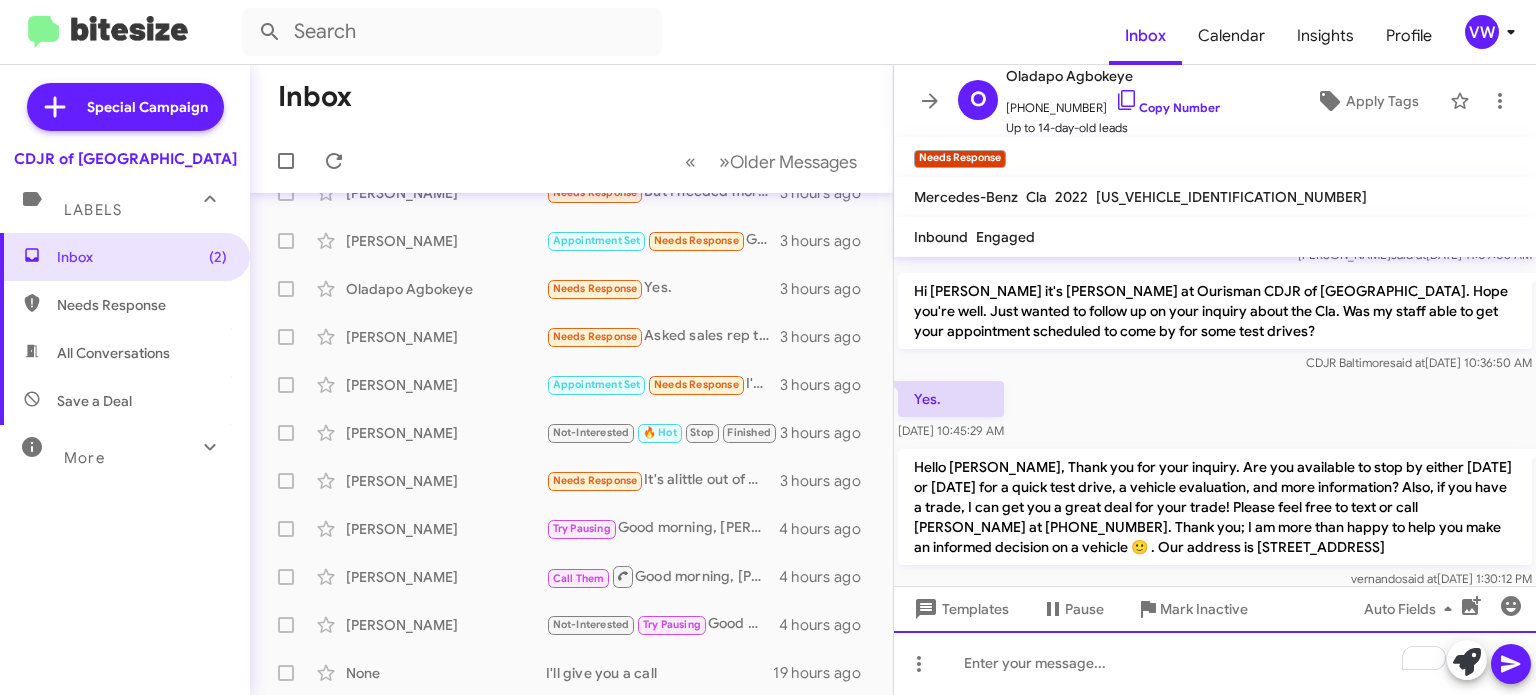 scroll, scrollTop: 481, scrollLeft: 0, axis: vertical 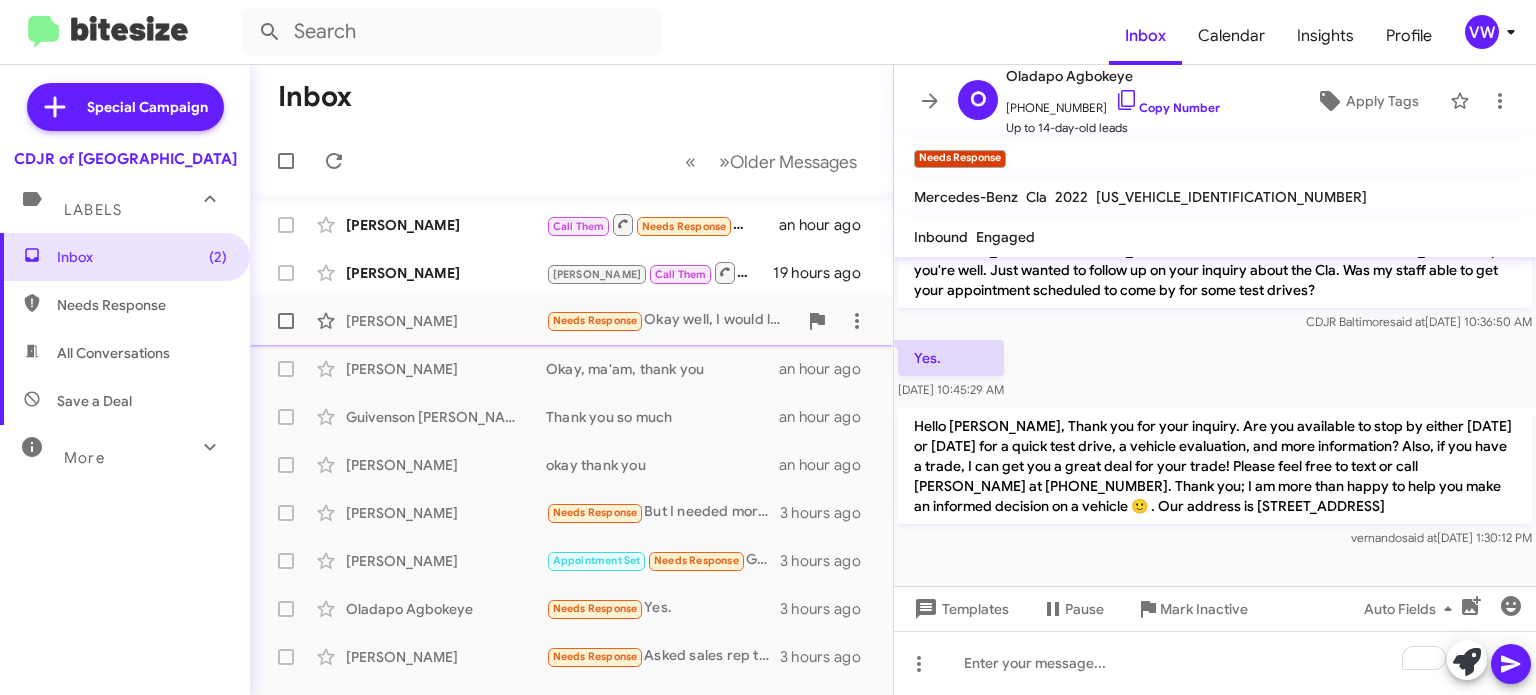 click on "Needs Response" 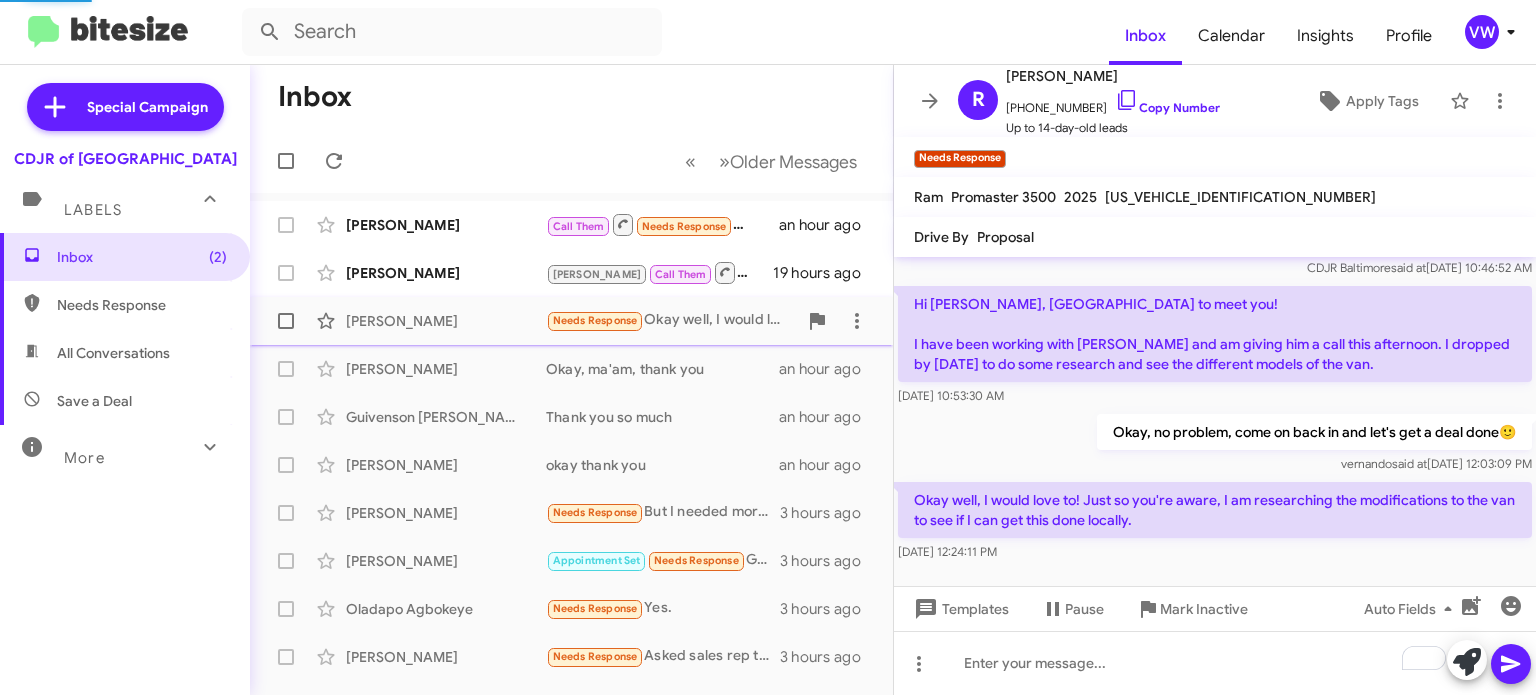 scroll, scrollTop: 62, scrollLeft: 0, axis: vertical 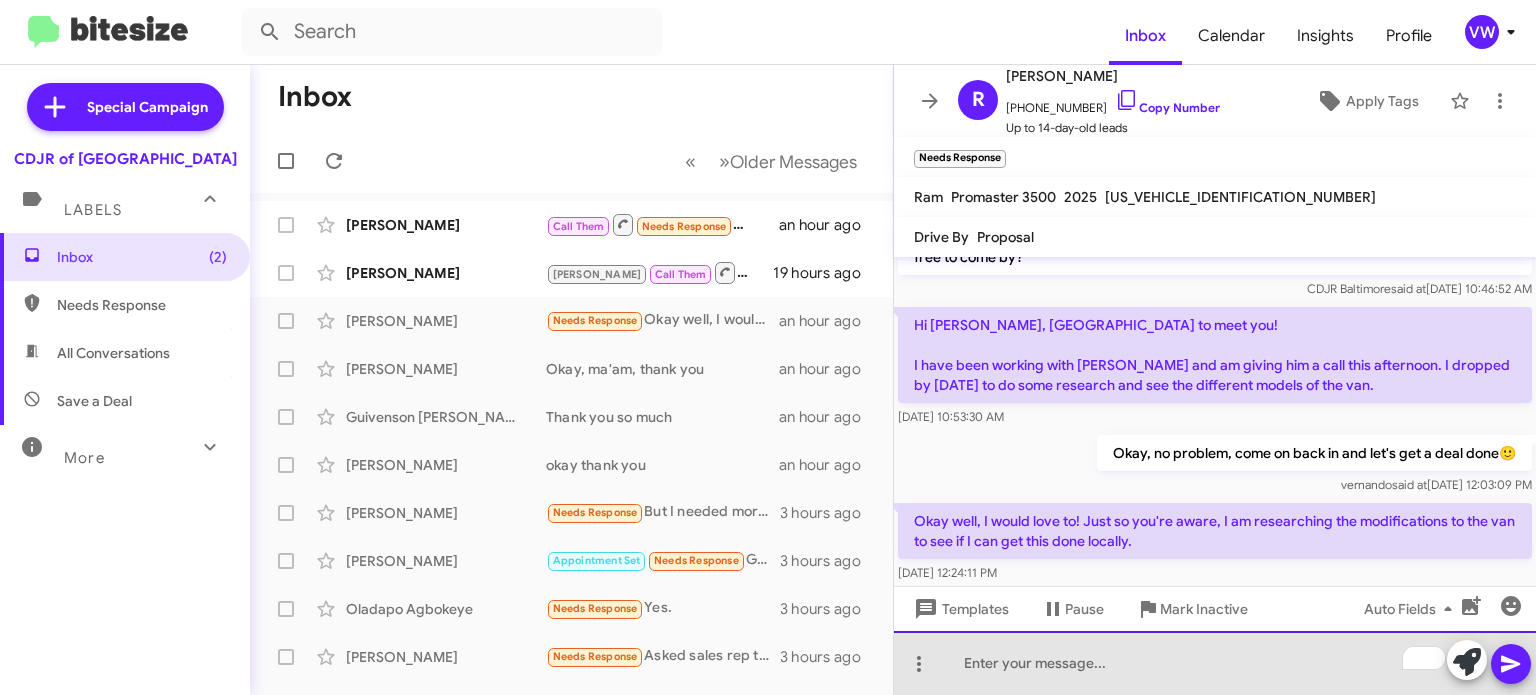click 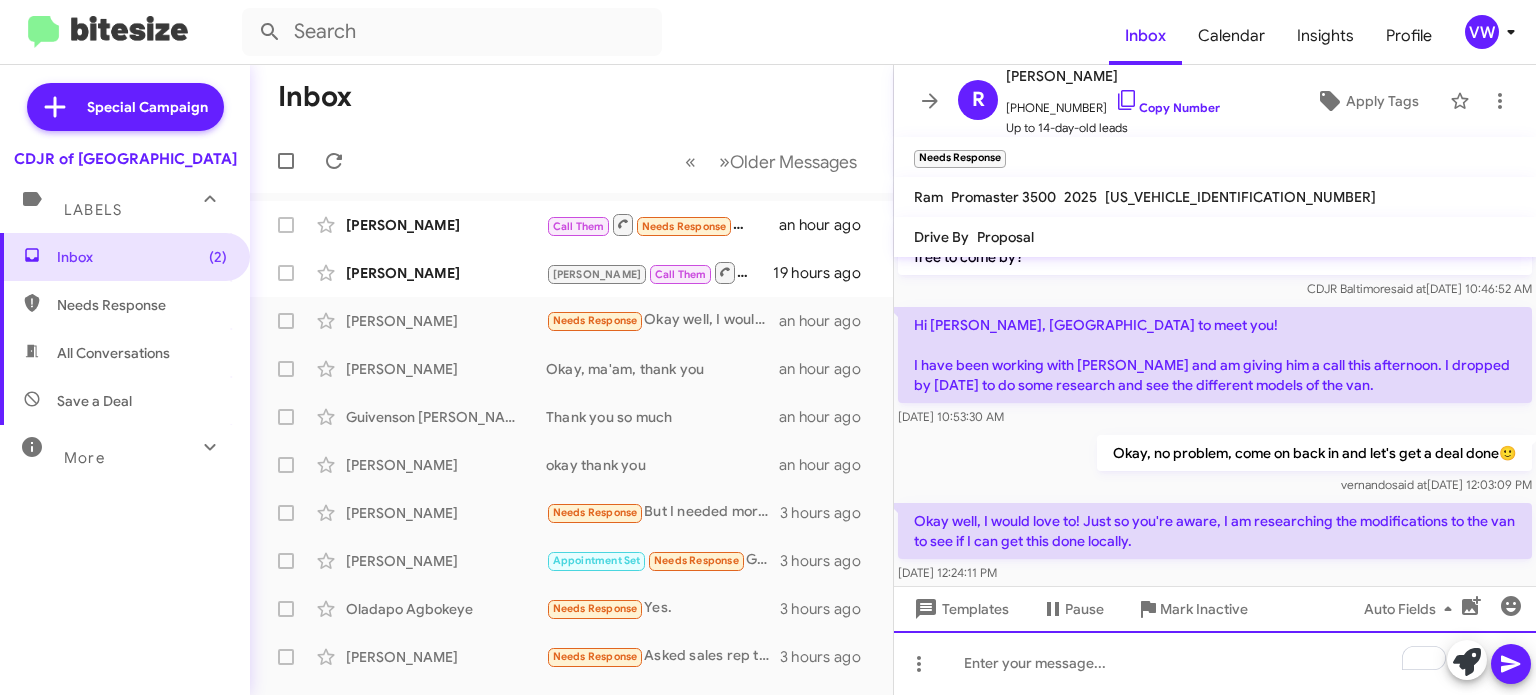 click 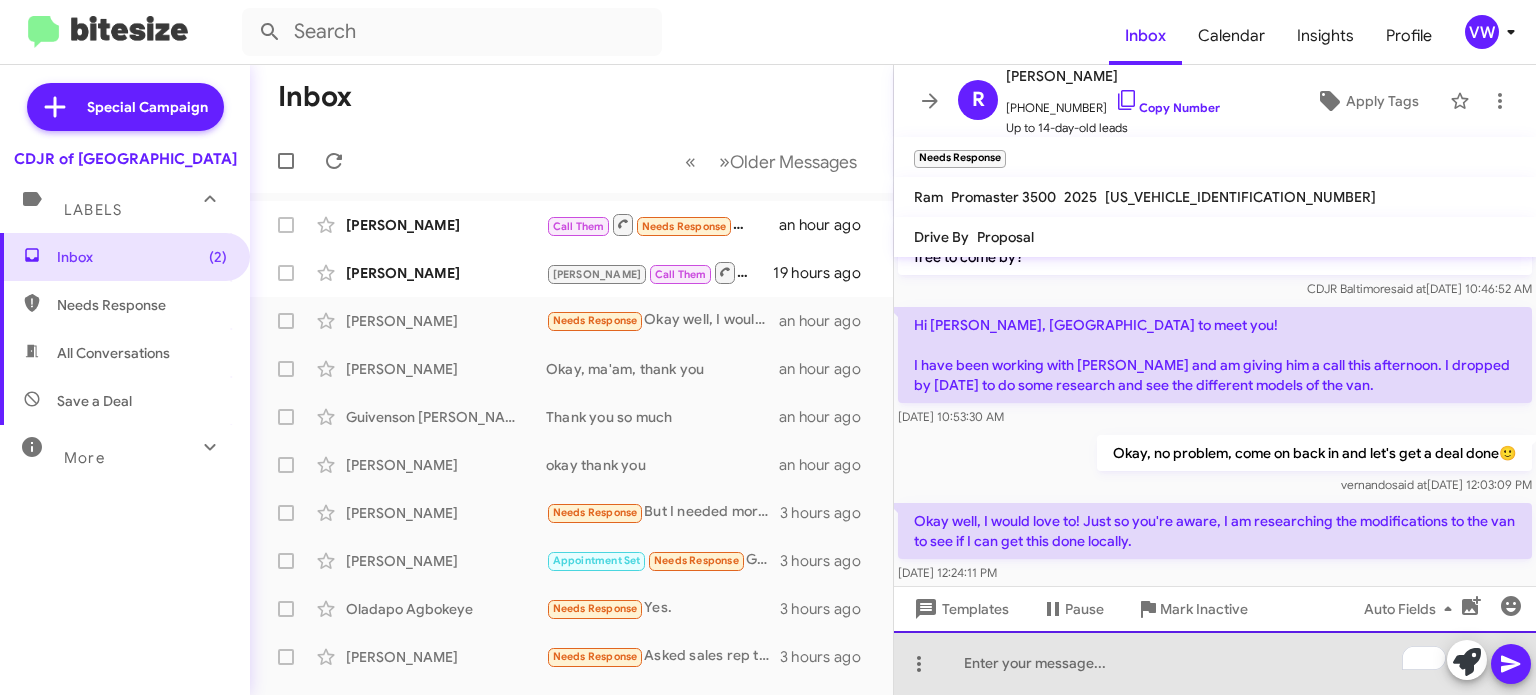 click 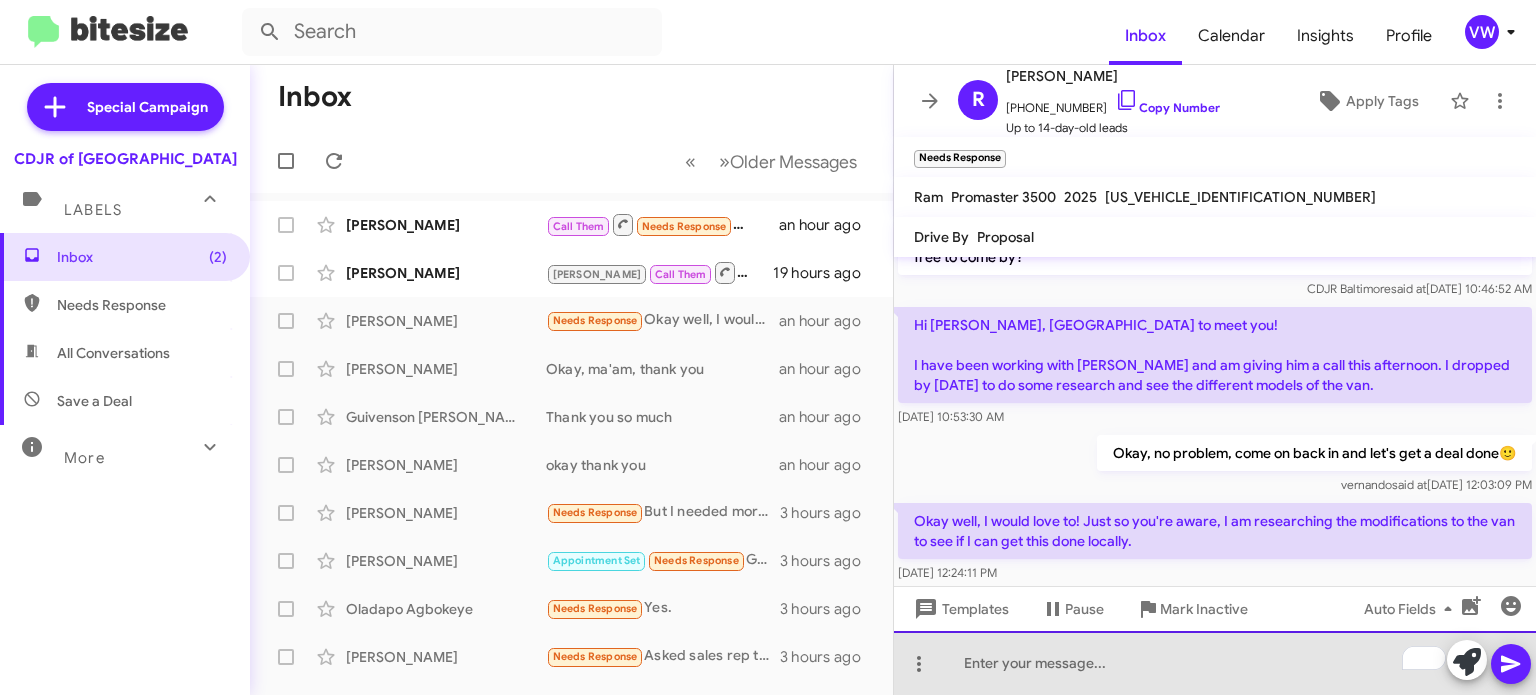 click 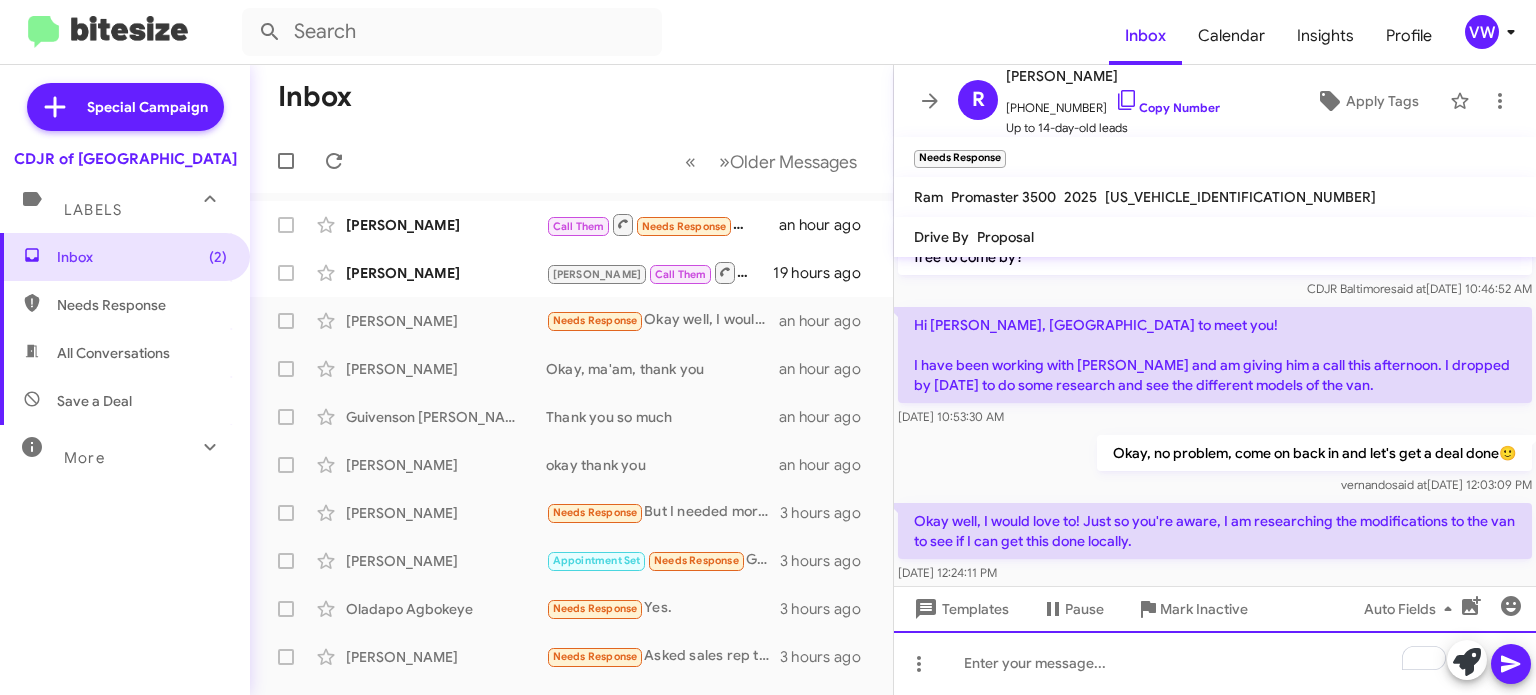 click 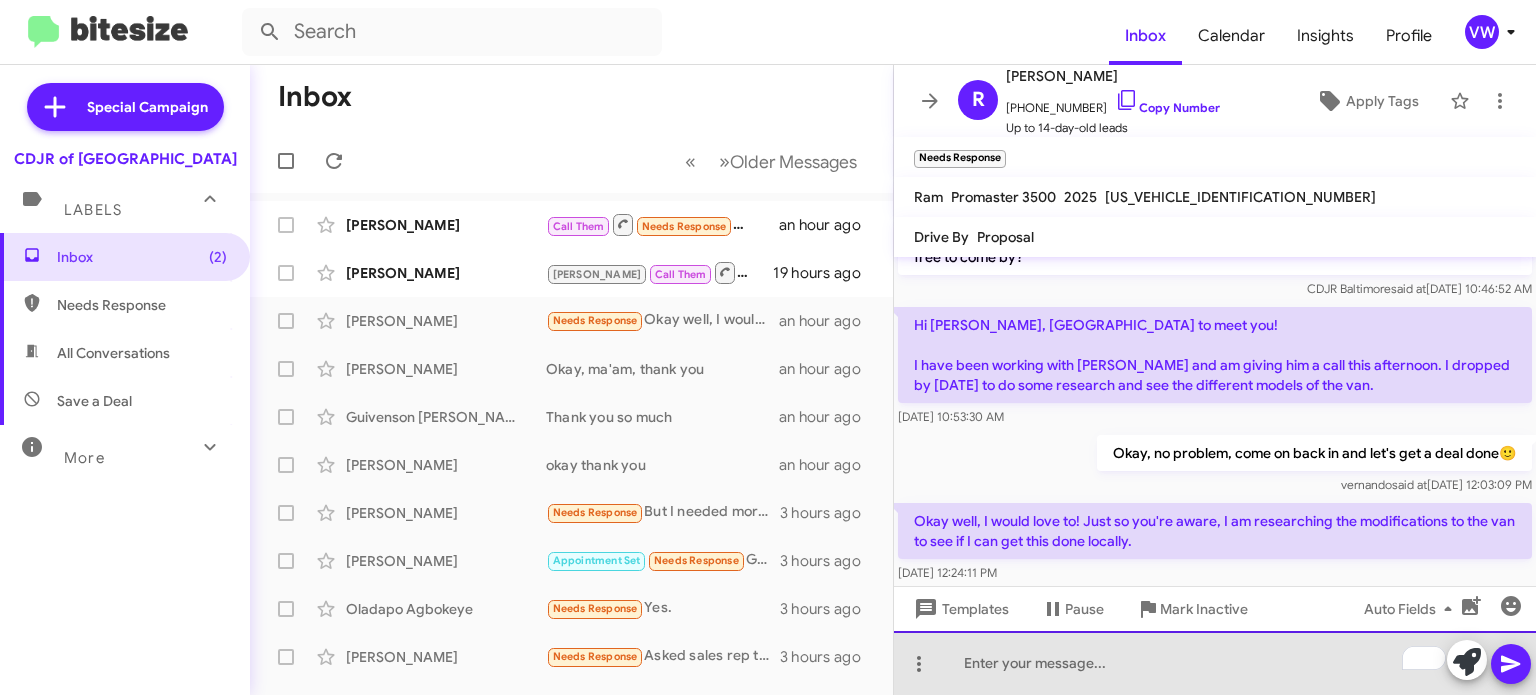 click 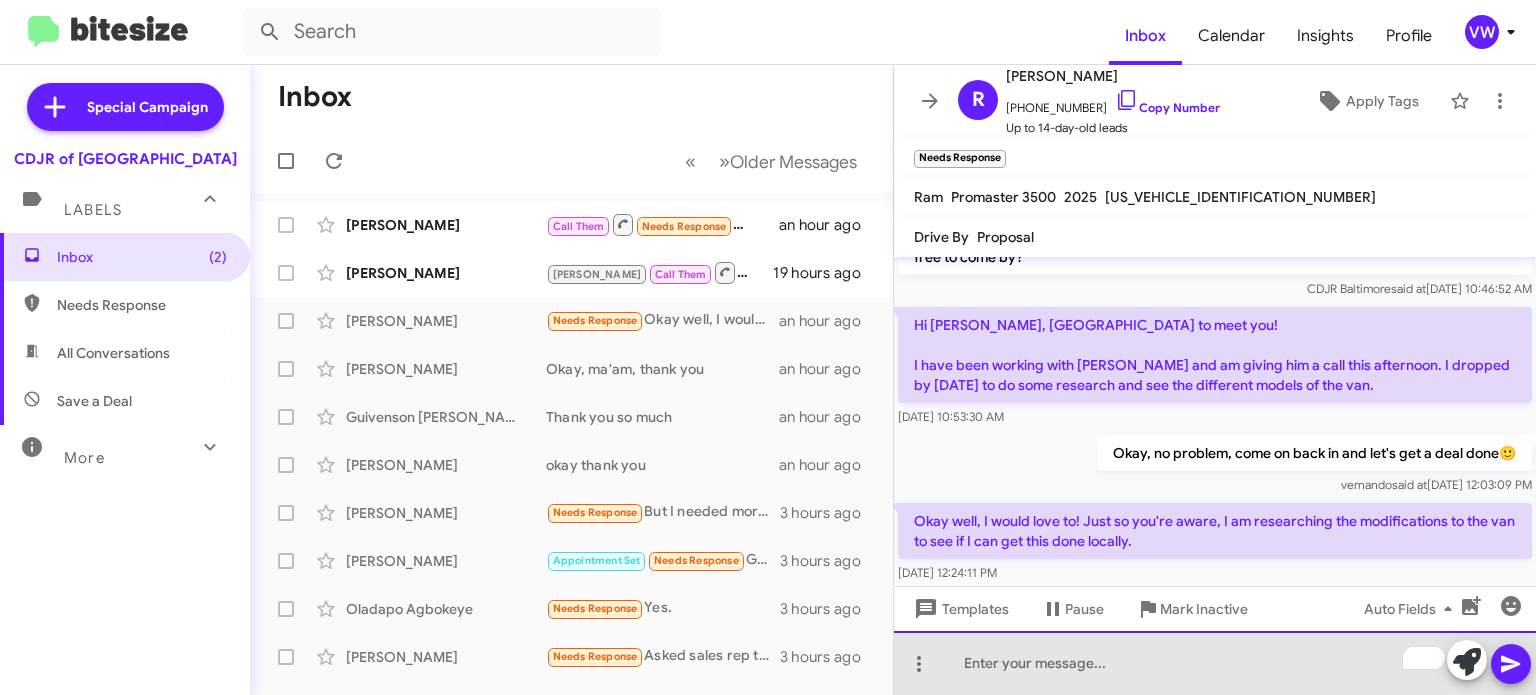 click 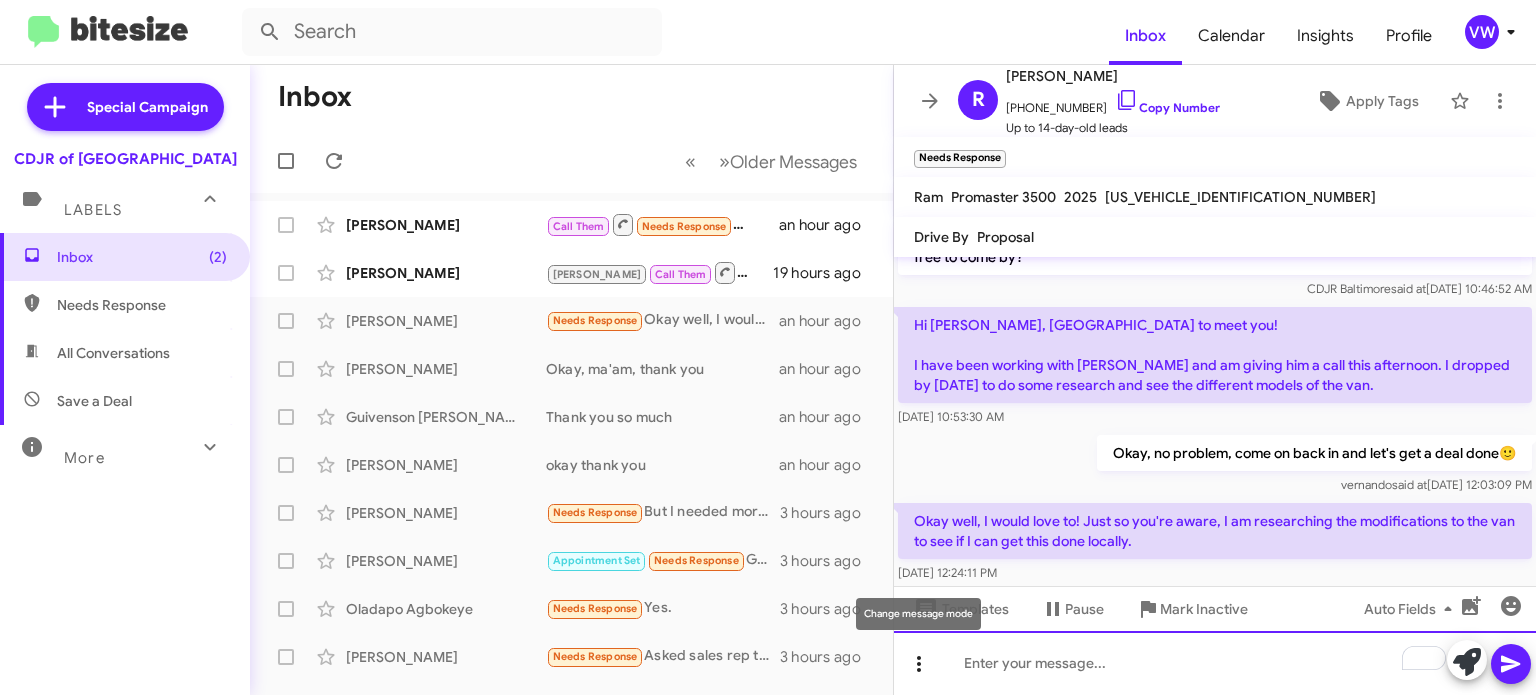 click on "Inbox   « Previous » Next   Older Messages   [PERSON_NAME]  Call Them   Needs Response   Inbound Call   an hour ago    [PERSON_NAME] [PERSON_NAME]   Call Them   Inbound Call   19 hours ago    [PERSON_NAME]  Needs Response   Okay well, I would love to! Just so you're aware, I am researching the modifications to the van to see if I can get this done locally.   an hour ago    [PERSON_NAME]  Okay, ma'am, thank you   an hour ago    [PERSON_NAME] [PERSON_NAME]  Thank you so much   an hour ago    [PERSON_NAME]  okay thank you   an hour ago    [PERSON_NAME]  Needs Response   But I needed more affordable fees   3 hours ago    [PERSON_NAME]  Appointment Set   Needs Response   Gm..Well I'm interested in a AWD Dodge Charger2018 or 2019 Noooo Rear wheel at all Thank You   3 hours ago    Oladapo Agbokeye  Needs Response   Yes.   3 hours ago    [PERSON_NAME]  Needs Response   Asked sales rep to get deal for a buy at 72 months 1.99%   3 hours ago    [PERSON_NAME]  Appointment Set   Needs Response   3 hours ago    [PERSON_NAME]" 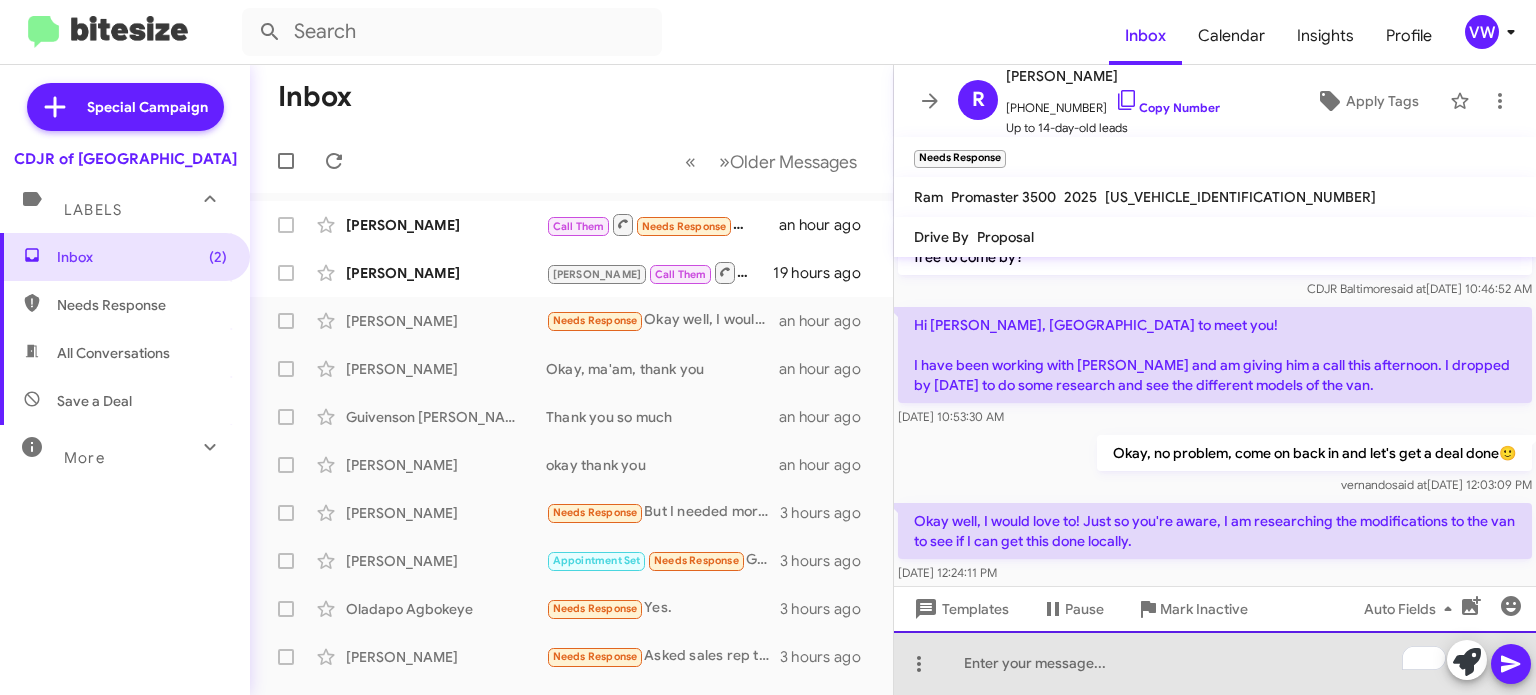 click 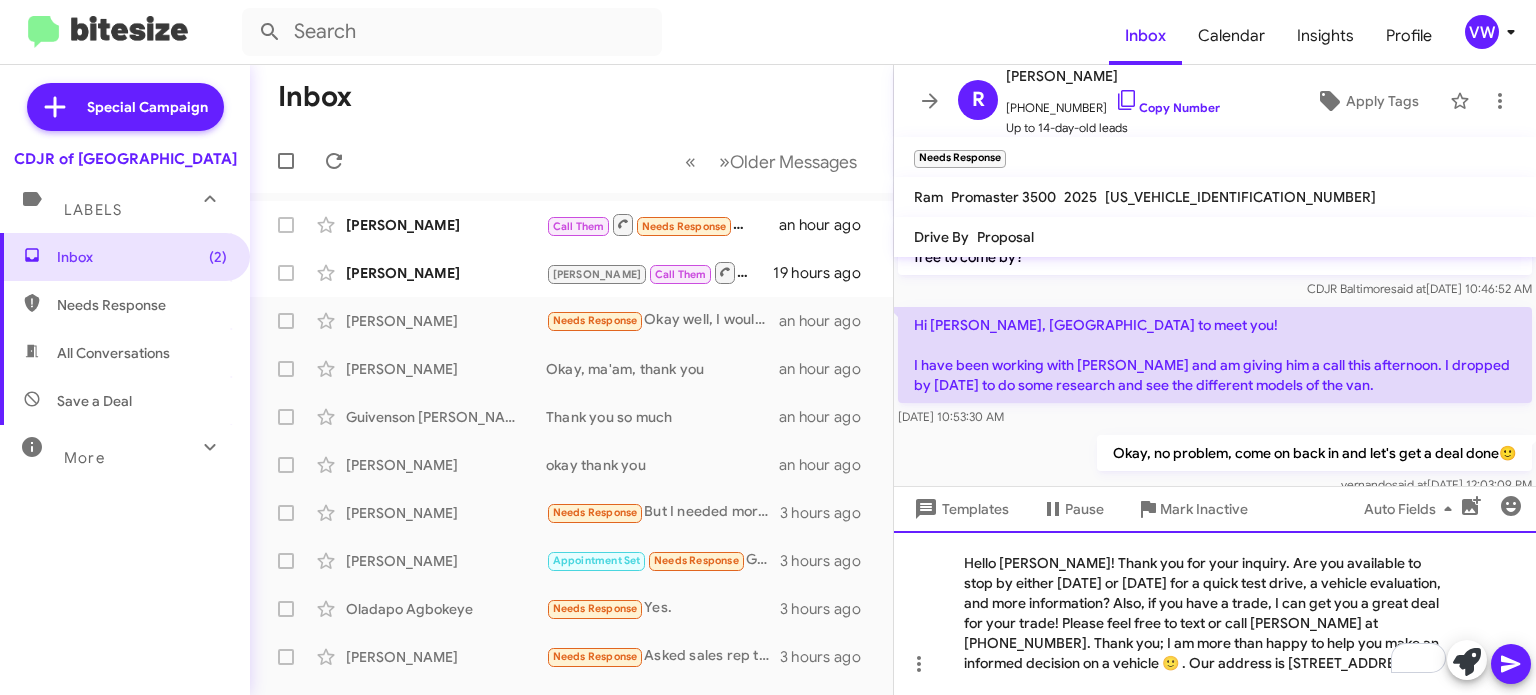 scroll, scrollTop: 162, scrollLeft: 0, axis: vertical 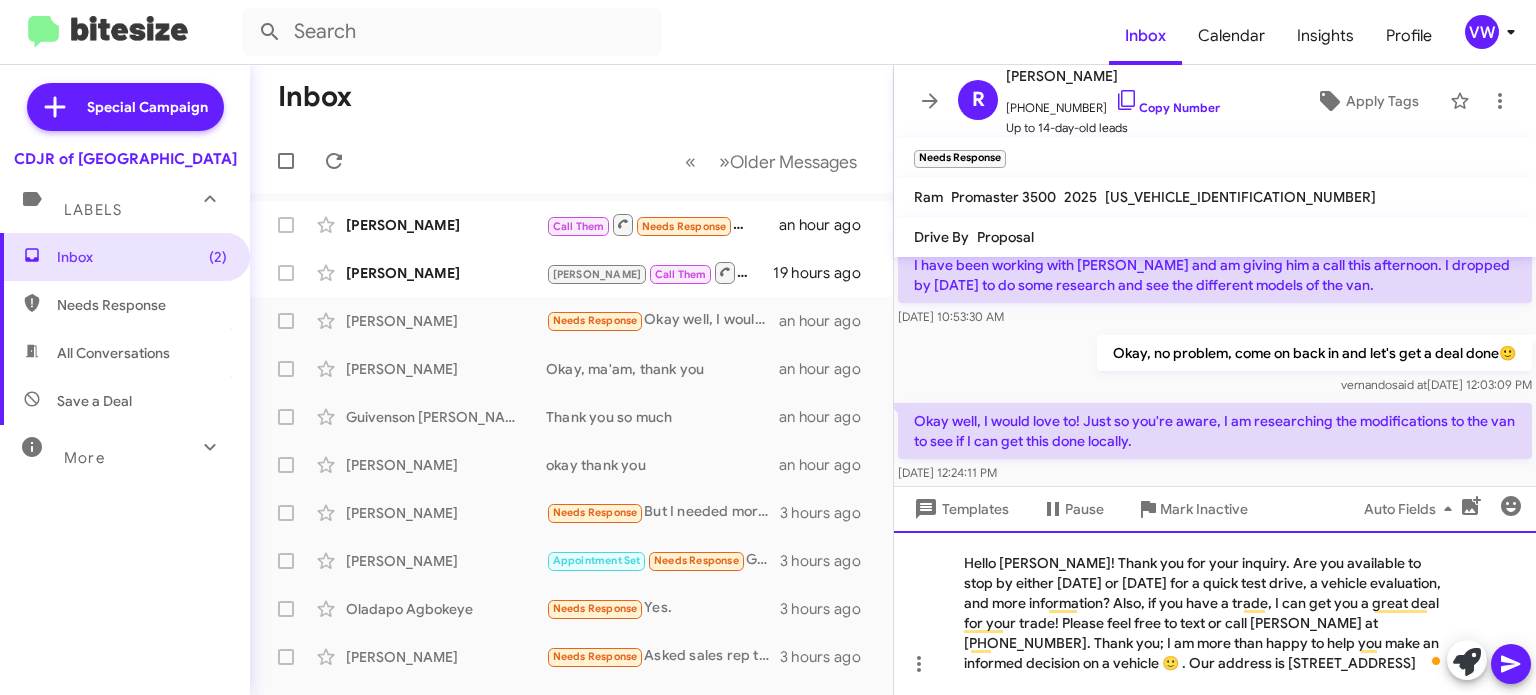 click on "Hello [PERSON_NAME]! Thank you for your inquiry. Are you available to stop by either [DATE] or [DATE] for a quick test drive, a vehicle evaluation, and more information? Also, if you have a trade, I can get you a great deal for your trade! Please feel free to text or call [PERSON_NAME] at [PHONE_NUMBER]. Thank you; I am more than happy to help you make an informed decision on a vehicle 🙂 . Our address is [STREET_ADDRESS]" 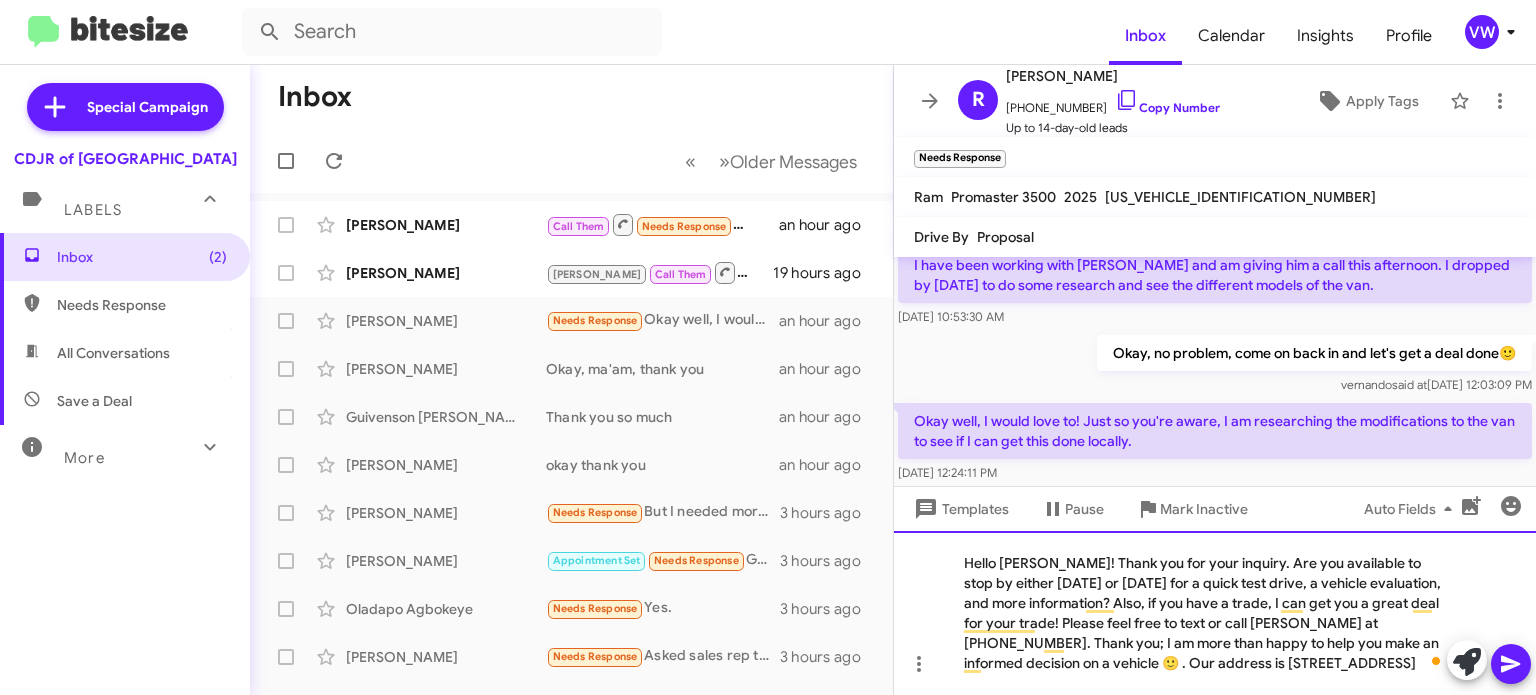 click on "Hello [PERSON_NAME]! Thank you for your inquiry. Are you available to stop by either [DATE] or [DATE] for a quick test drive, a vehicle evaluation, and more information? Also, if you have a trade, I can get you a great deal for your trade! Please feel free to text or call [PERSON_NAME] at [PHONE_NUMBER]. Thank you; I am more than happy to help you make an informed decision on a vehicle 🙂 . Our address is [STREET_ADDRESS]" 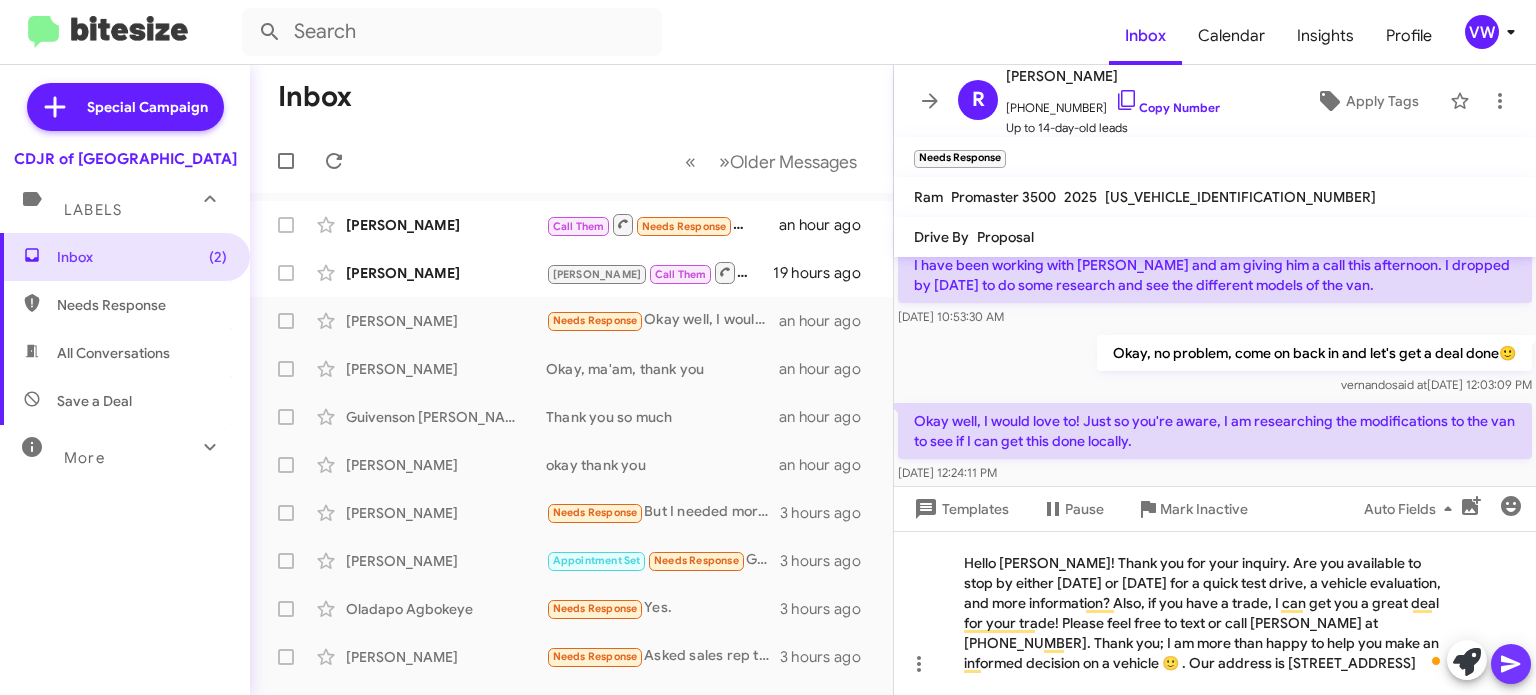 click 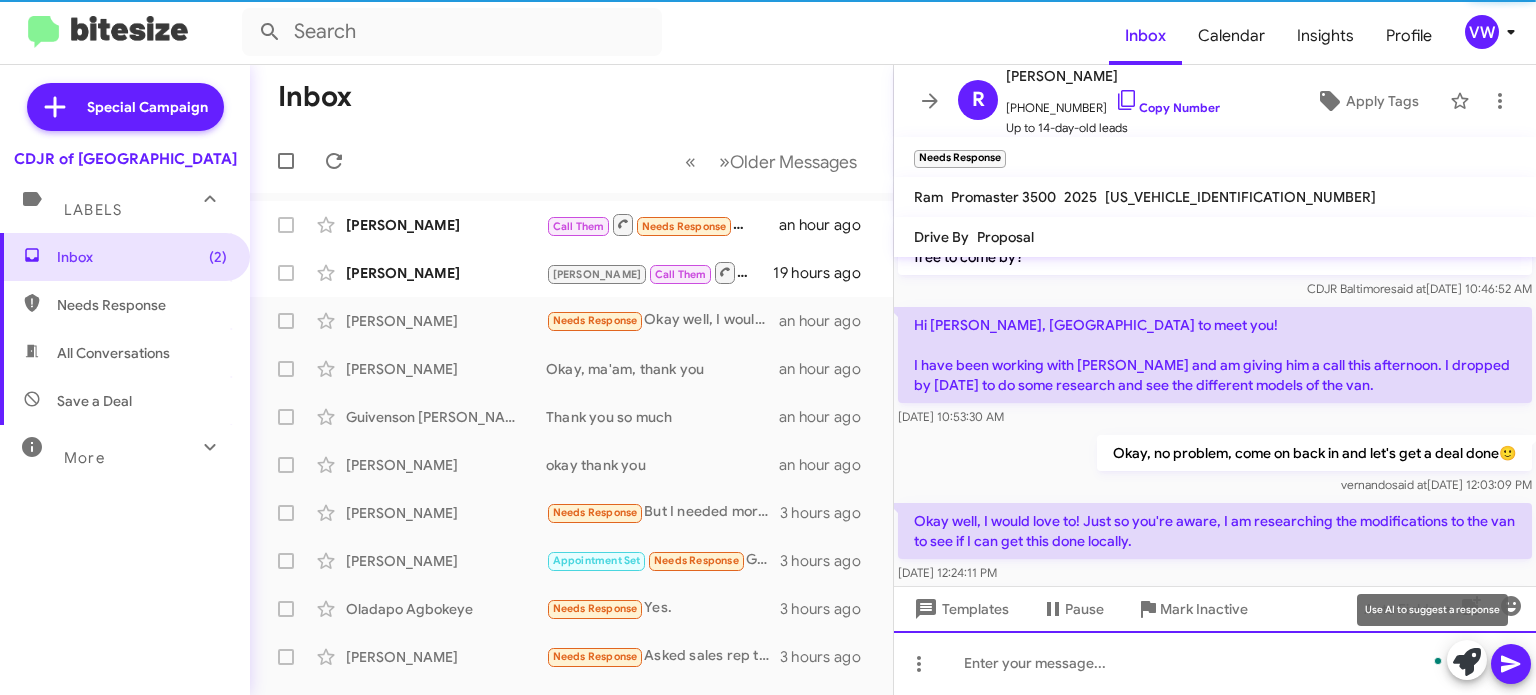 scroll, scrollTop: 215, scrollLeft: 0, axis: vertical 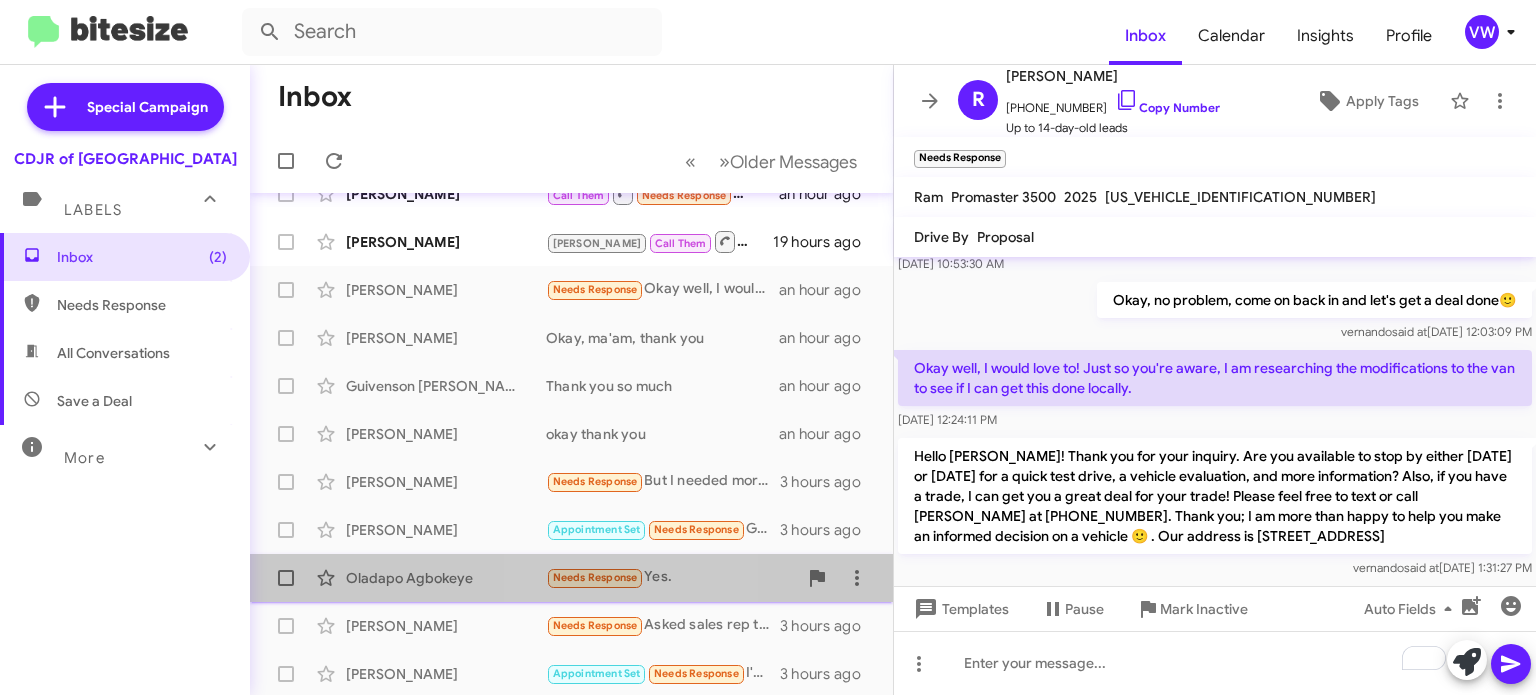 click on "Needs Response" 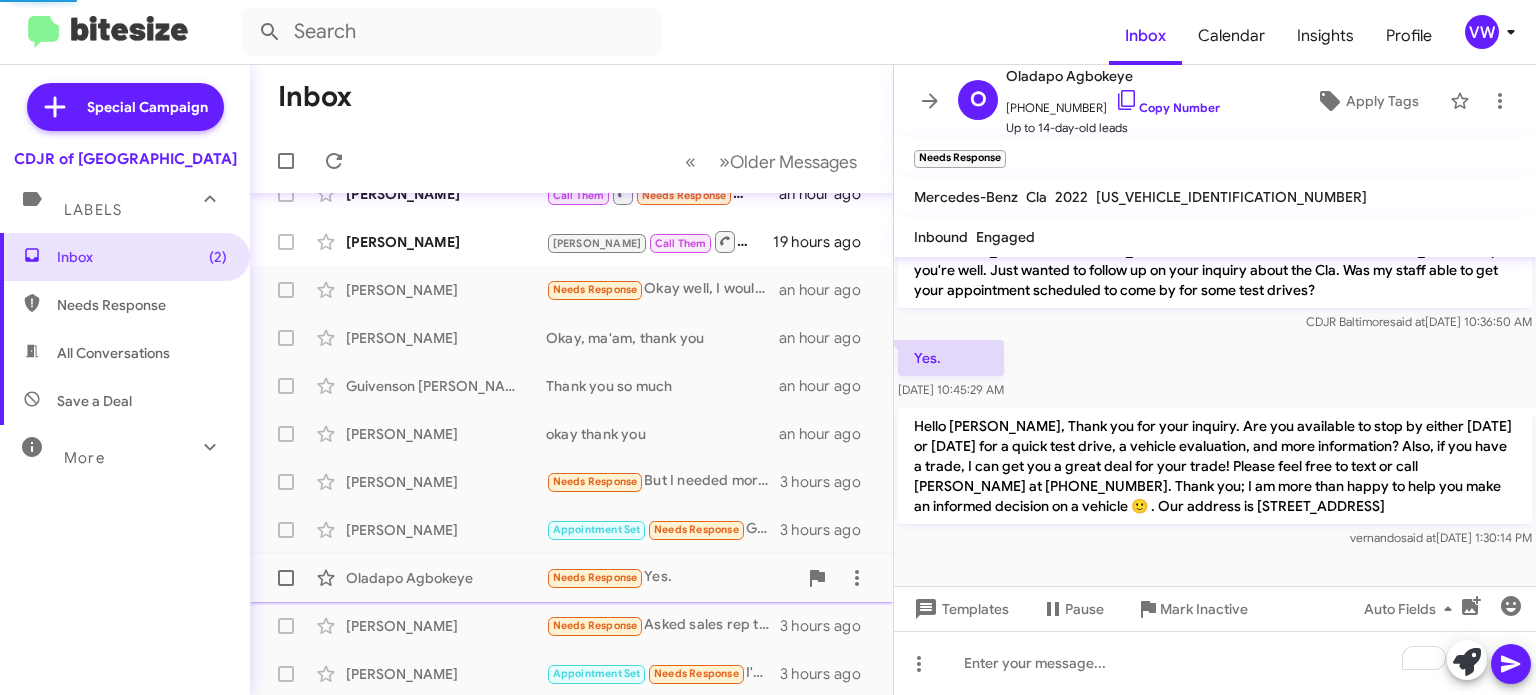 scroll, scrollTop: 441, scrollLeft: 0, axis: vertical 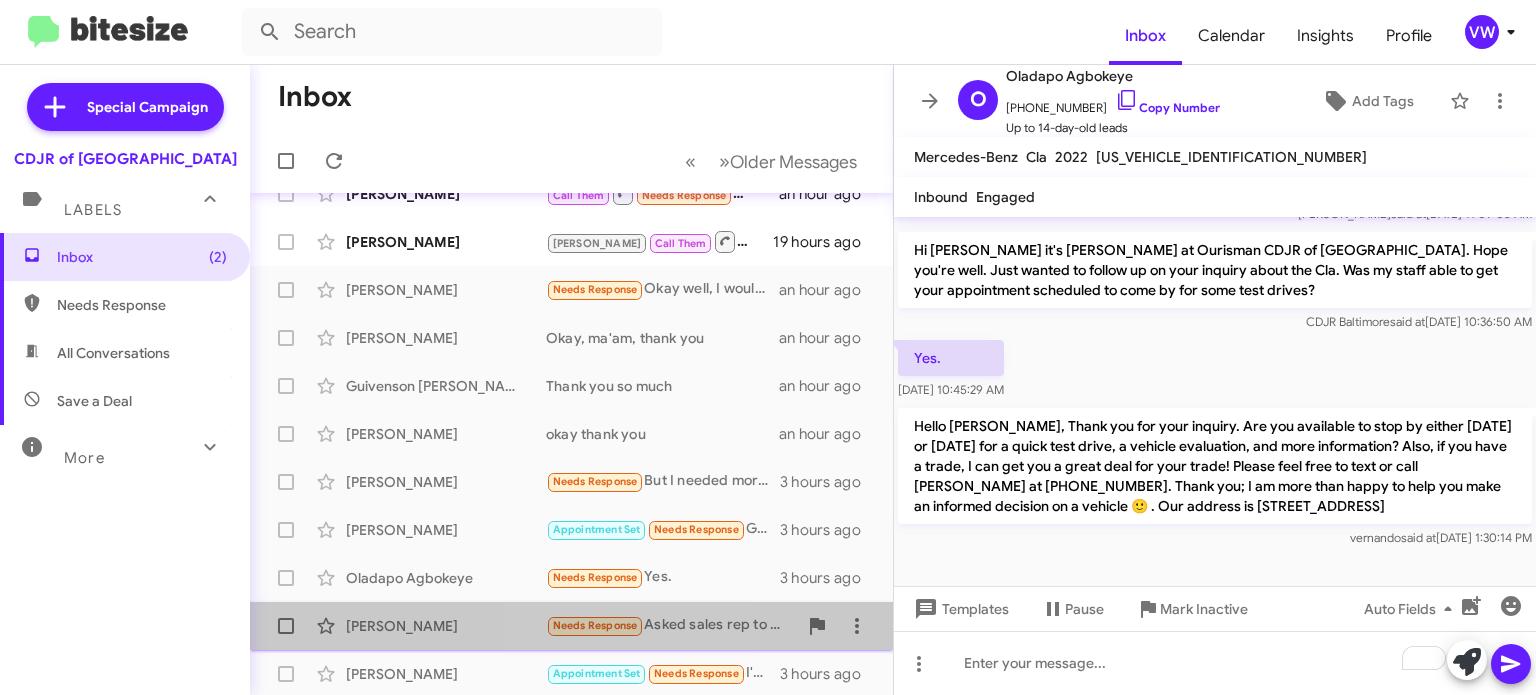 drag, startPoint x: 638, startPoint y: 626, endPoint x: 624, endPoint y: 629, distance: 14.3178215 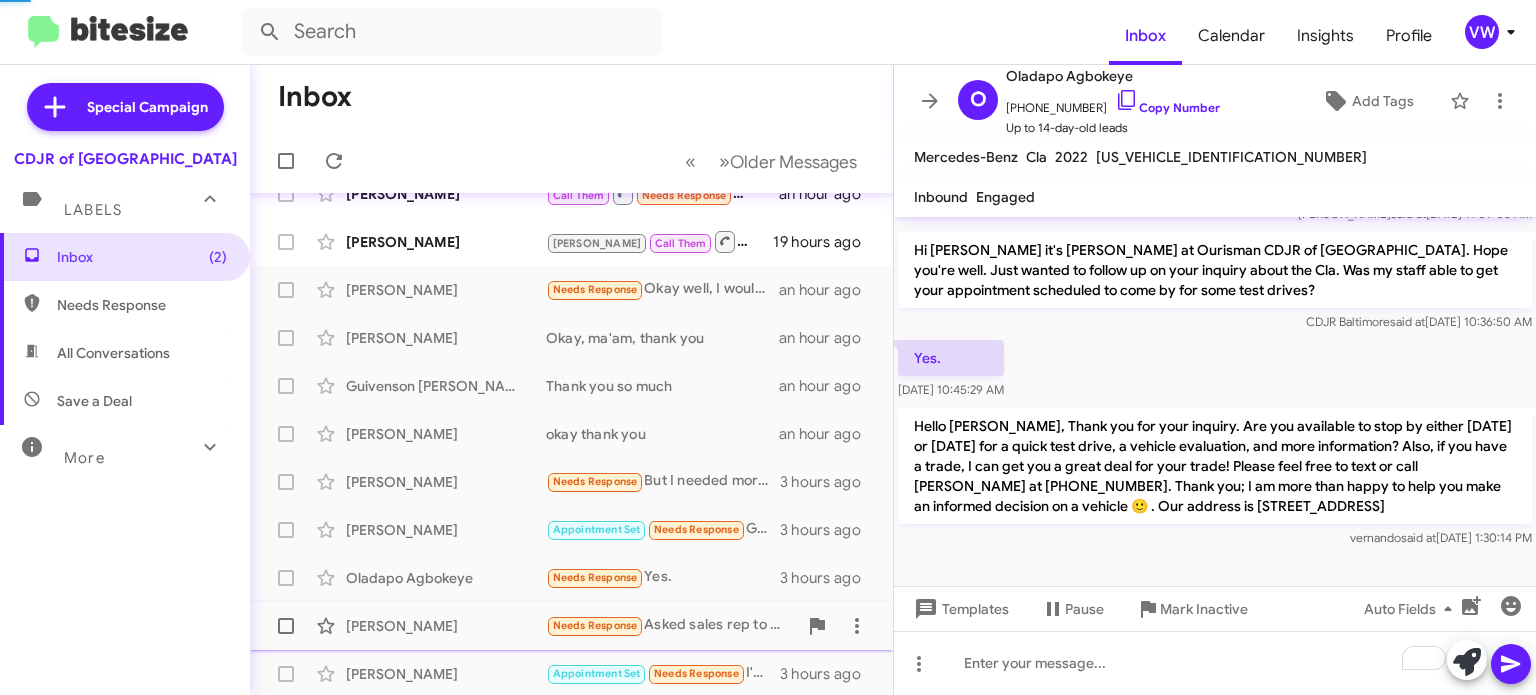 scroll, scrollTop: 0, scrollLeft: 0, axis: both 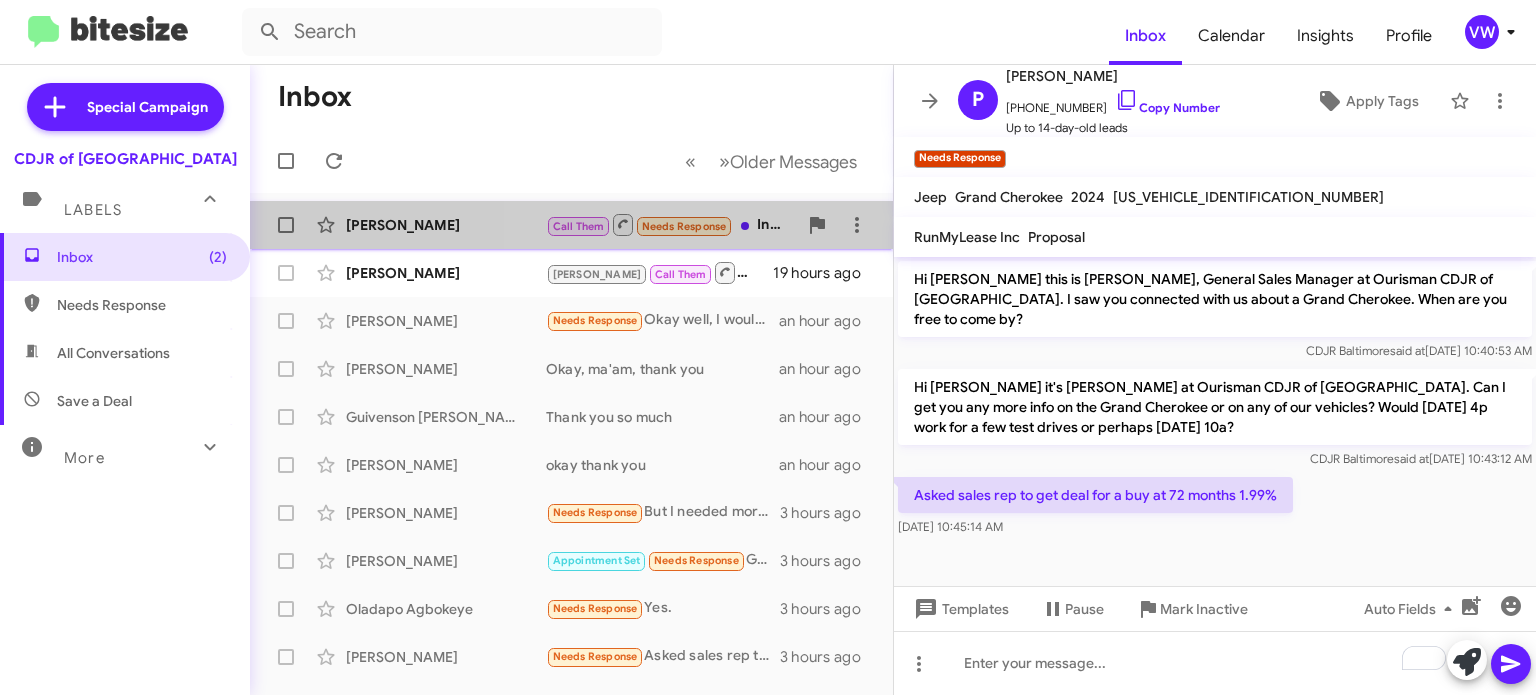 click on "Needs Response" 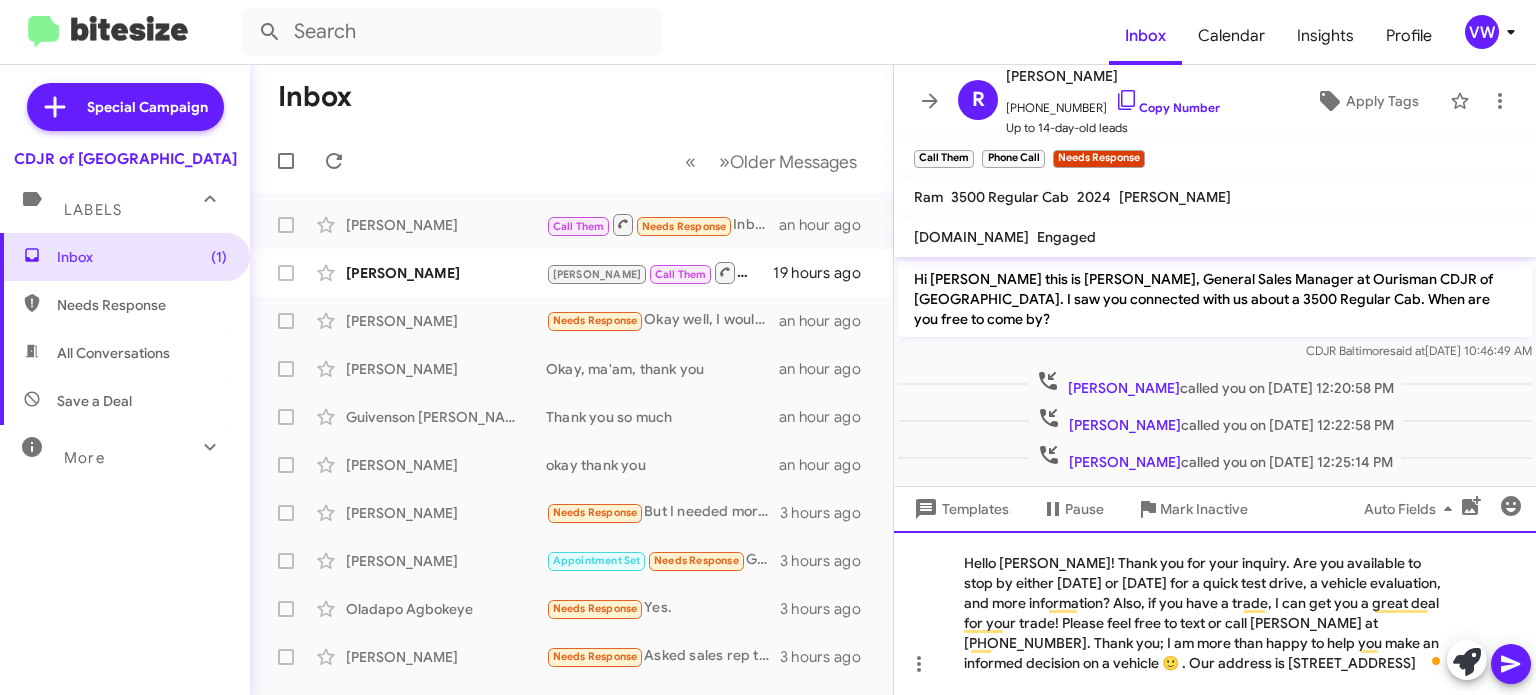 click on "Hello [PERSON_NAME]! Thank you for your inquiry. Are you available to stop by either [DATE] or [DATE] for a quick test drive, a vehicle evaluation, and more information? Also, if you have a trade, I can get you a great deal for your trade! Please feel free to text or call [PERSON_NAME] at [PHONE_NUMBER]. Thank you; I am more than happy to help you make an informed decision on a vehicle 🙂 . Our address is [STREET_ADDRESS]" 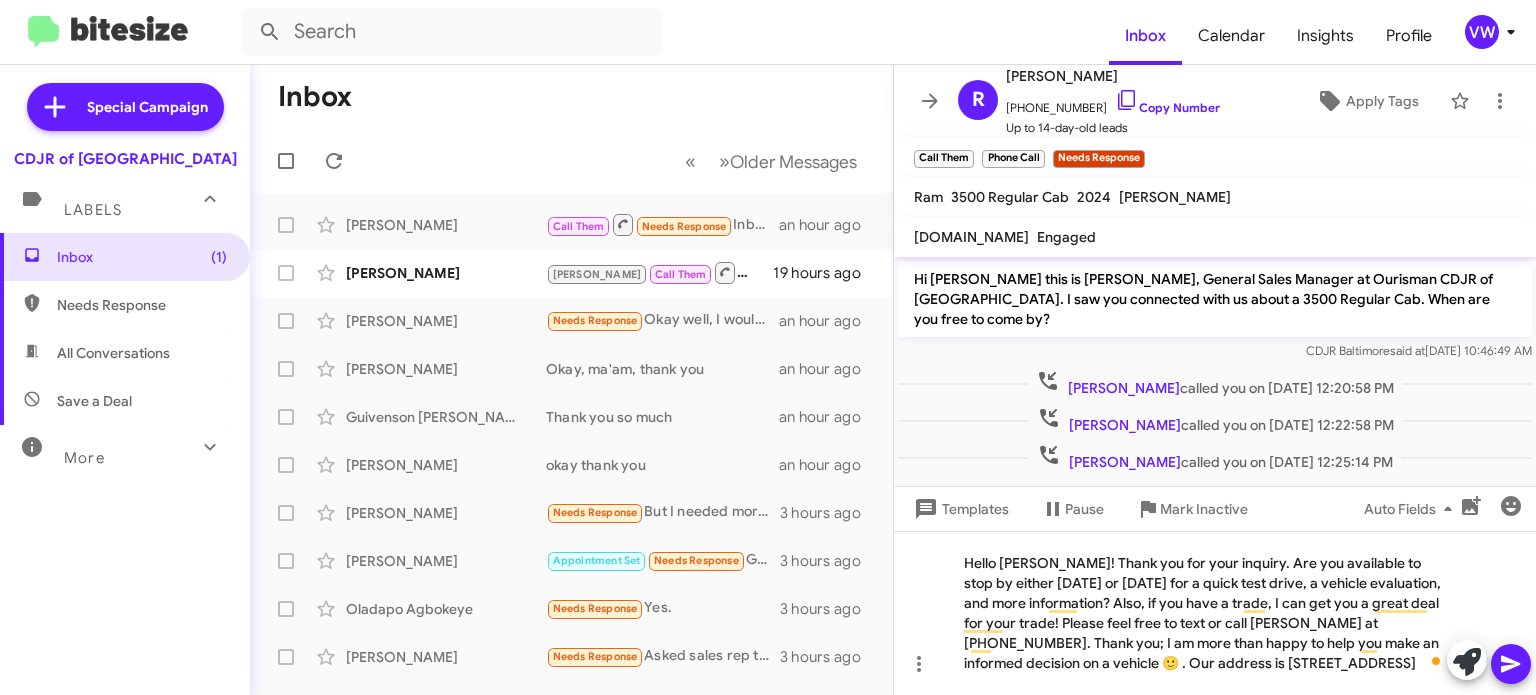 click 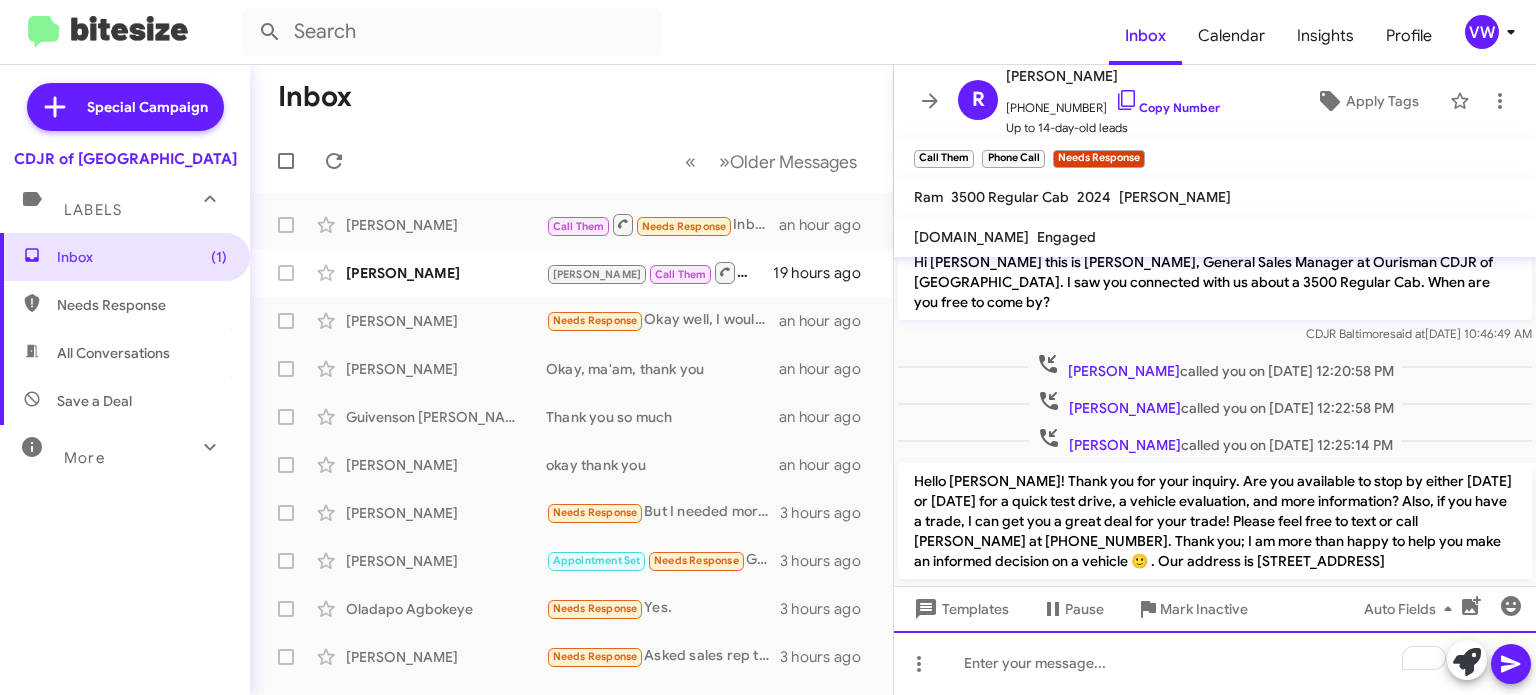 scroll, scrollTop: 15, scrollLeft: 0, axis: vertical 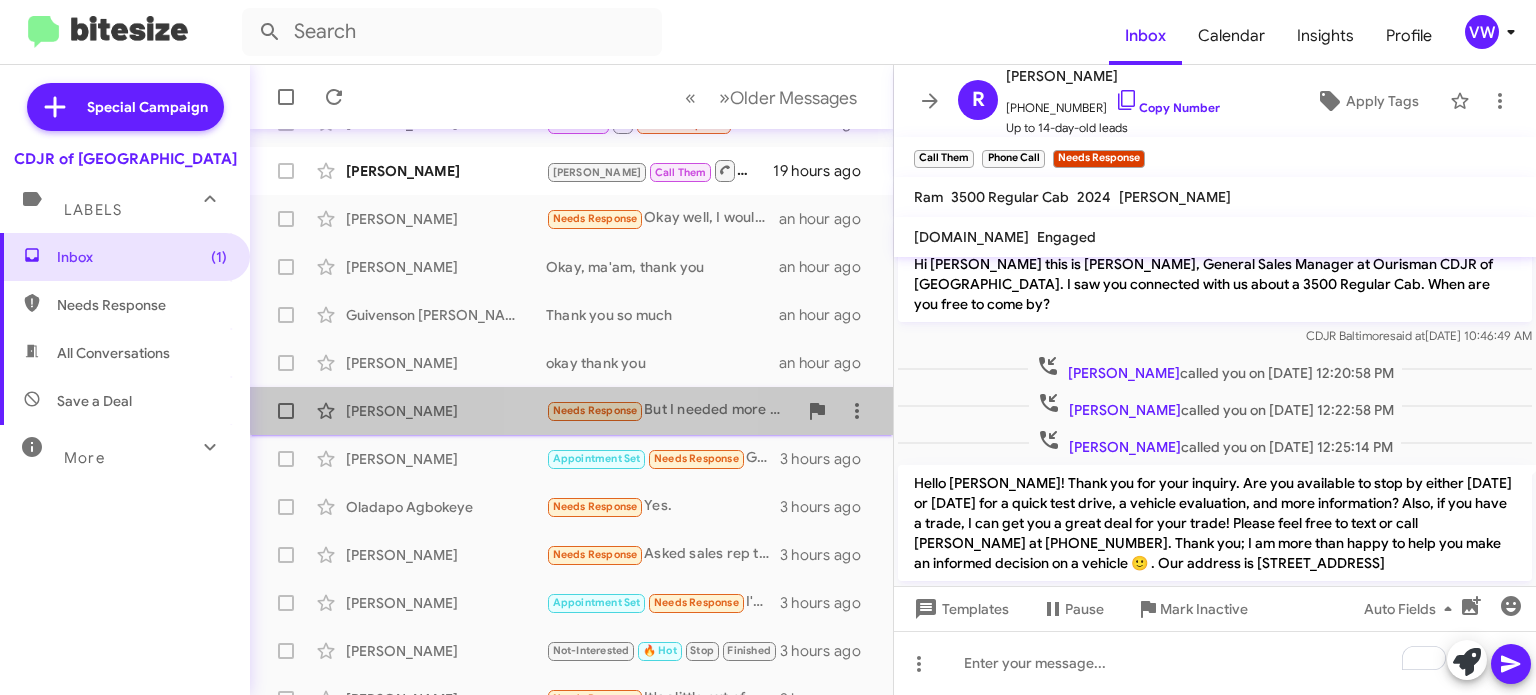 click on "Needs Response" 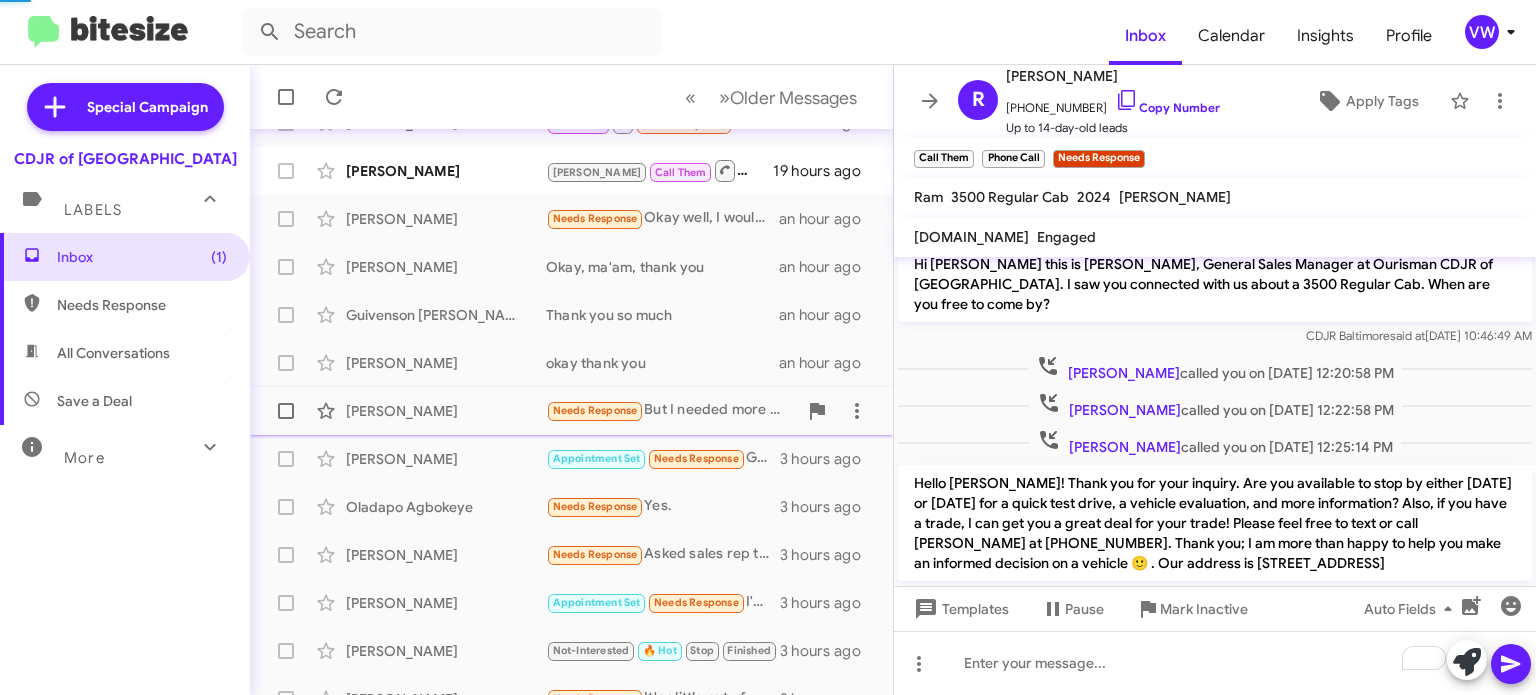 scroll, scrollTop: 0, scrollLeft: 0, axis: both 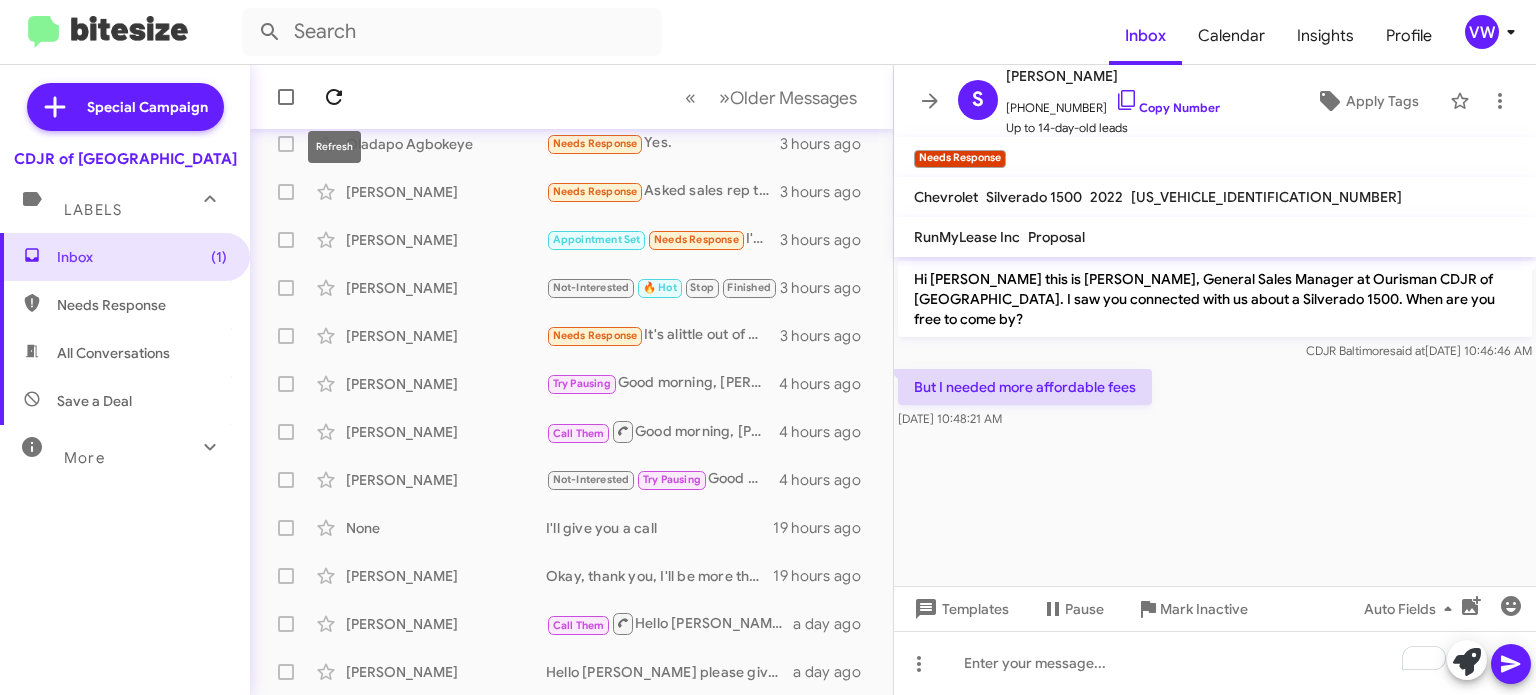 click 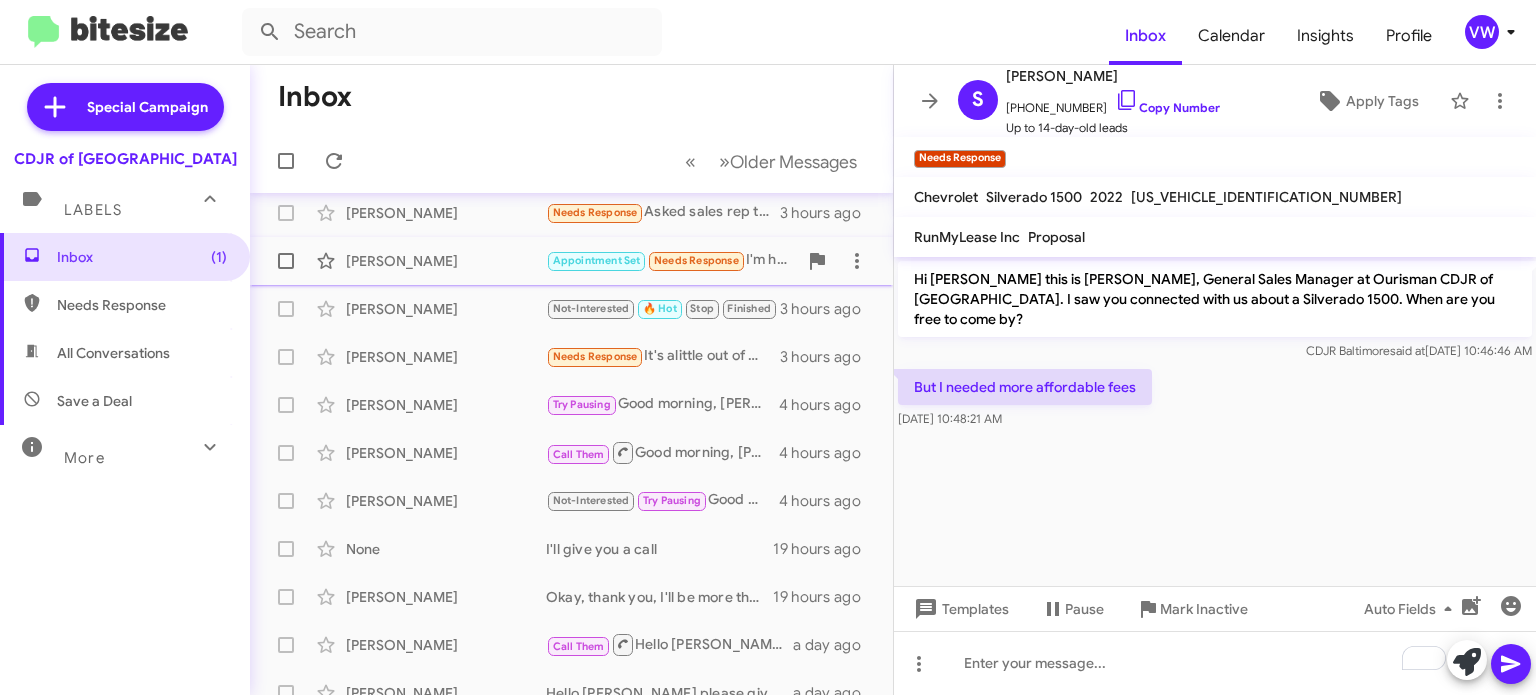 scroll, scrollTop: 436, scrollLeft: 0, axis: vertical 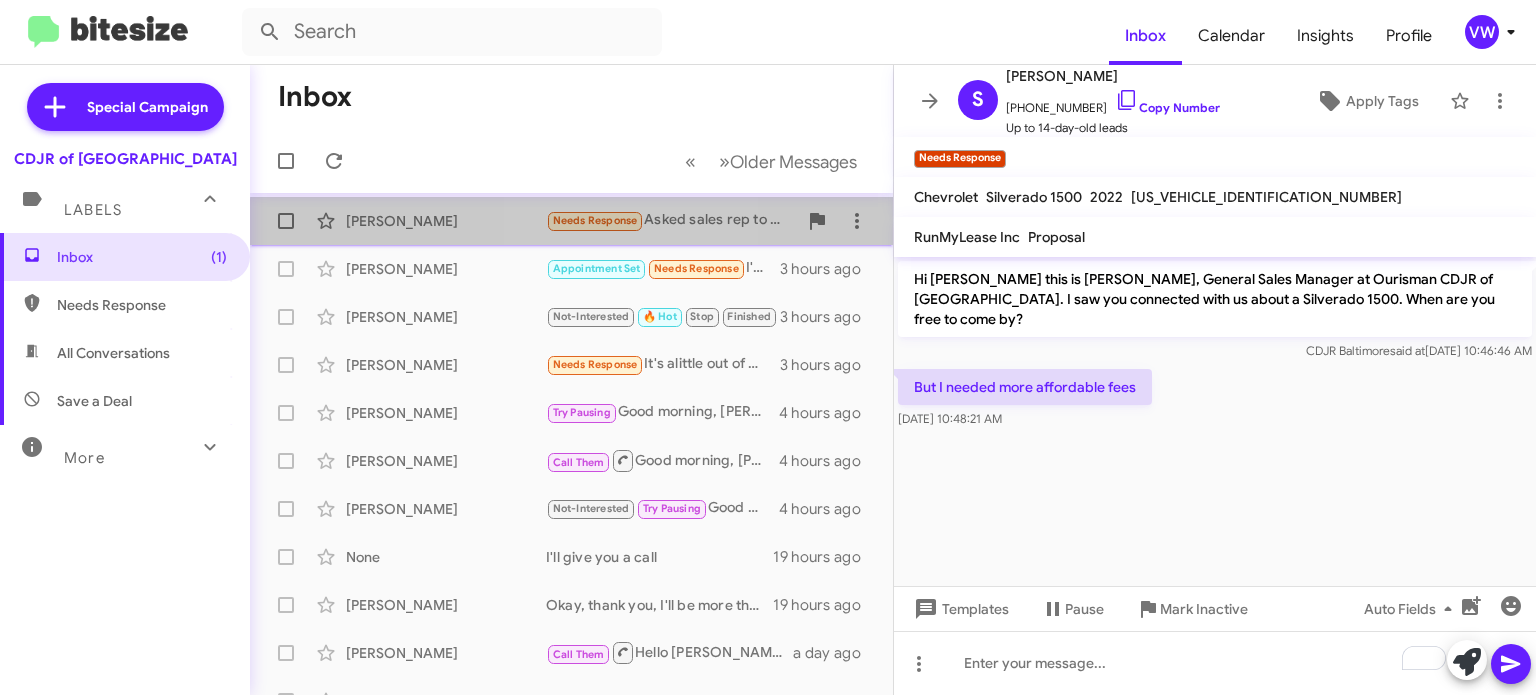 drag, startPoint x: 588, startPoint y: 226, endPoint x: 599, endPoint y: 230, distance: 11.7046995 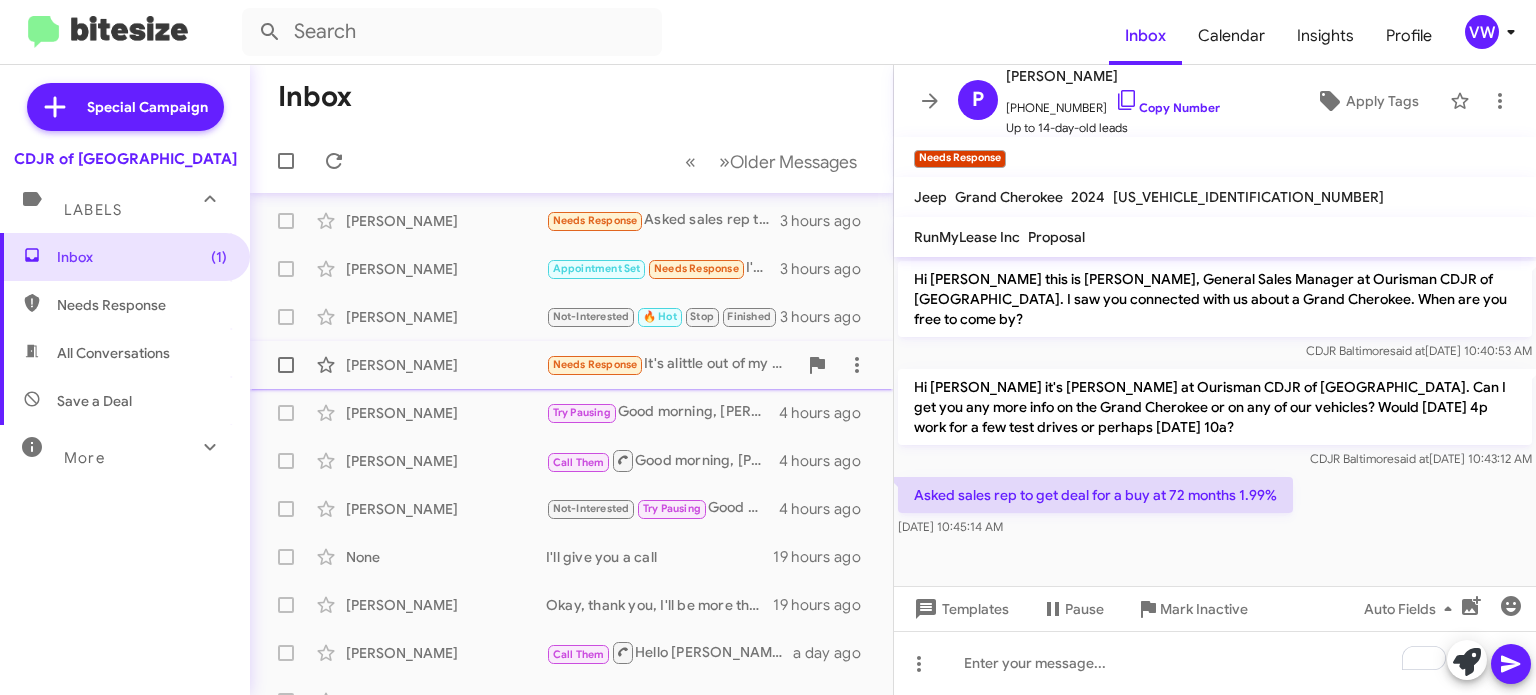 click on "Needs Response" 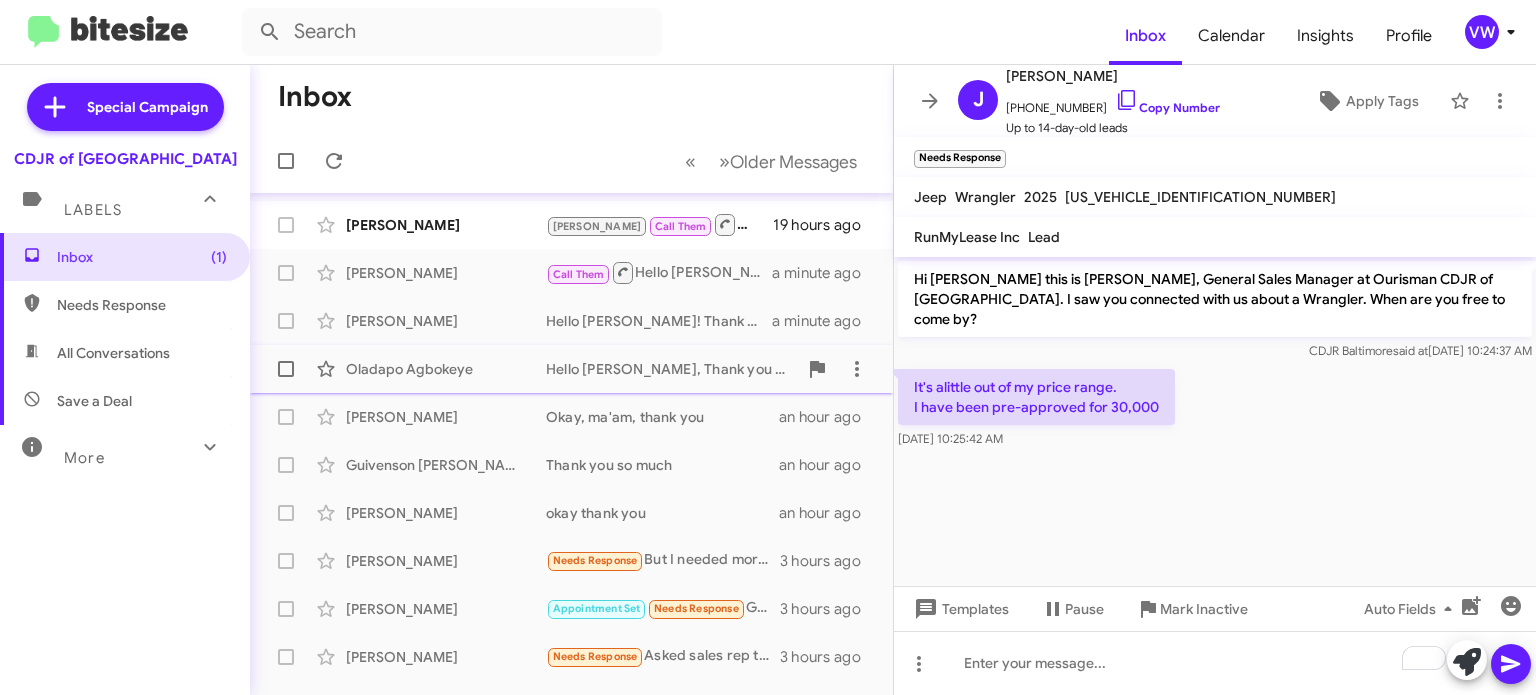 scroll, scrollTop: 0, scrollLeft: 0, axis: both 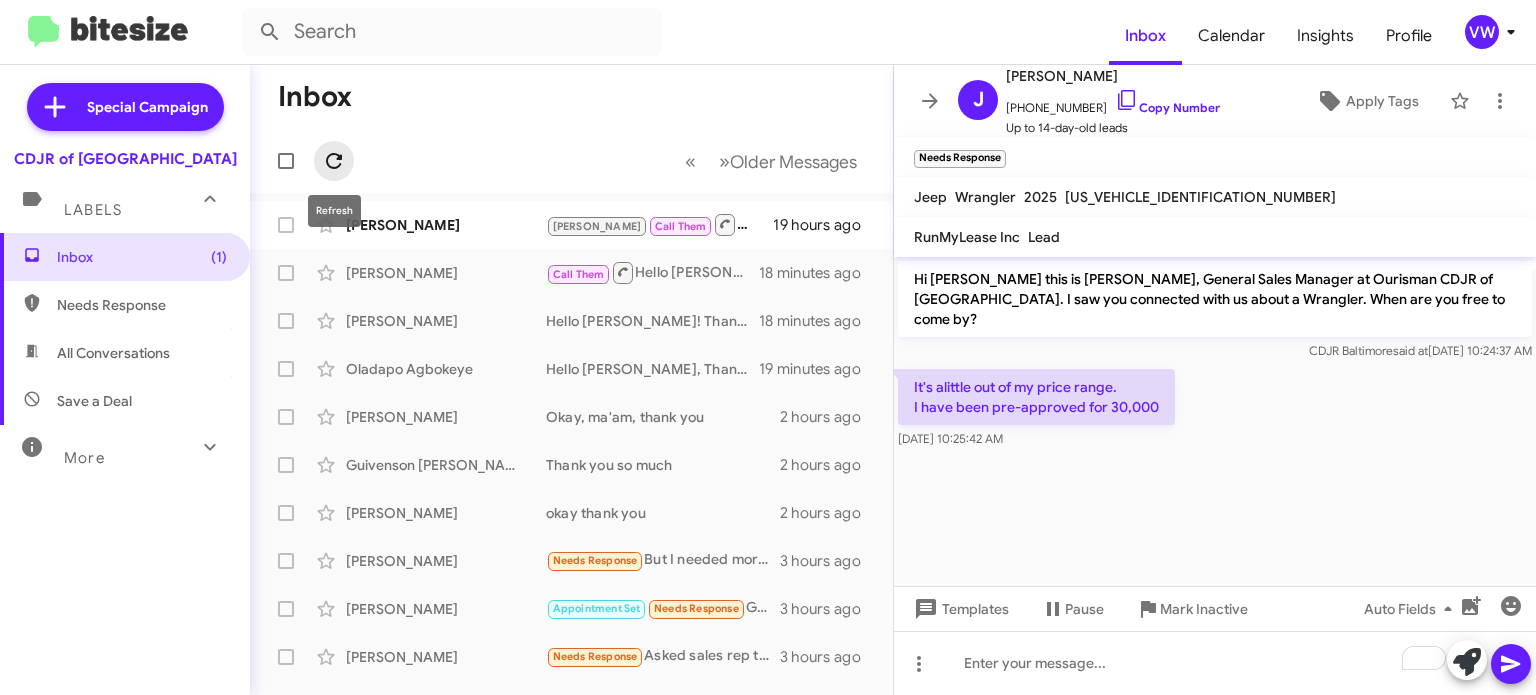 click 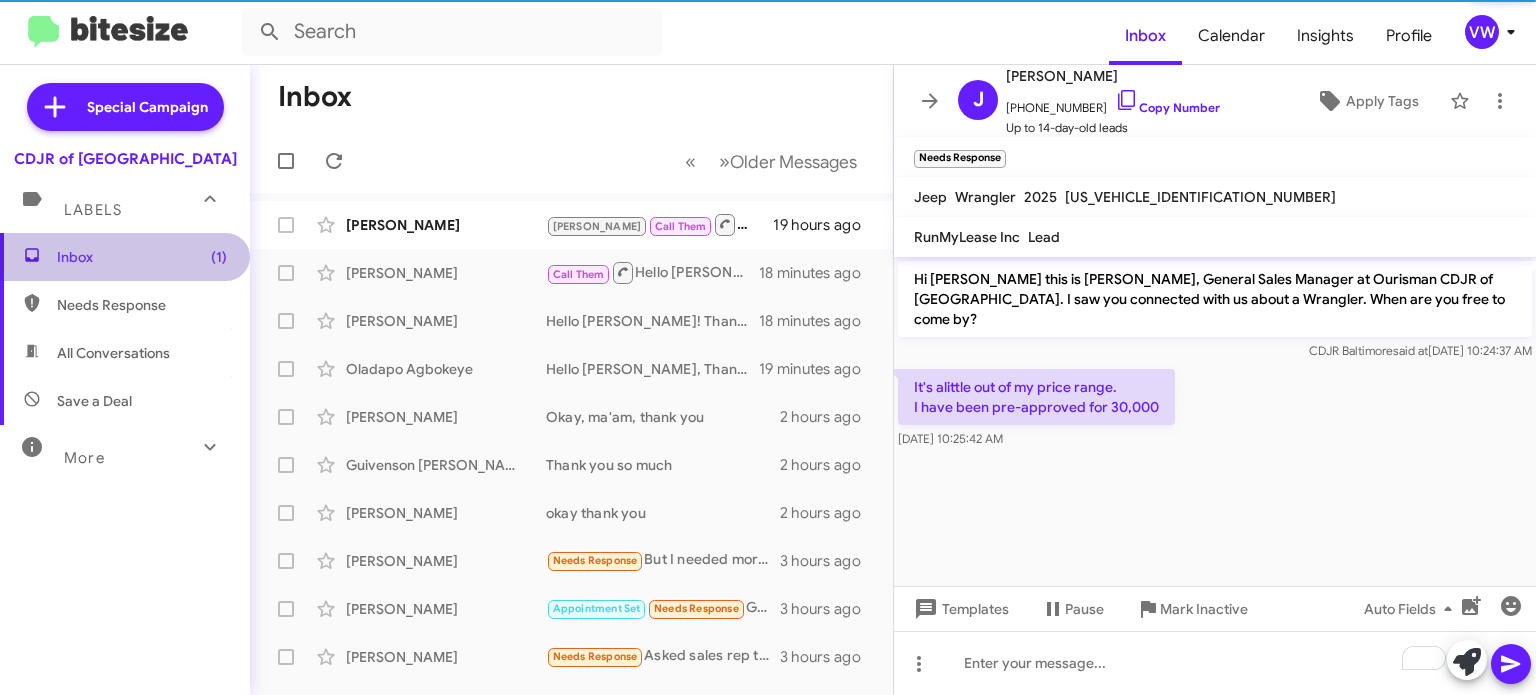 click on "Inbox  (1)" at bounding box center (125, 257) 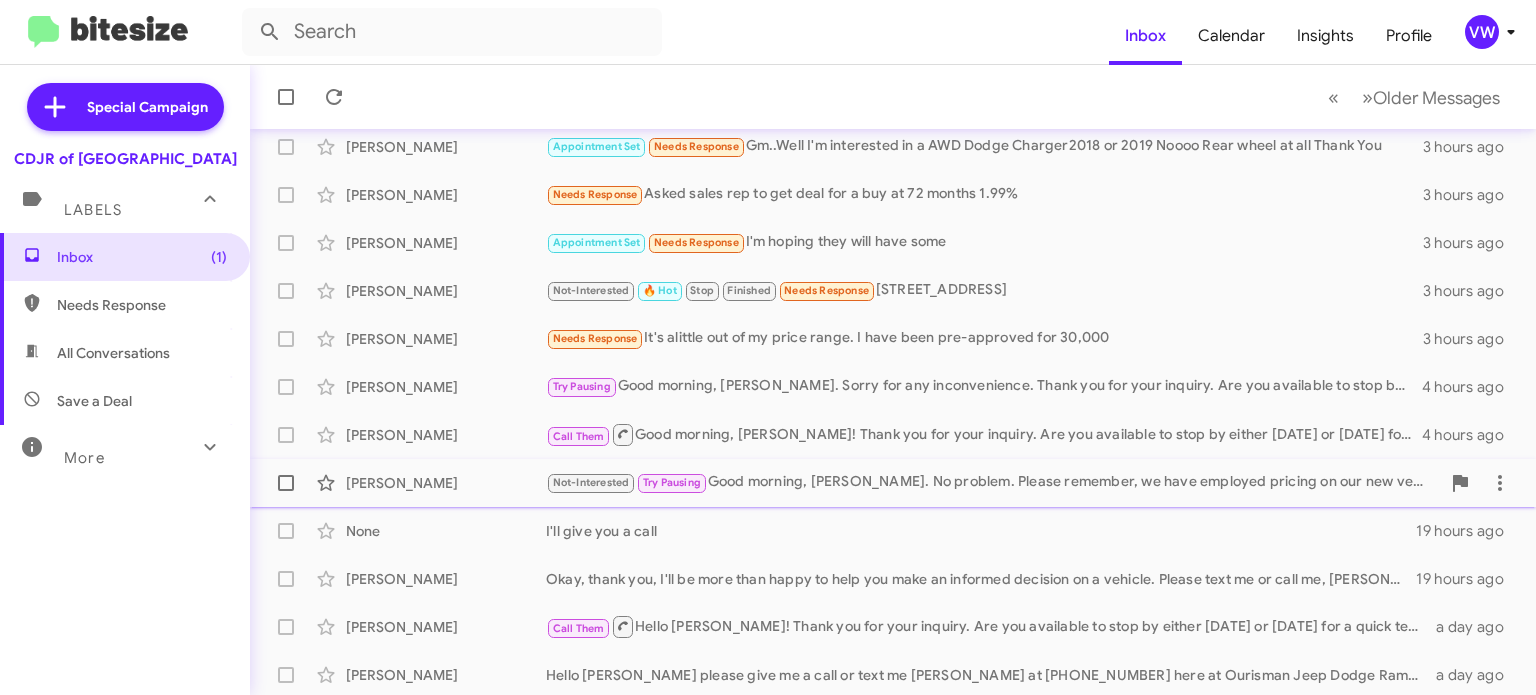 scroll, scrollTop: 465, scrollLeft: 0, axis: vertical 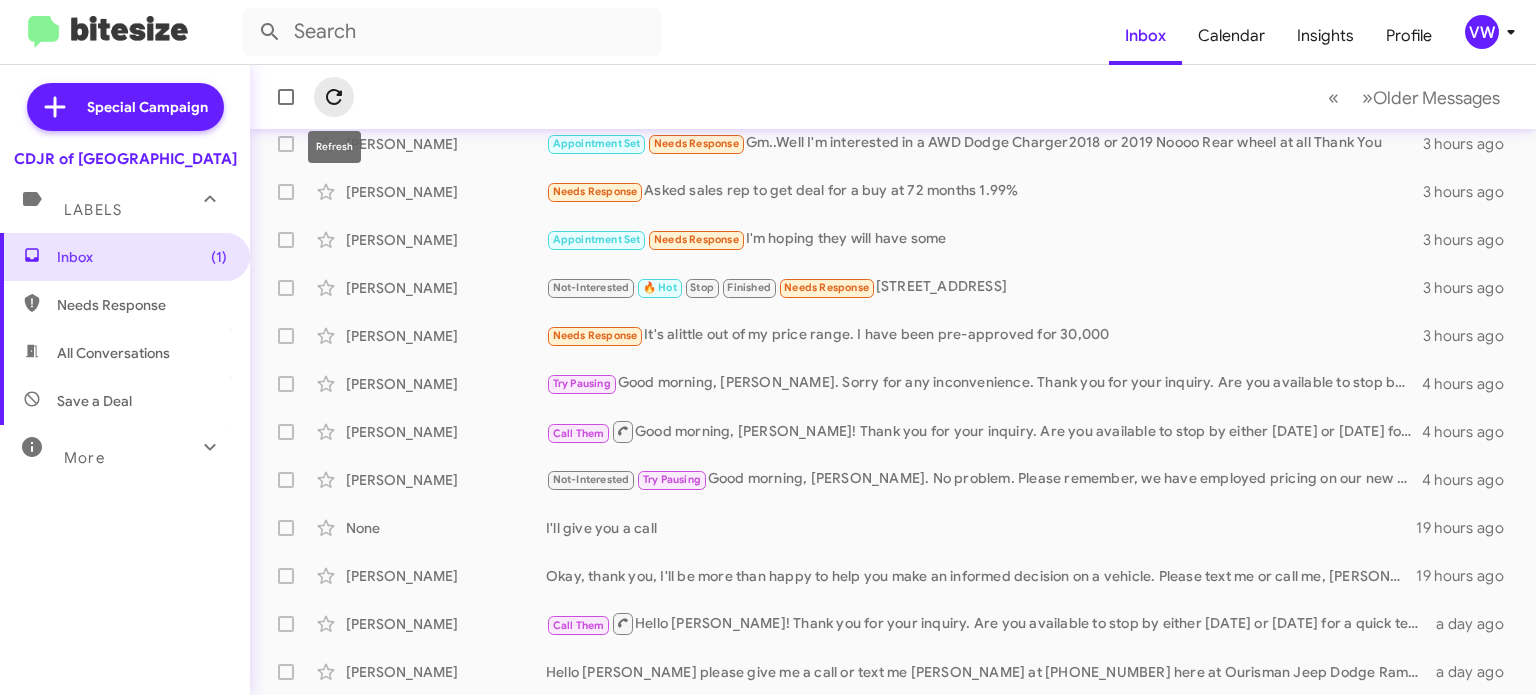 click 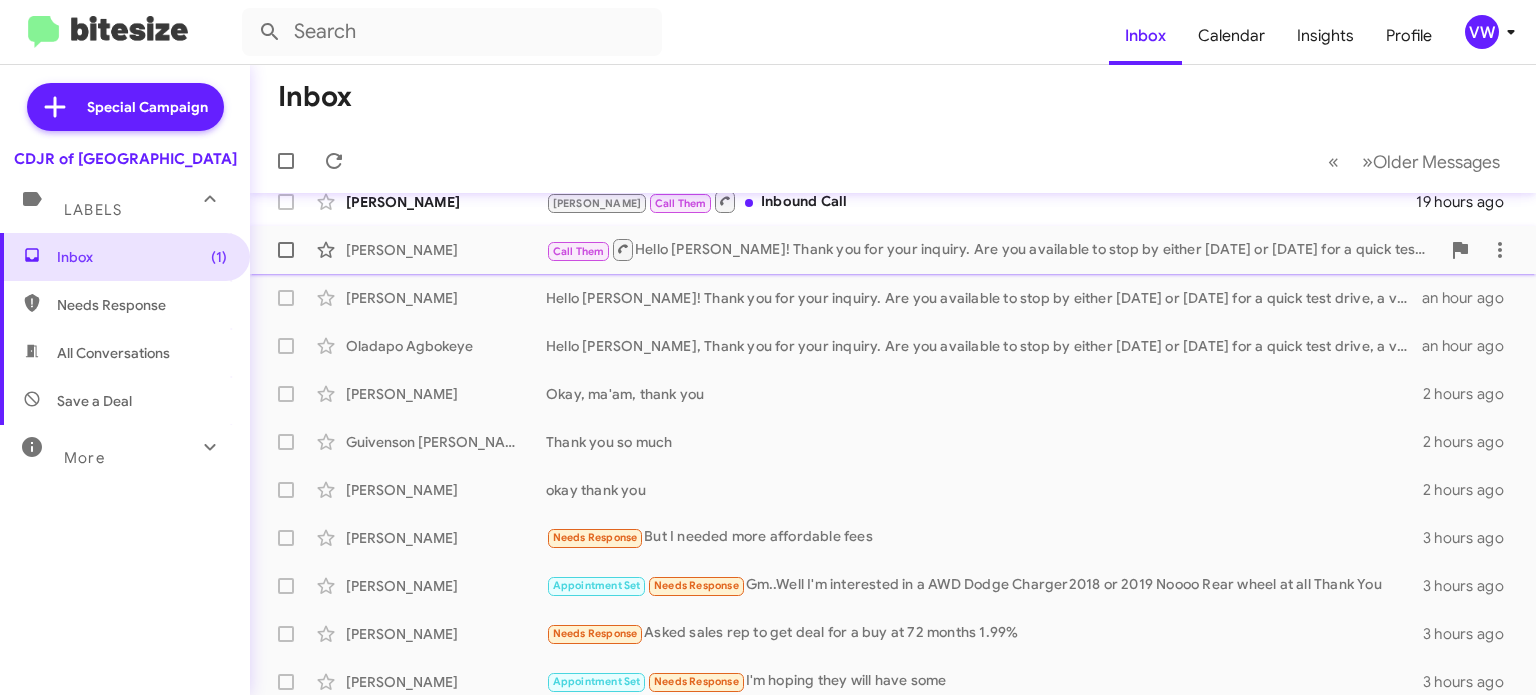 scroll, scrollTop: 0, scrollLeft: 0, axis: both 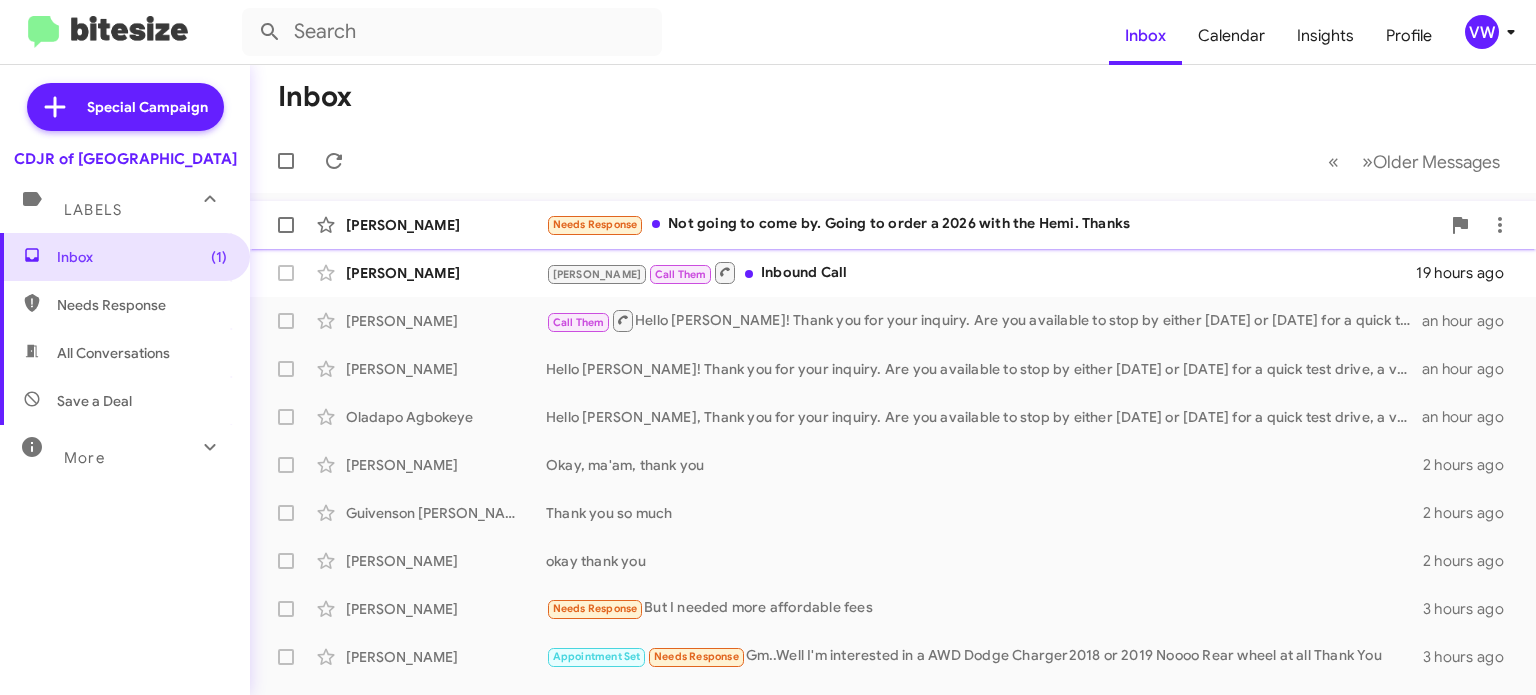 click on "[PERSON_NAME]  Needs Response   Not going to come by. Going to order a 2026 with the Hemi.
Thanks   20 minutes ago" 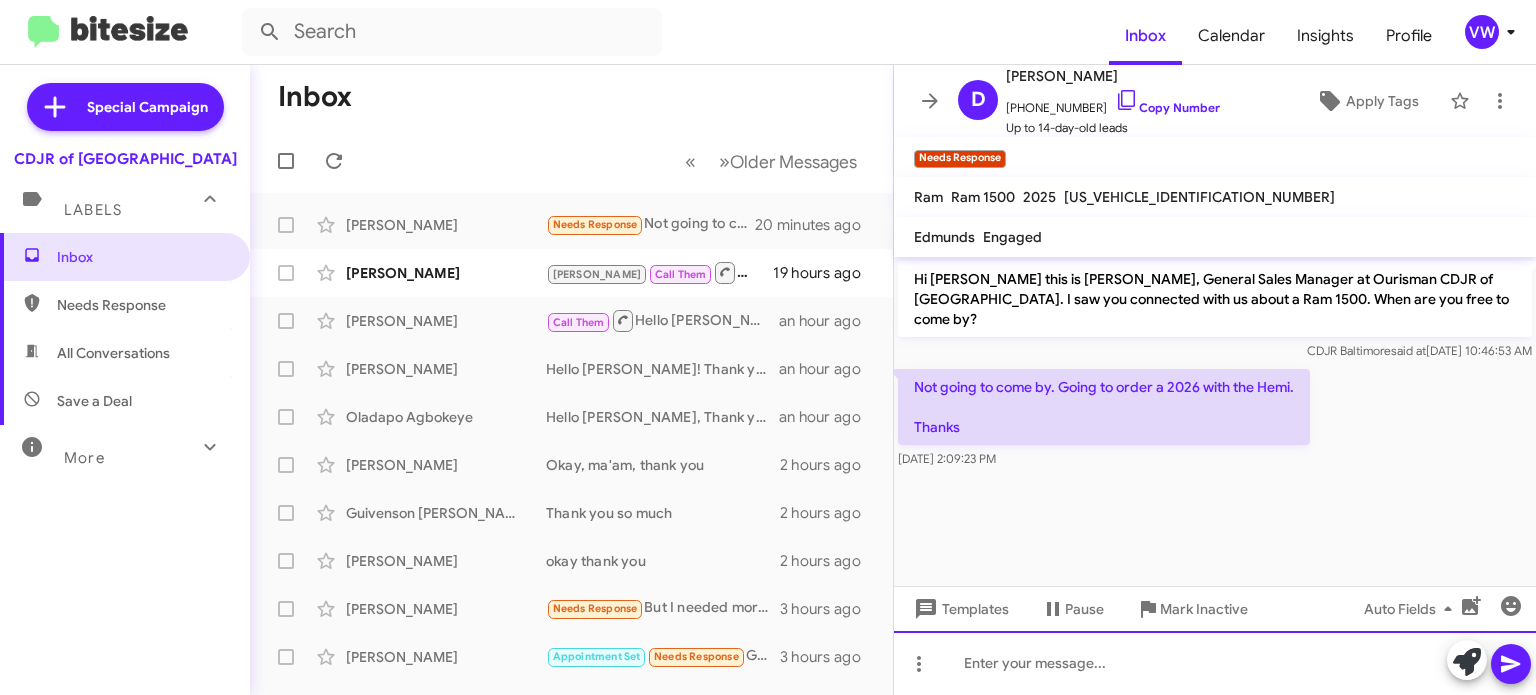 click 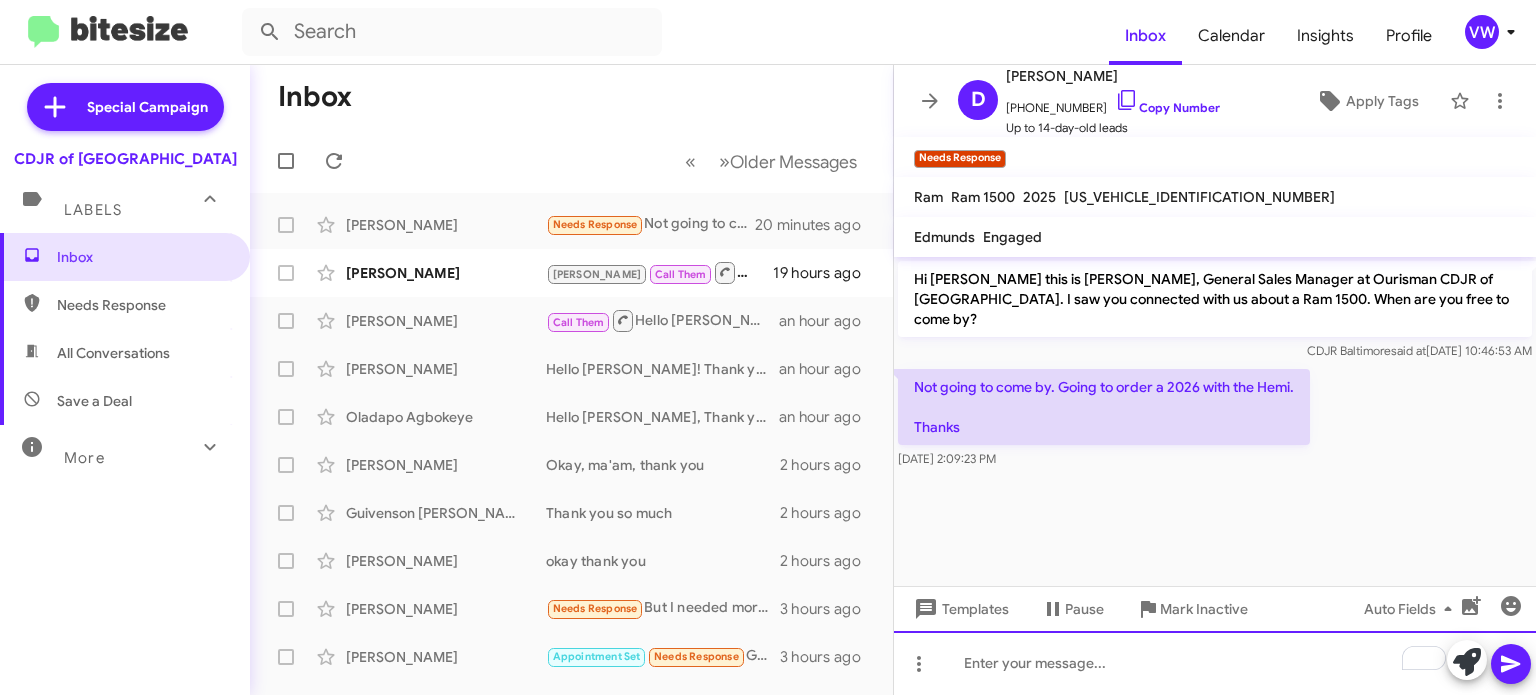 type 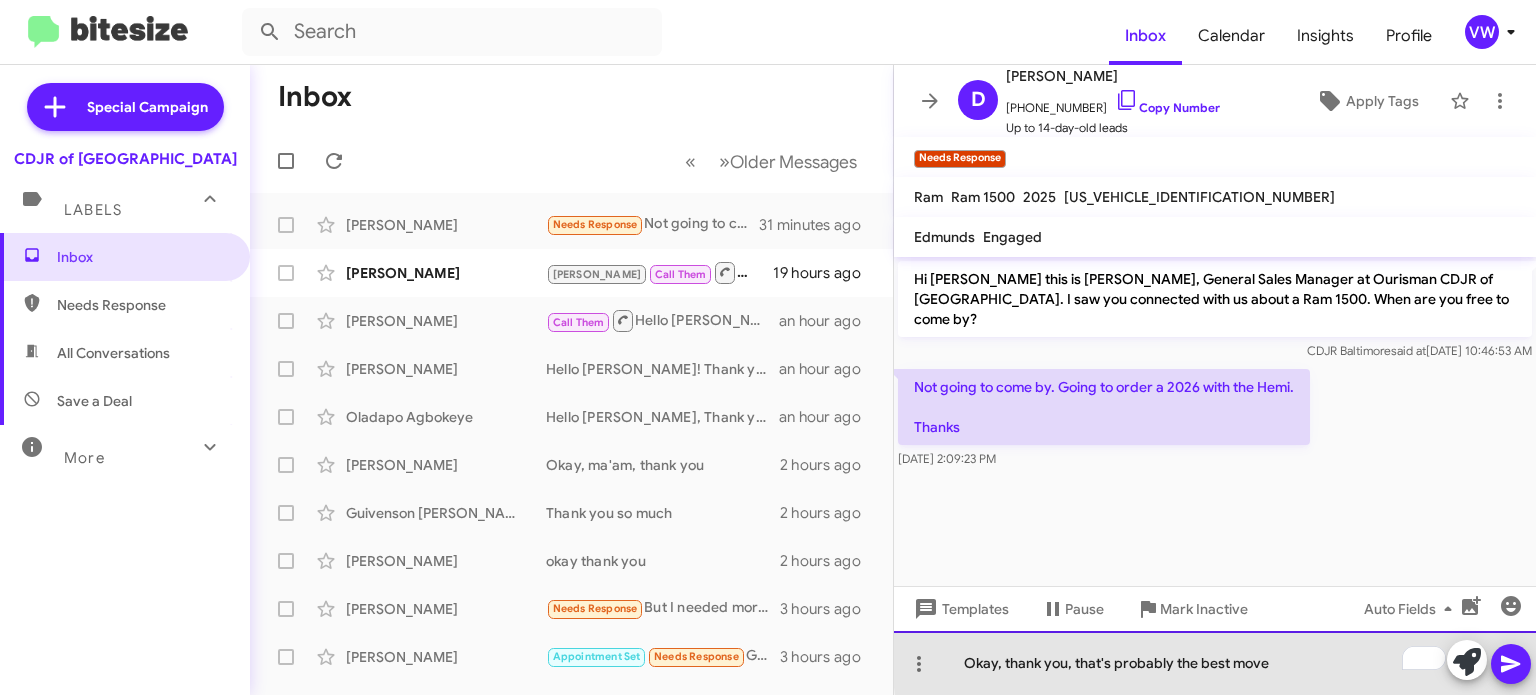 click on "Okay, thank you, that's probably the best move" 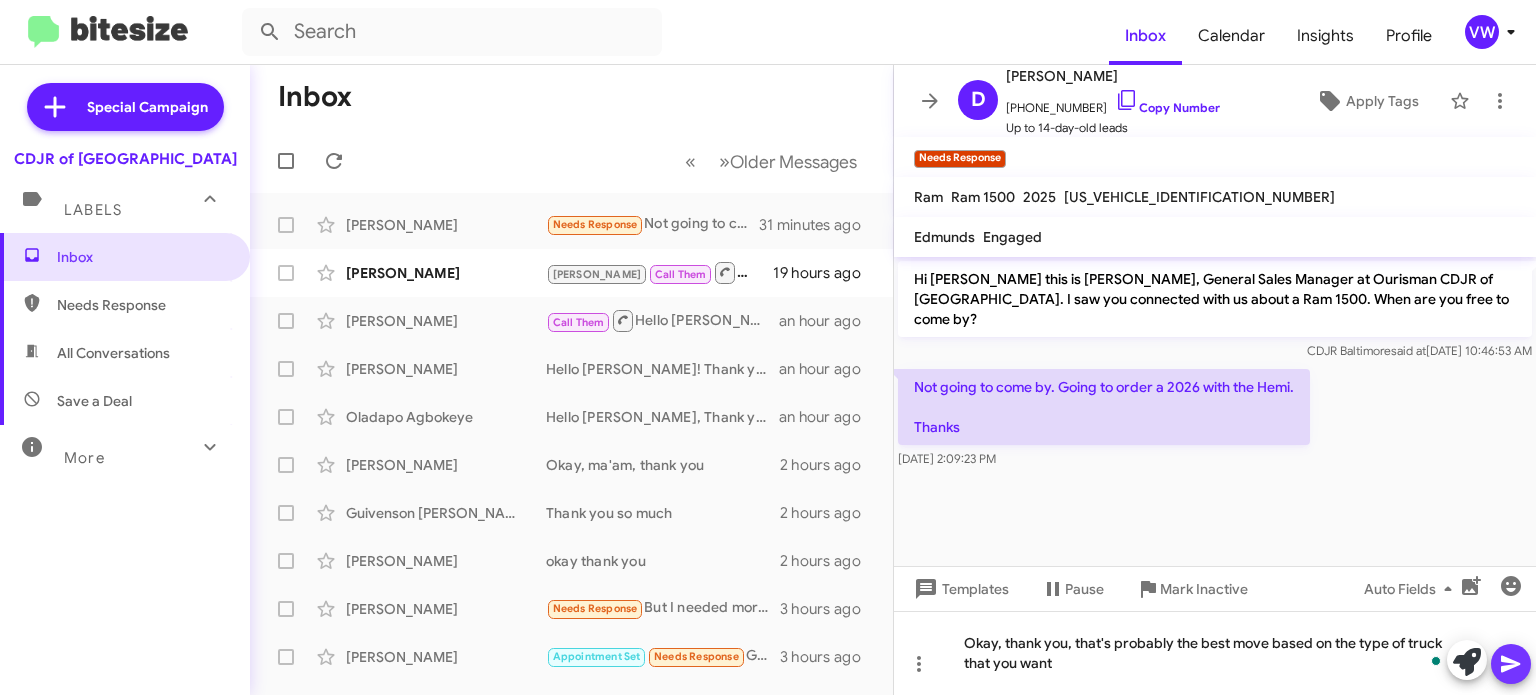 drag, startPoint x: 1494, startPoint y: 659, endPoint x: 1509, endPoint y: 646, distance: 19.849434 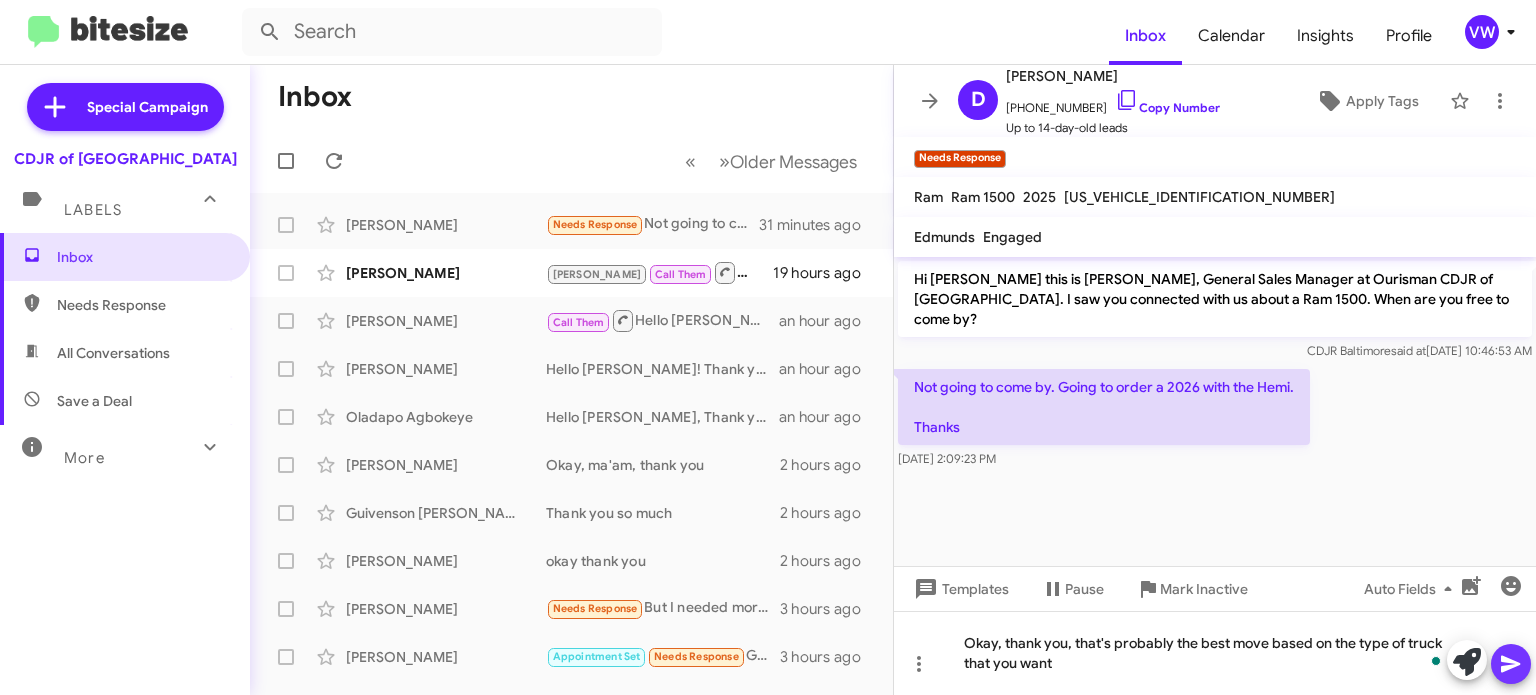 click 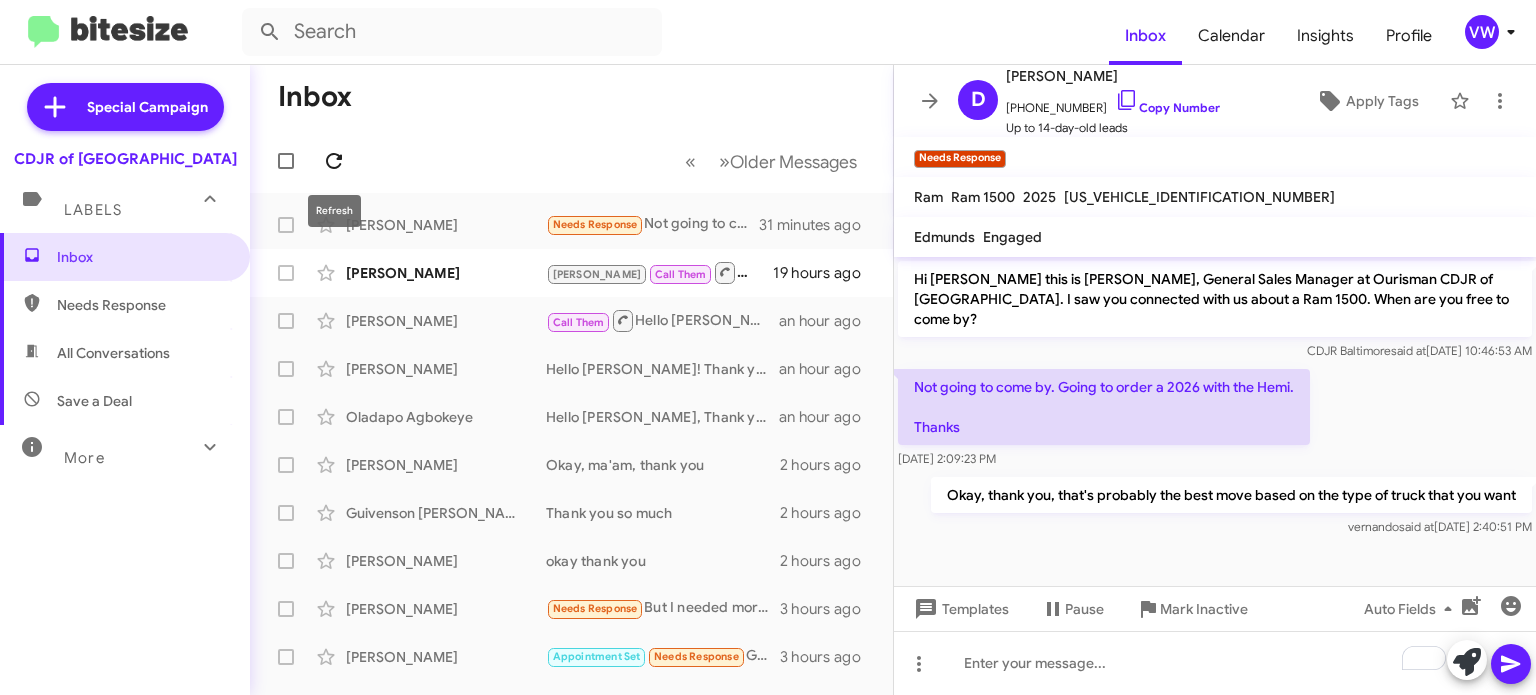 click 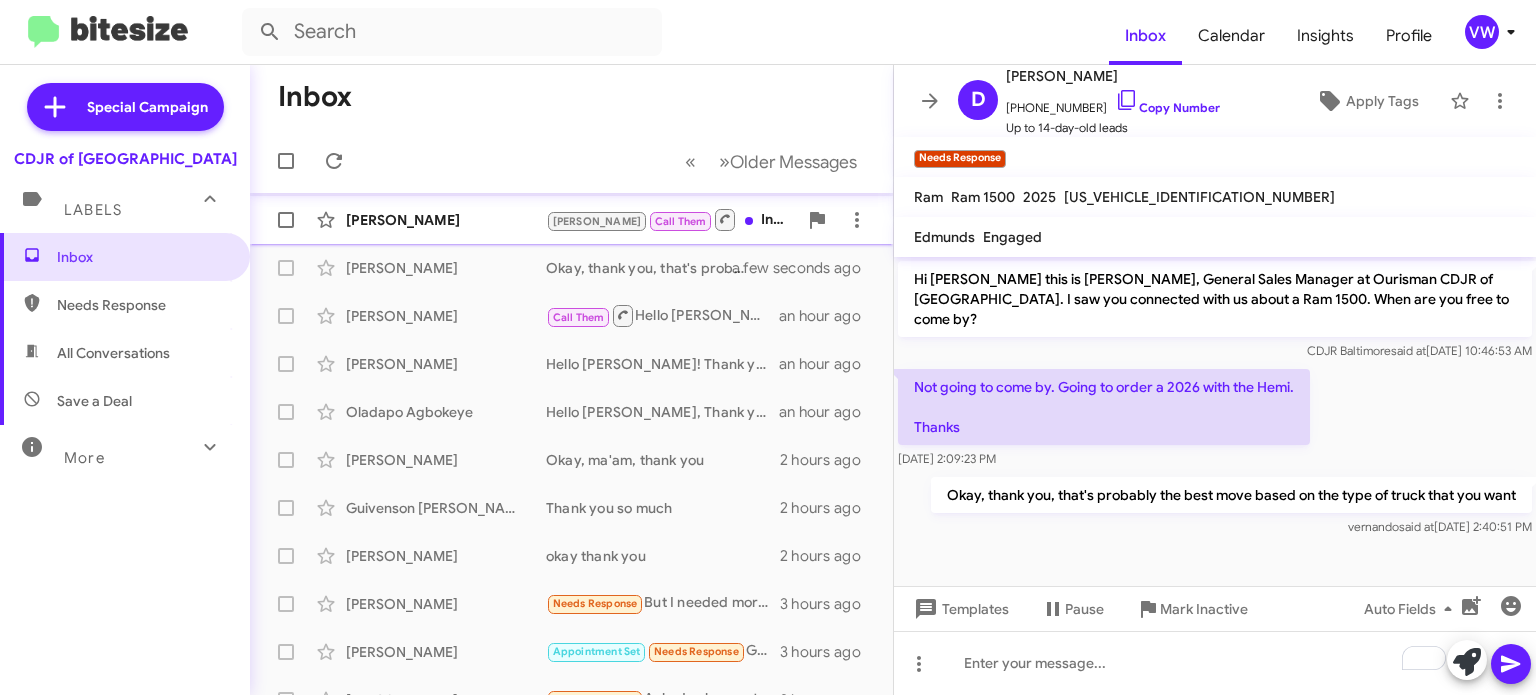 scroll, scrollTop: 0, scrollLeft: 0, axis: both 